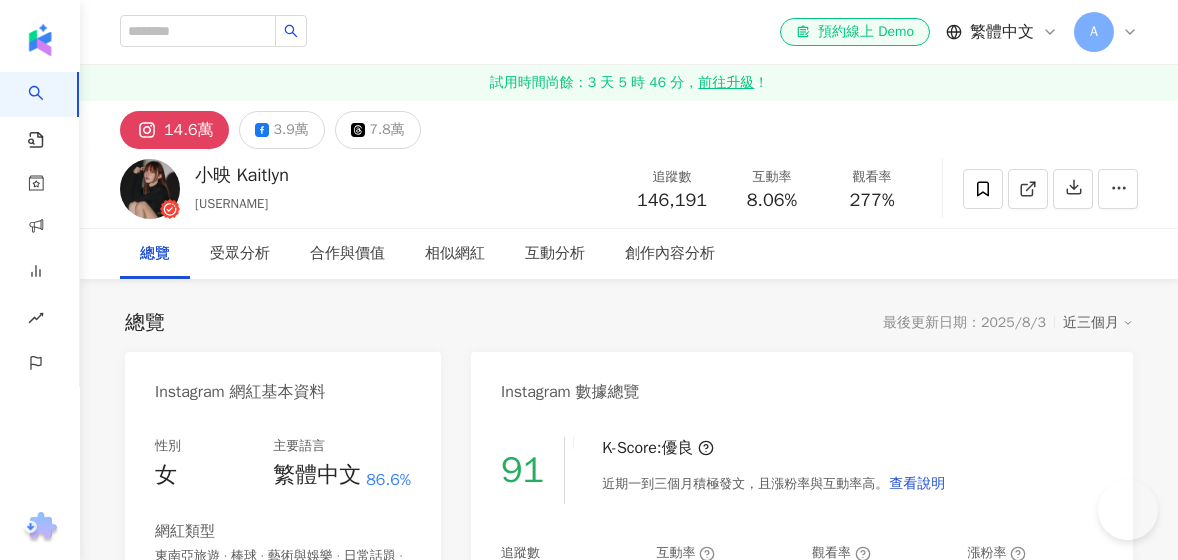 scroll, scrollTop: 841, scrollLeft: 0, axis: vertical 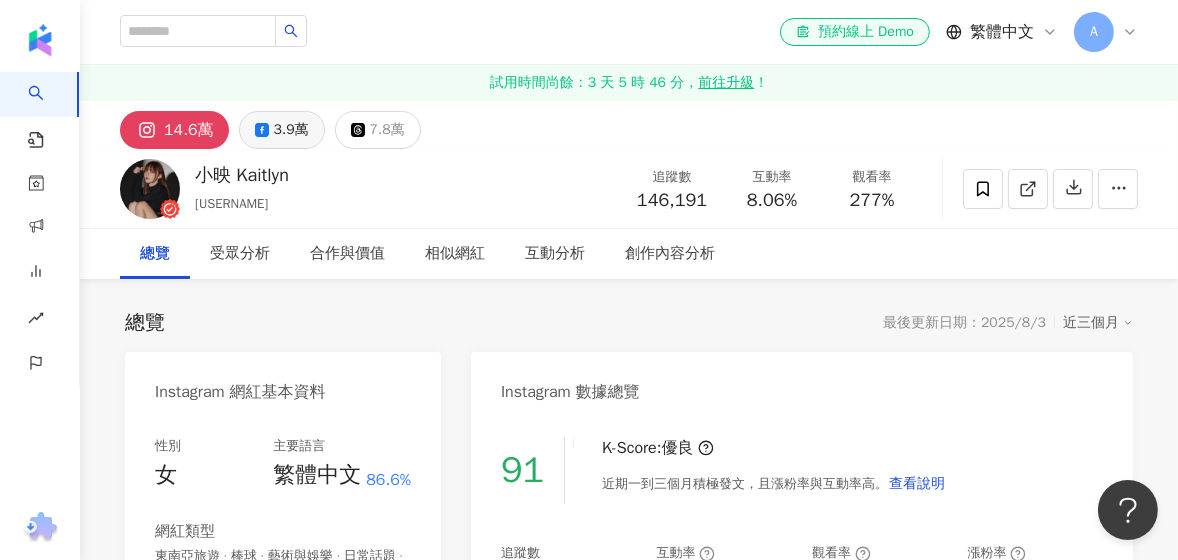 click on "3.9萬" at bounding box center [282, 130] 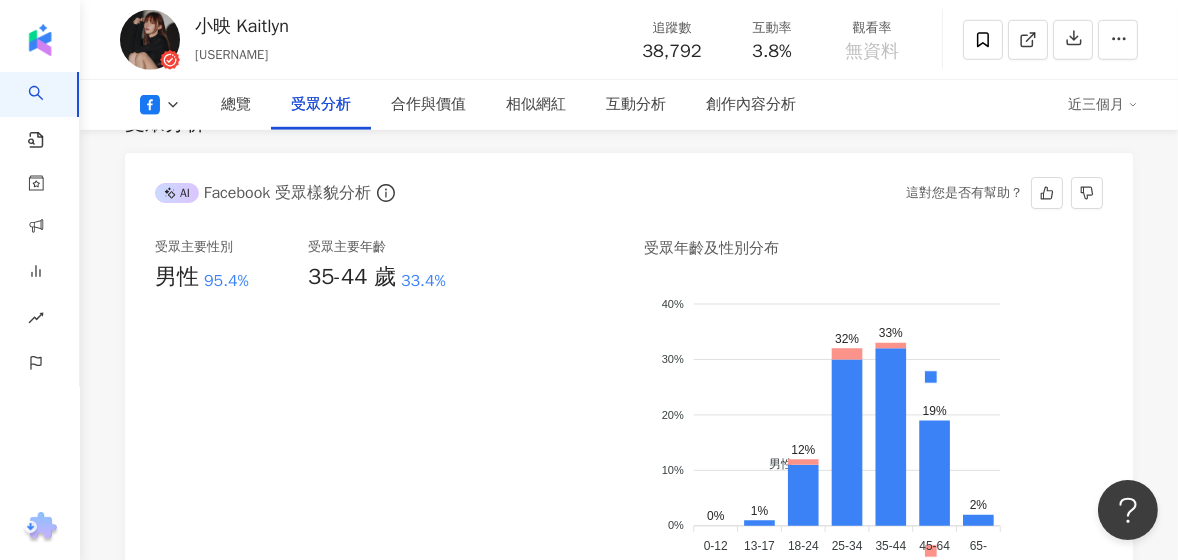 scroll, scrollTop: 1783, scrollLeft: 0, axis: vertical 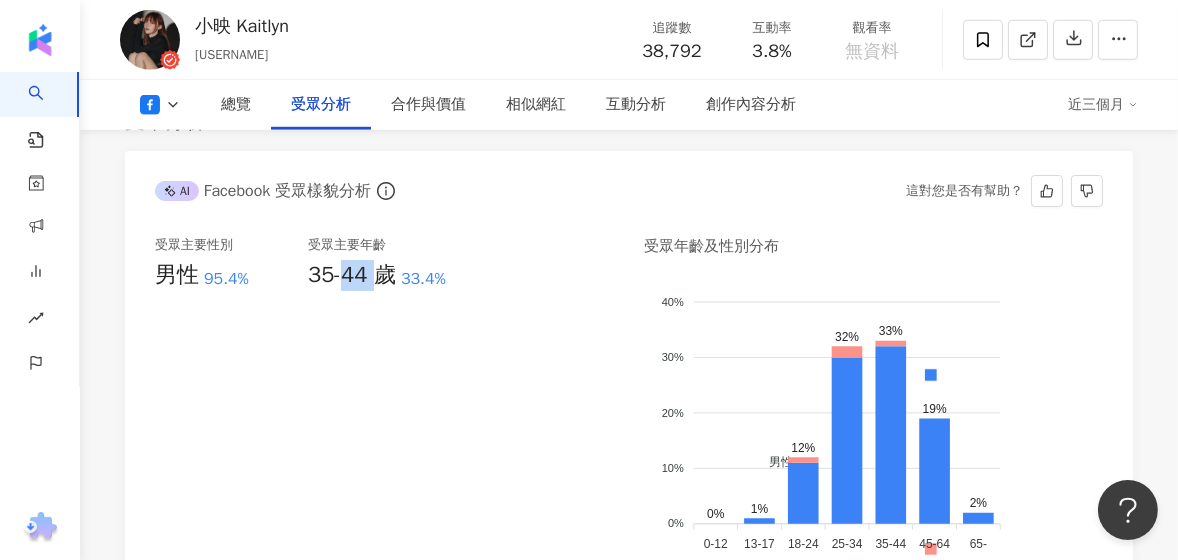 drag, startPoint x: 346, startPoint y: 255, endPoint x: 376, endPoint y: 255, distance: 30 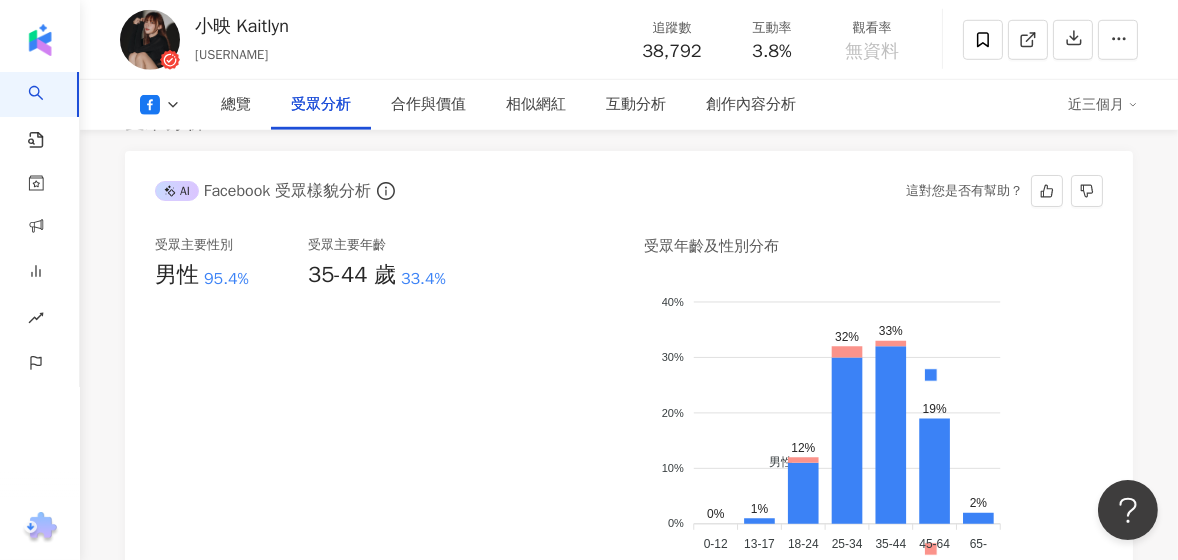 drag, startPoint x: 376, startPoint y: 255, endPoint x: 470, endPoint y: 380, distance: 156.40013 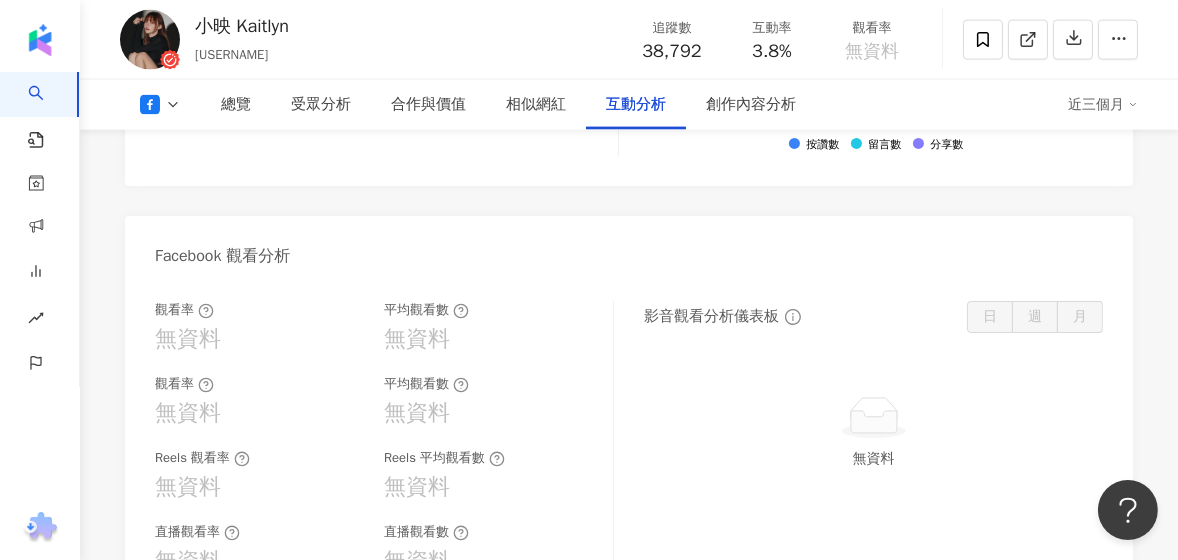 scroll, scrollTop: 3788, scrollLeft: 0, axis: vertical 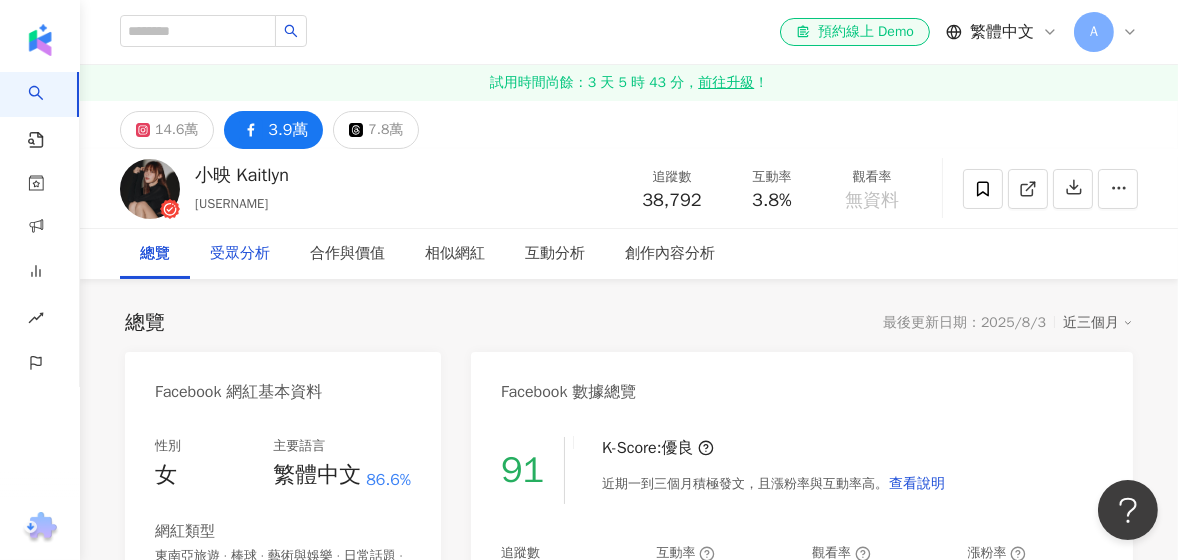 click on "受眾分析" at bounding box center [240, 254] 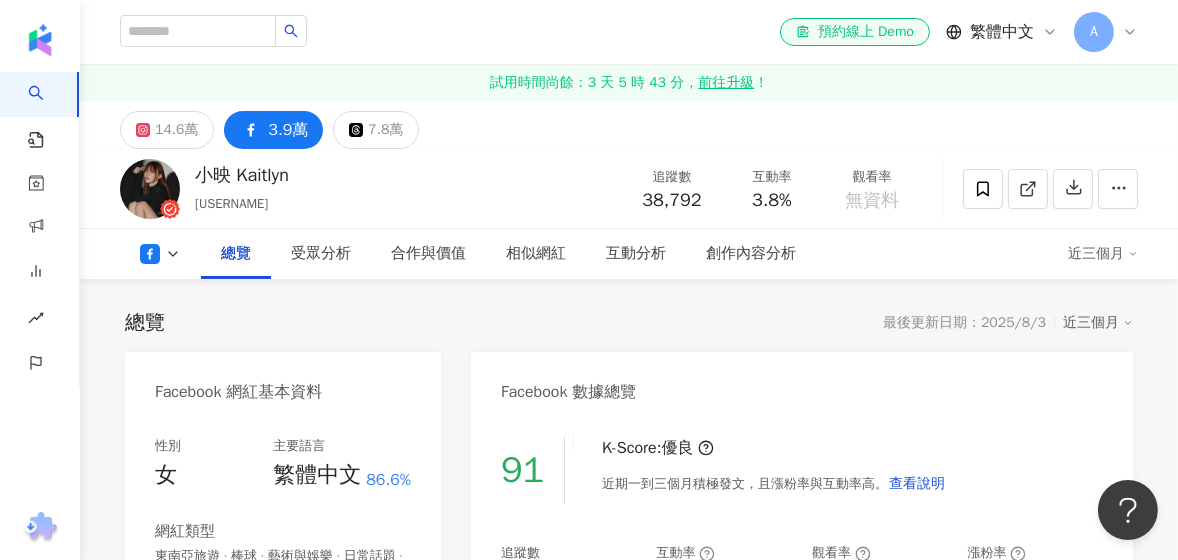 scroll, scrollTop: 296, scrollLeft: 0, axis: vertical 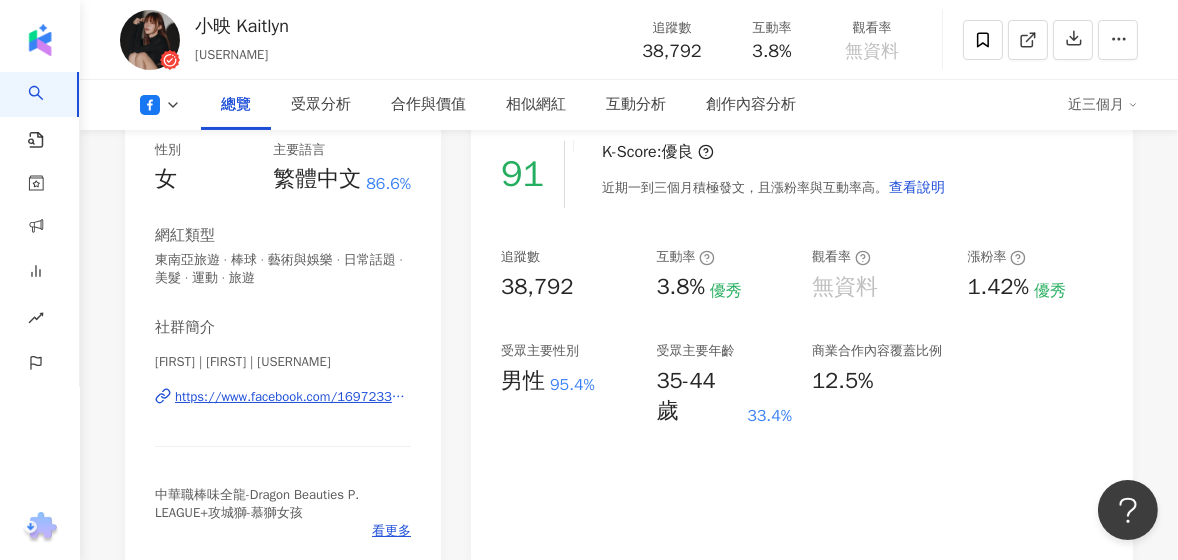 drag, startPoint x: 926, startPoint y: 309, endPoint x: 853, endPoint y: 269, distance: 83.240616 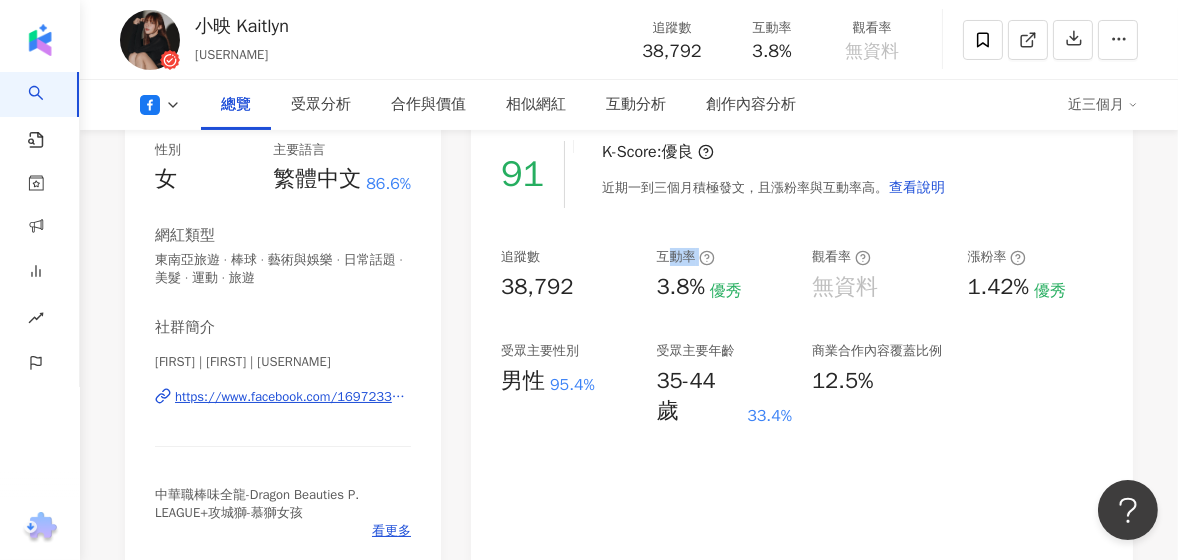 drag, startPoint x: 698, startPoint y: 257, endPoint x: 667, endPoint y: 259, distance: 31.06445 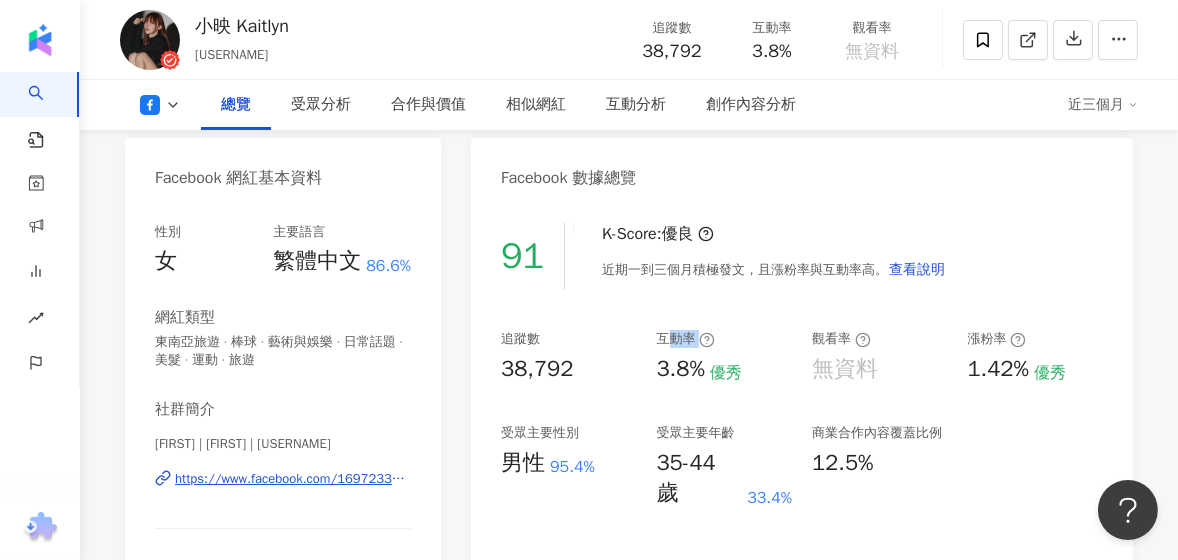 scroll, scrollTop: 196, scrollLeft: 0, axis: vertical 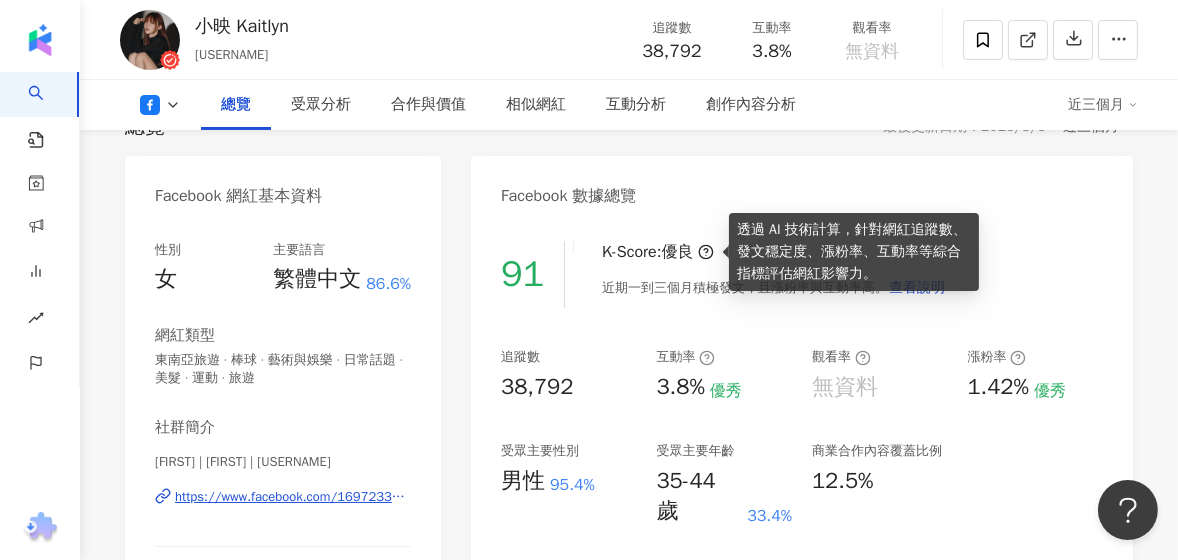 click 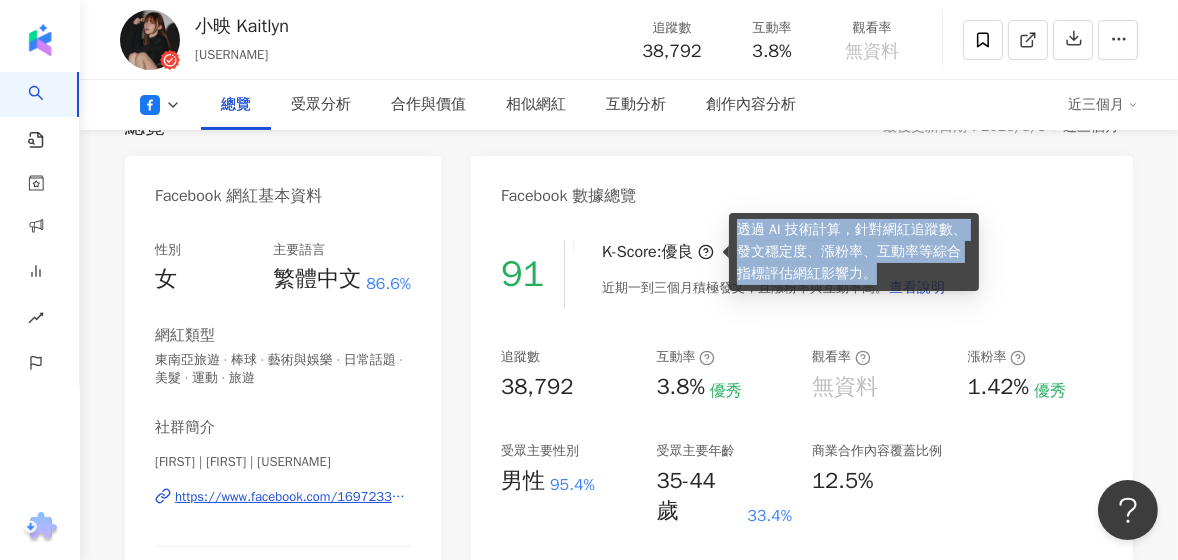 drag, startPoint x: 740, startPoint y: 227, endPoint x: 877, endPoint y: 279, distance: 146.53668 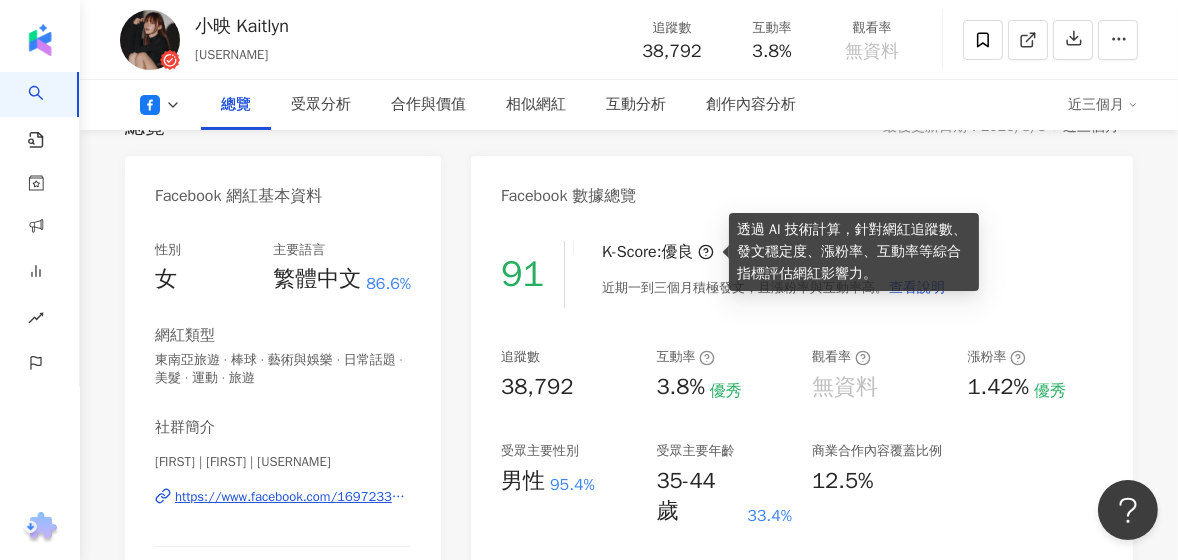 click 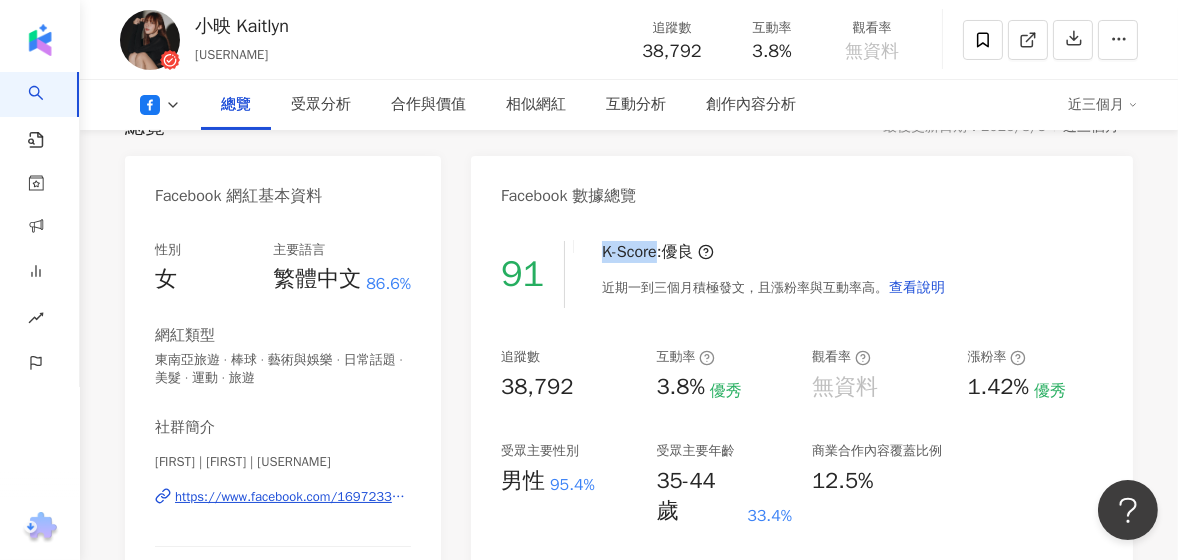 drag, startPoint x: 598, startPoint y: 255, endPoint x: 656, endPoint y: 257, distance: 58.034473 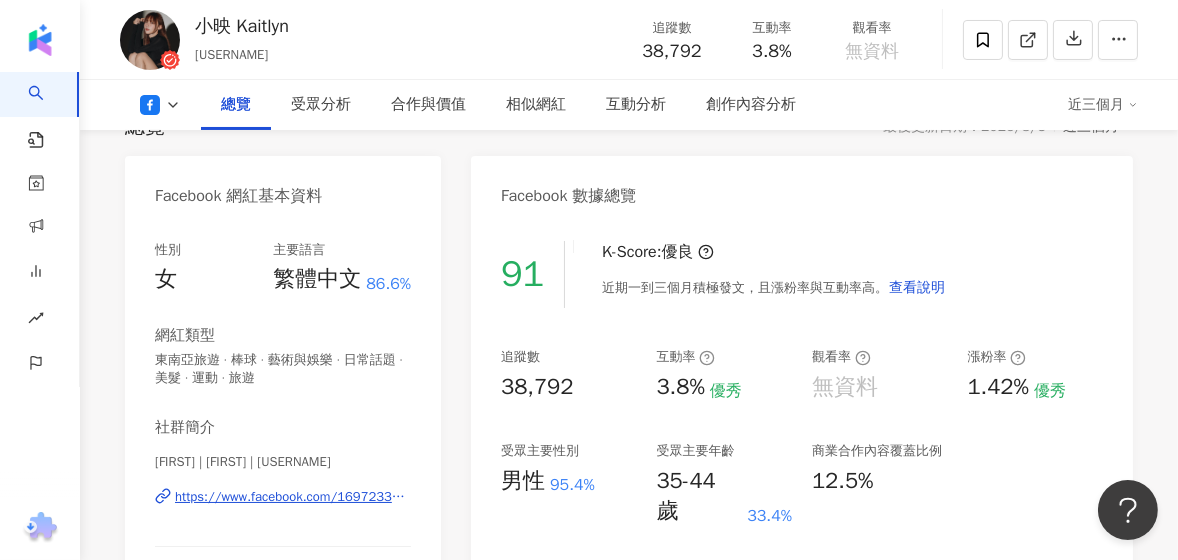 click on "互動率" at bounding box center [686, 357] 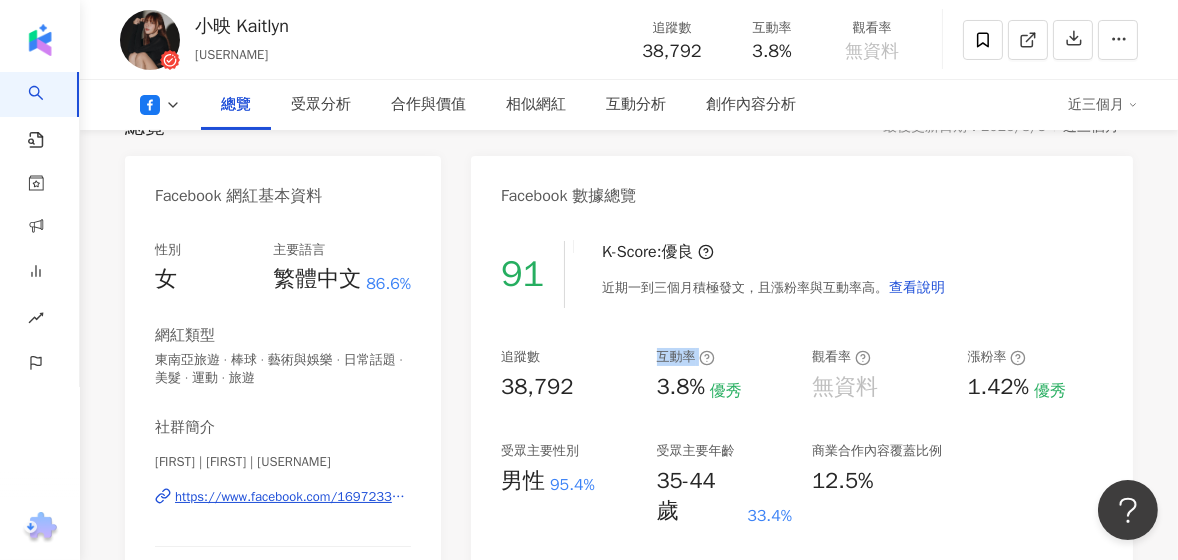 drag, startPoint x: 655, startPoint y: 352, endPoint x: 701, endPoint y: 352, distance: 46 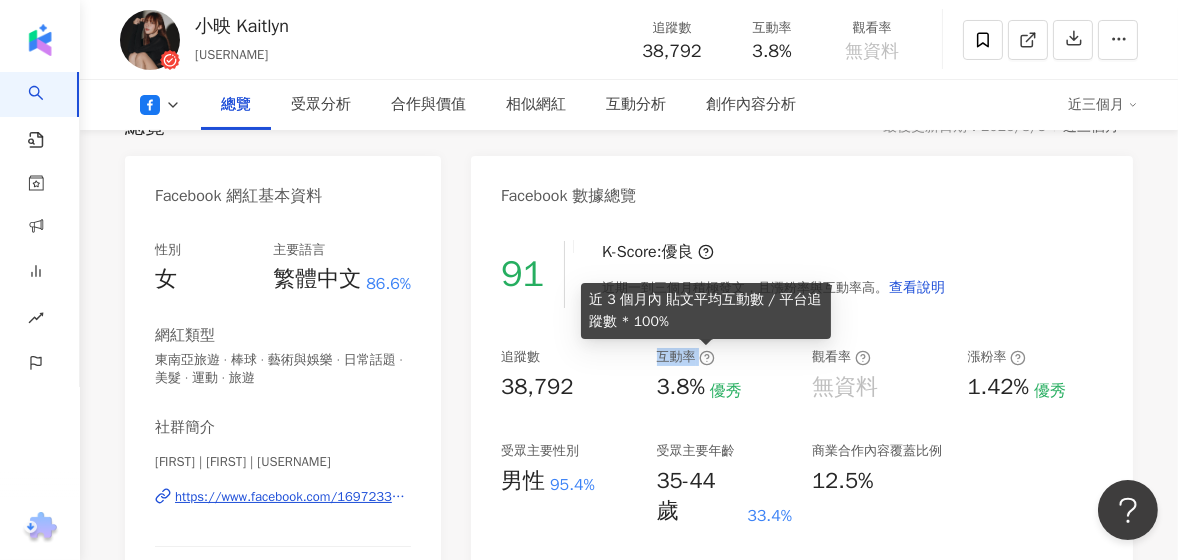 copy on "互動率" 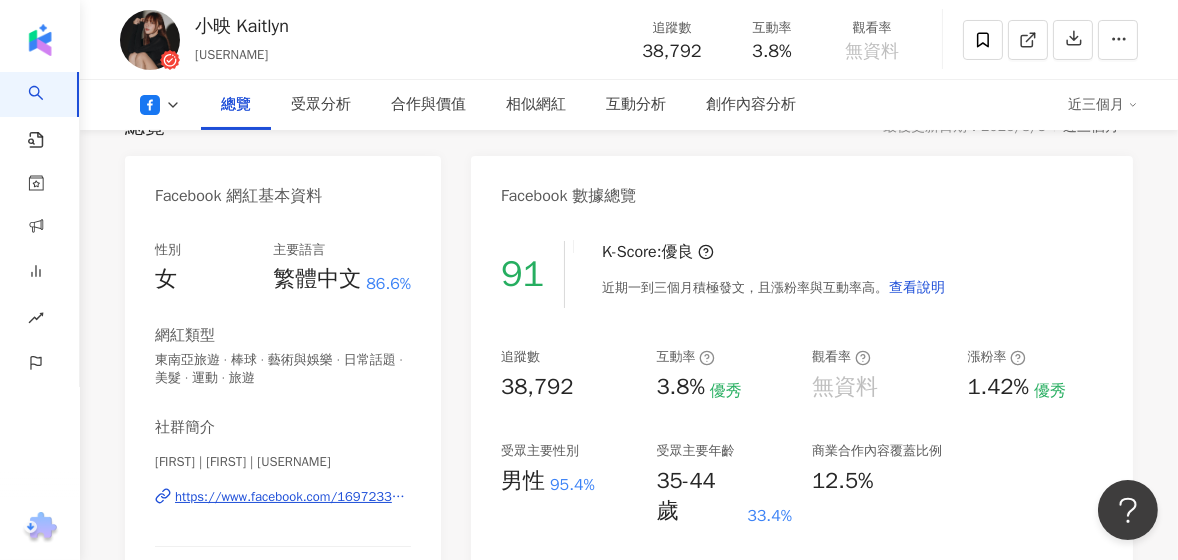 click 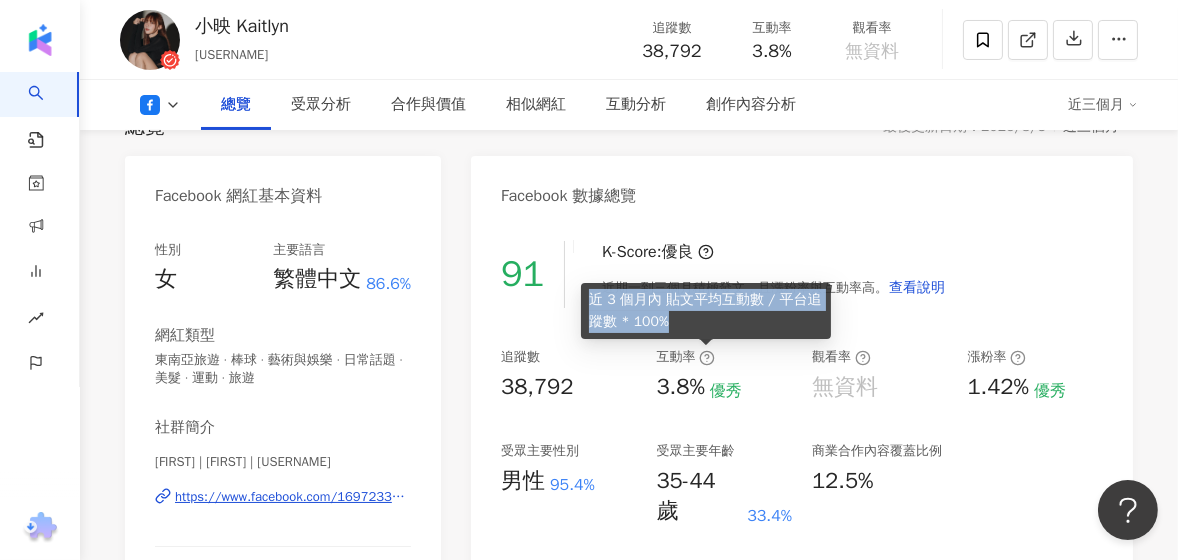 drag, startPoint x: 684, startPoint y: 327, endPoint x: 584, endPoint y: 286, distance: 108.078674 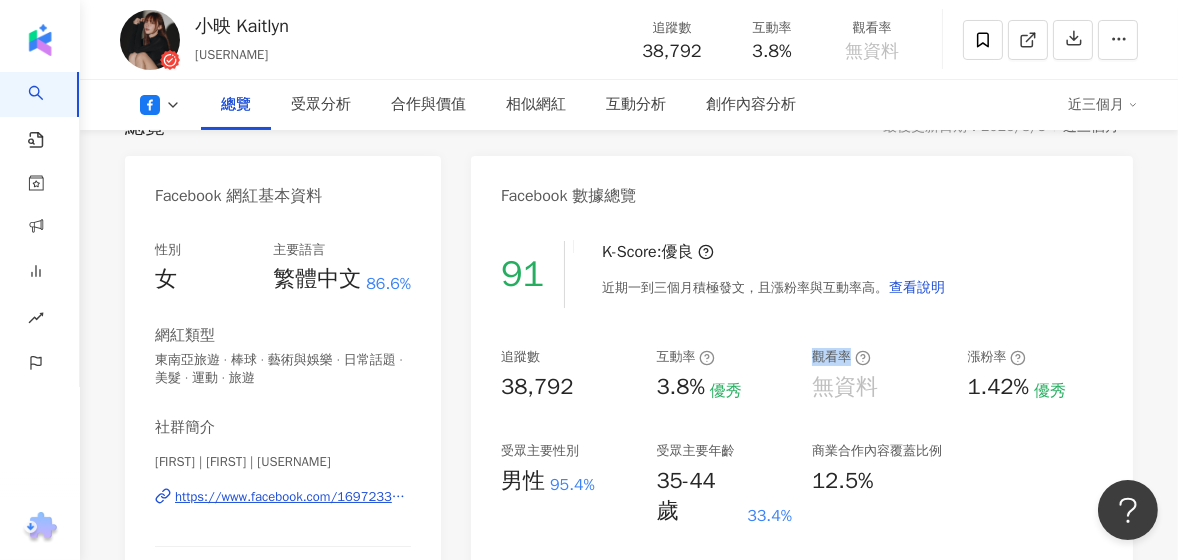 drag, startPoint x: 812, startPoint y: 358, endPoint x: 849, endPoint y: 358, distance: 37 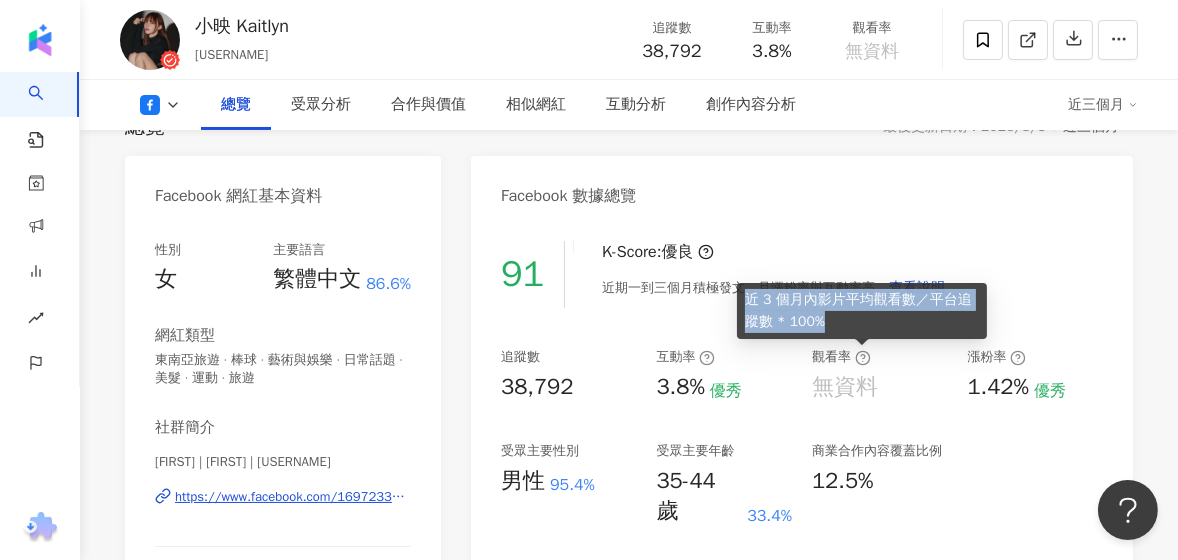 drag, startPoint x: 852, startPoint y: 331, endPoint x: 745, endPoint y: 297, distance: 112.27199 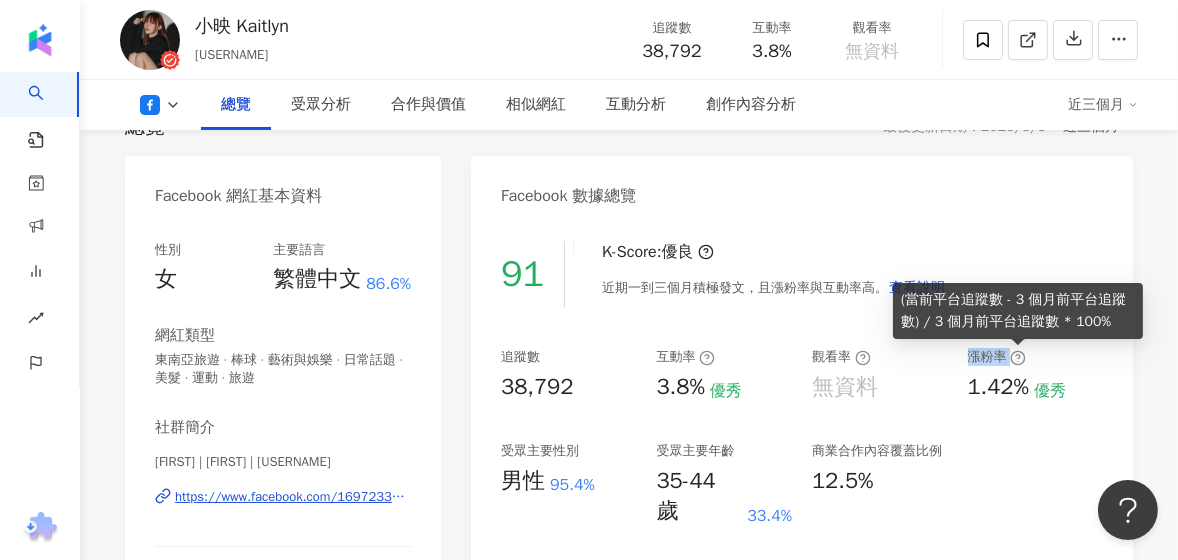 drag, startPoint x: 968, startPoint y: 355, endPoint x: 1009, endPoint y: 364, distance: 41.976185 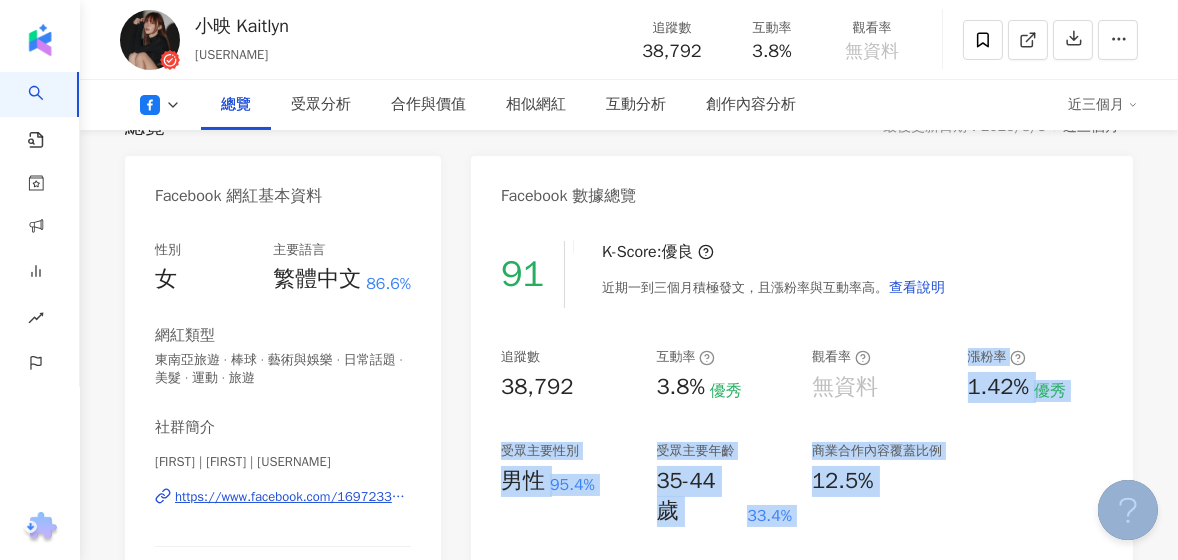 drag, startPoint x: 1104, startPoint y: 329, endPoint x: 974, endPoint y: 342, distance: 130.64838 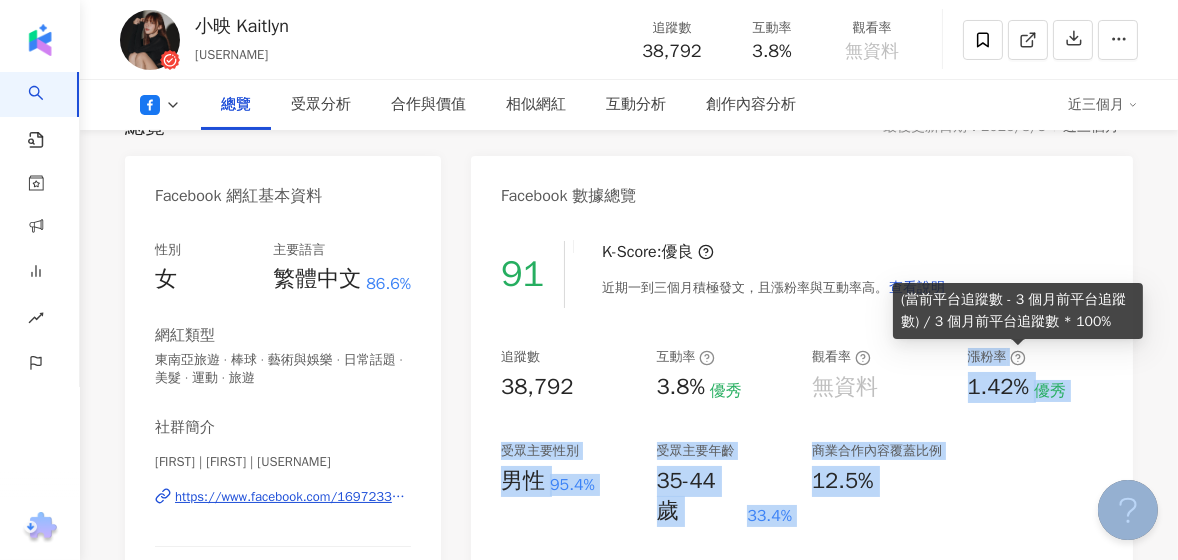 click on "漲粉率" at bounding box center (1036, 357) 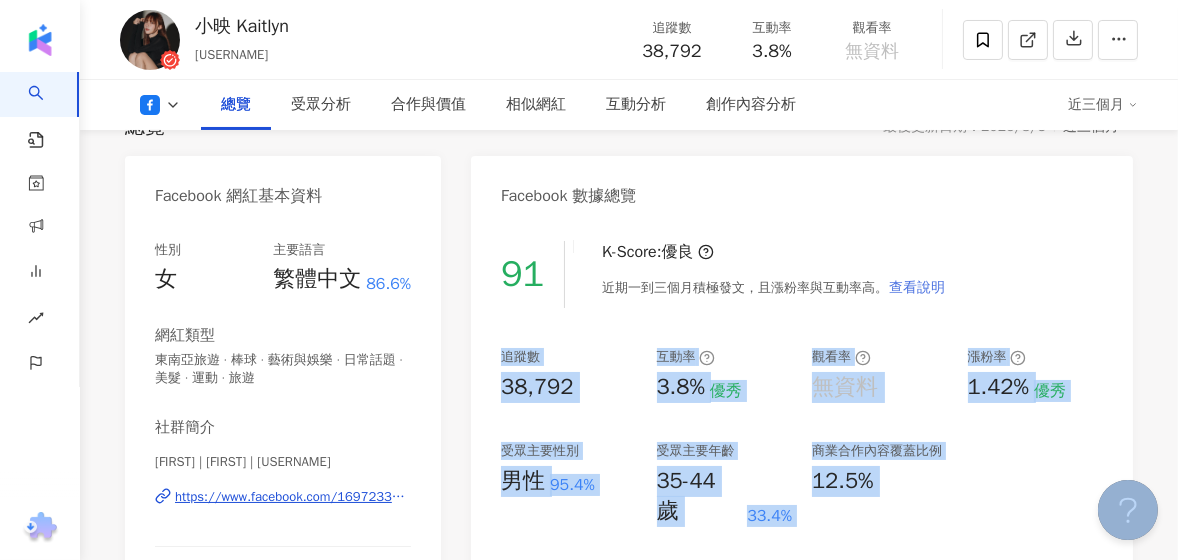 drag, startPoint x: 1111, startPoint y: 325, endPoint x: 921, endPoint y: 304, distance: 191.157 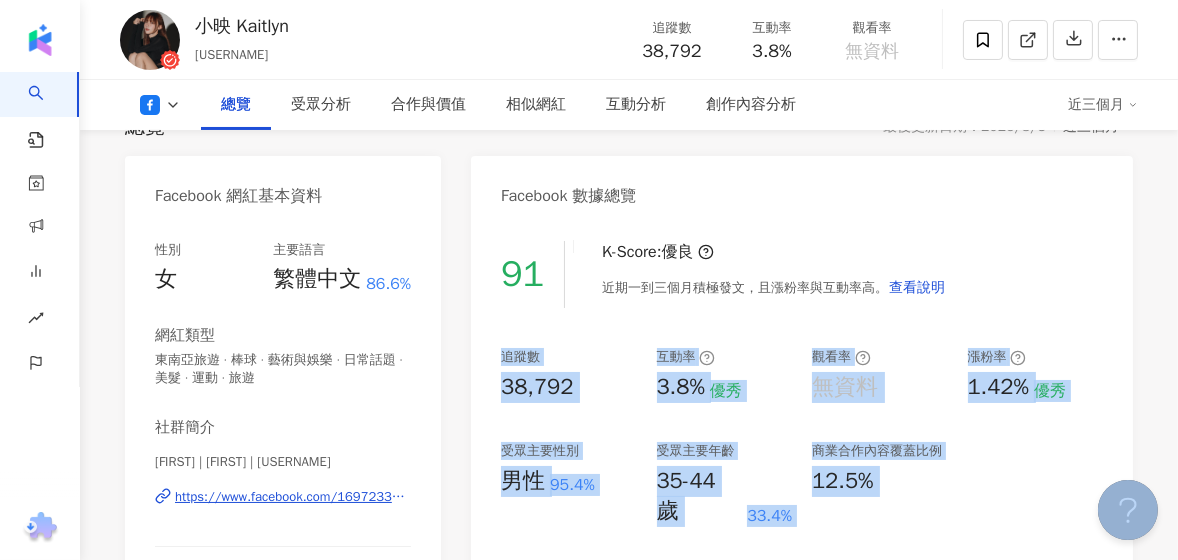 drag, startPoint x: 921, startPoint y: 304, endPoint x: 1074, endPoint y: 327, distance: 154.7191 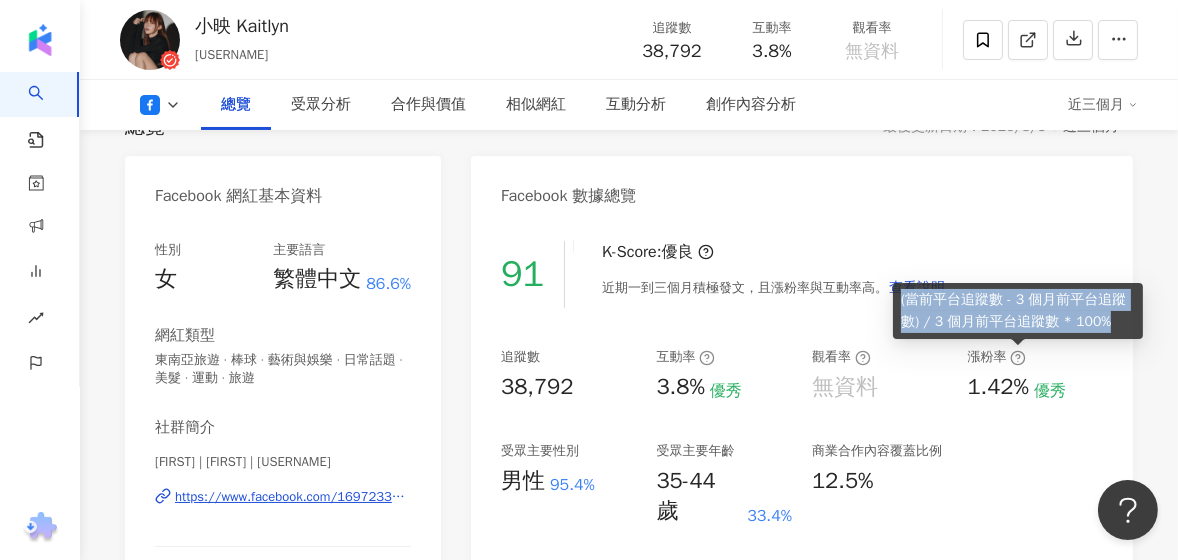 drag, startPoint x: 1107, startPoint y: 326, endPoint x: 901, endPoint y: 298, distance: 207.89421 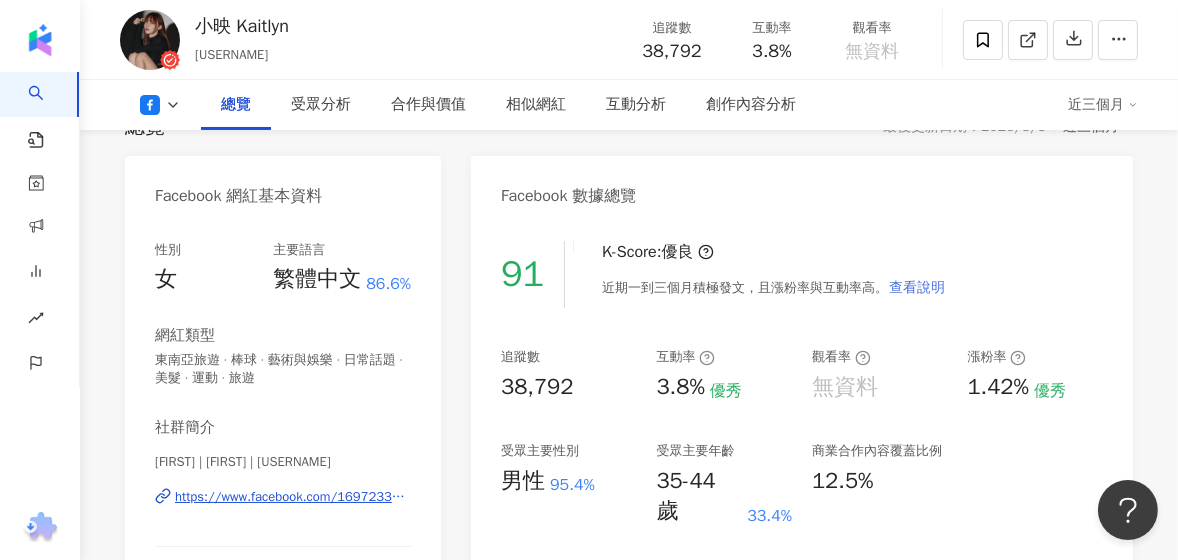 copy on "(當前平台追蹤數 - 3 個月前平台追蹤數) / 3 個月前平台追蹤數 * 100%" 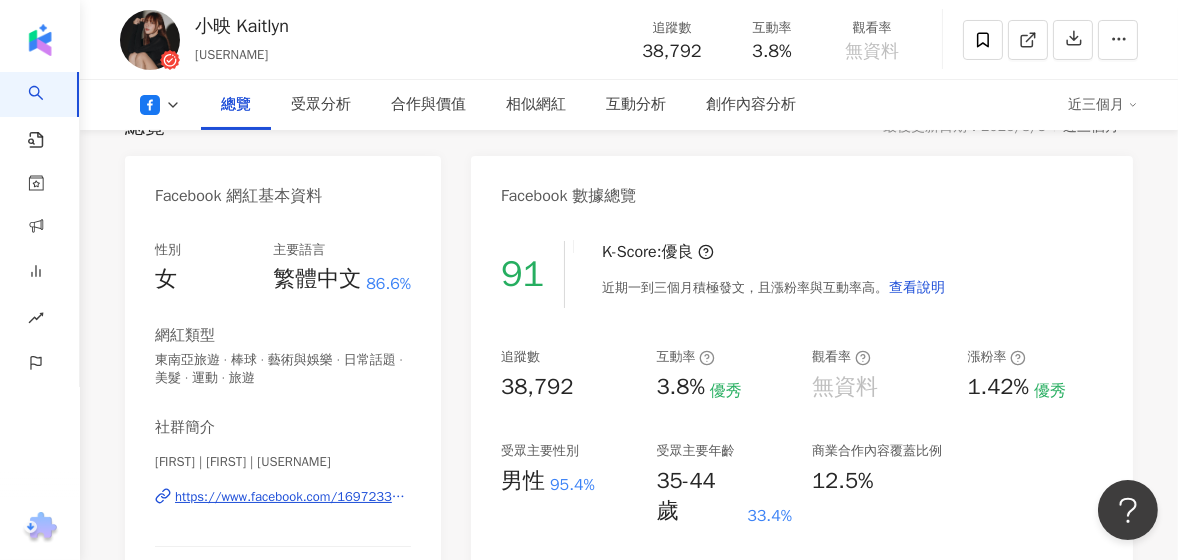 click on "優秀" at bounding box center (1050, 391) 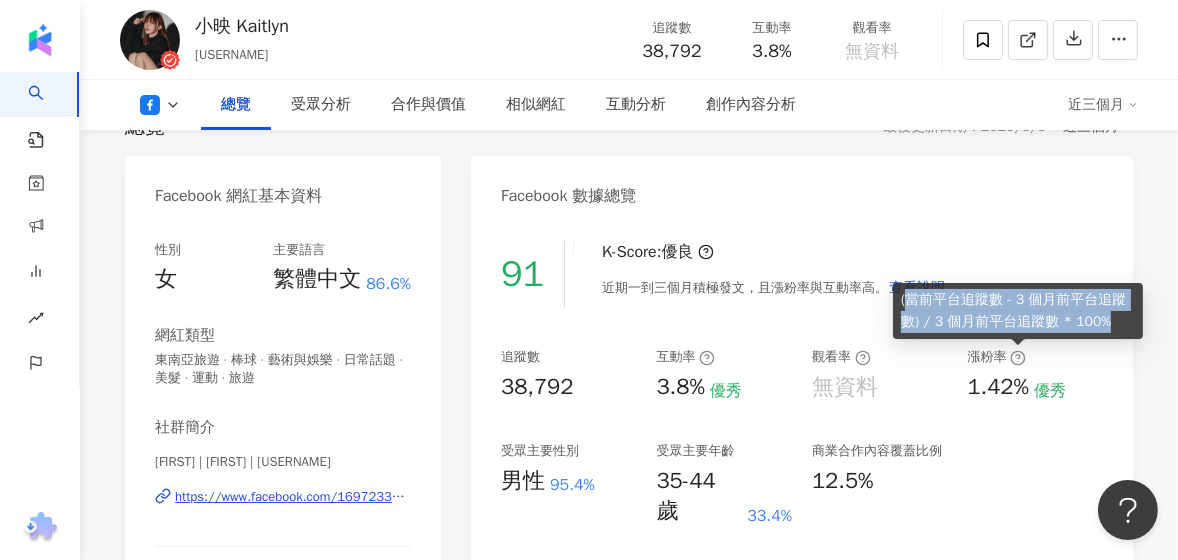 drag, startPoint x: 1102, startPoint y: 327, endPoint x: 907, endPoint y: 301, distance: 196.7257 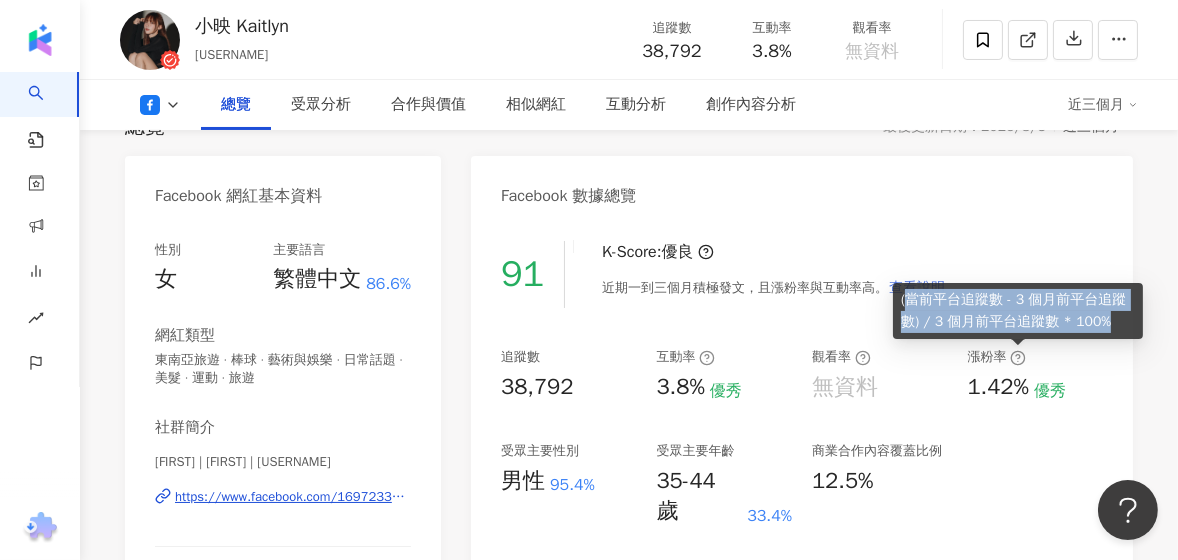 copy on "當前平台追蹤數 - 3 個月前平台追蹤數) / 3 個月前平台追蹤數 * 100%" 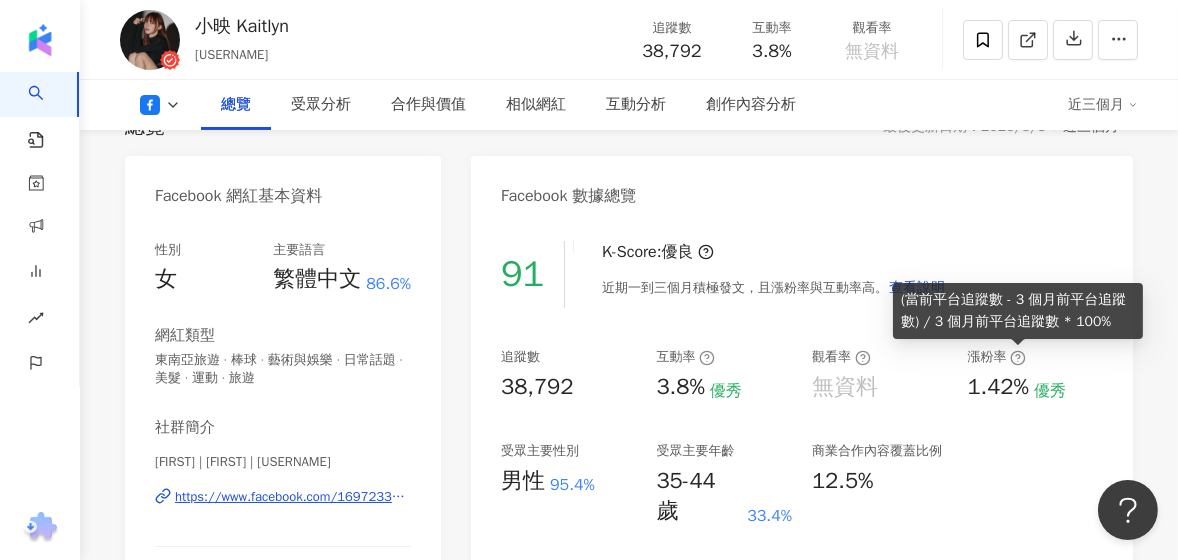 click 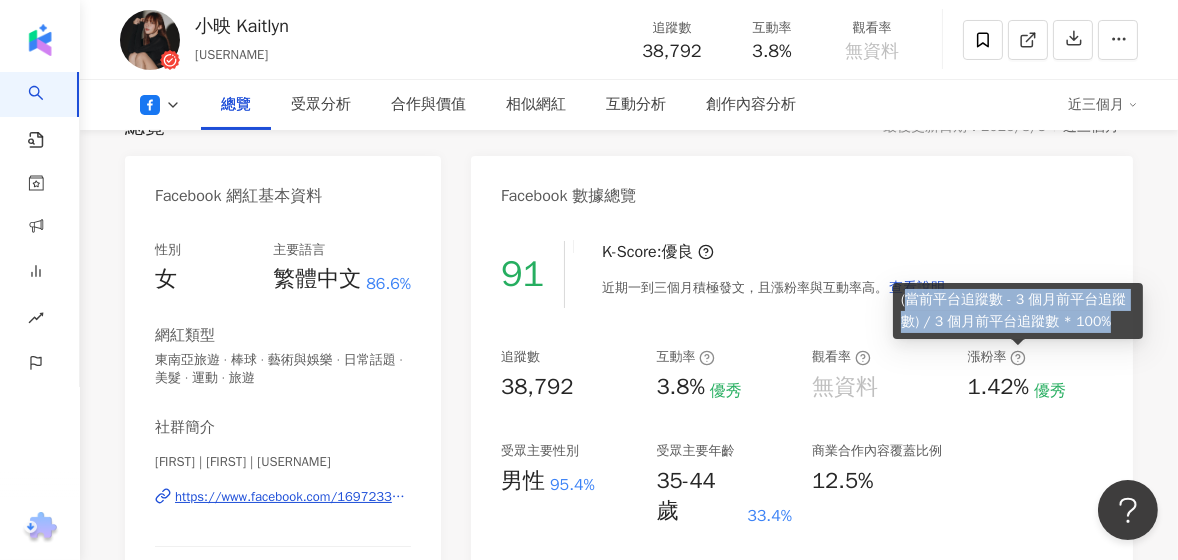 drag, startPoint x: 908, startPoint y: 303, endPoint x: 1109, endPoint y: 322, distance: 201.89601 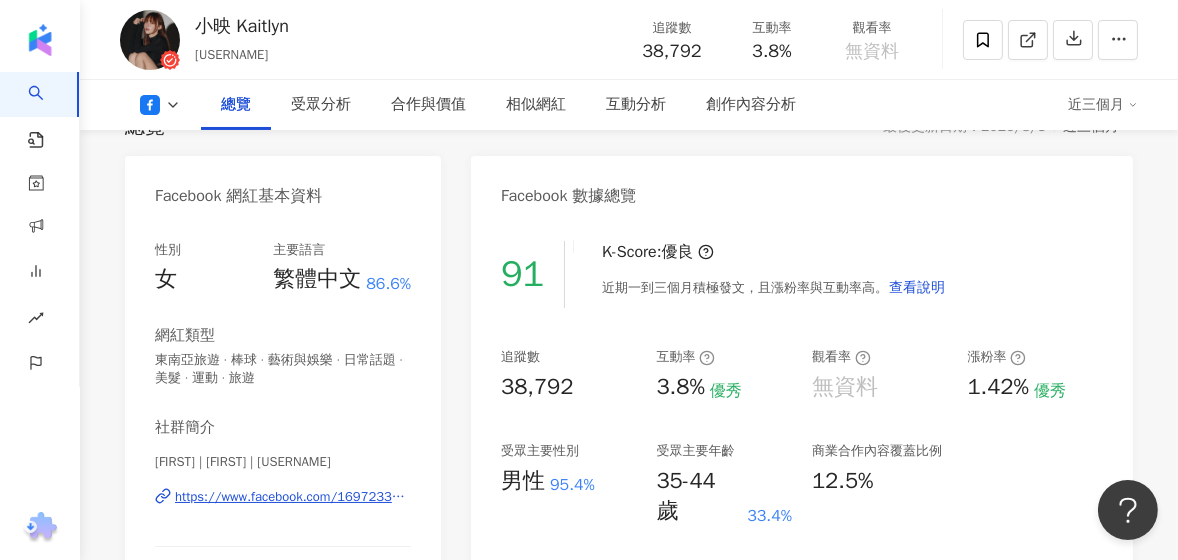 click on "近期一到三個月積極發文，且漲粉率與互動率高。 查看說明" at bounding box center [774, 288] 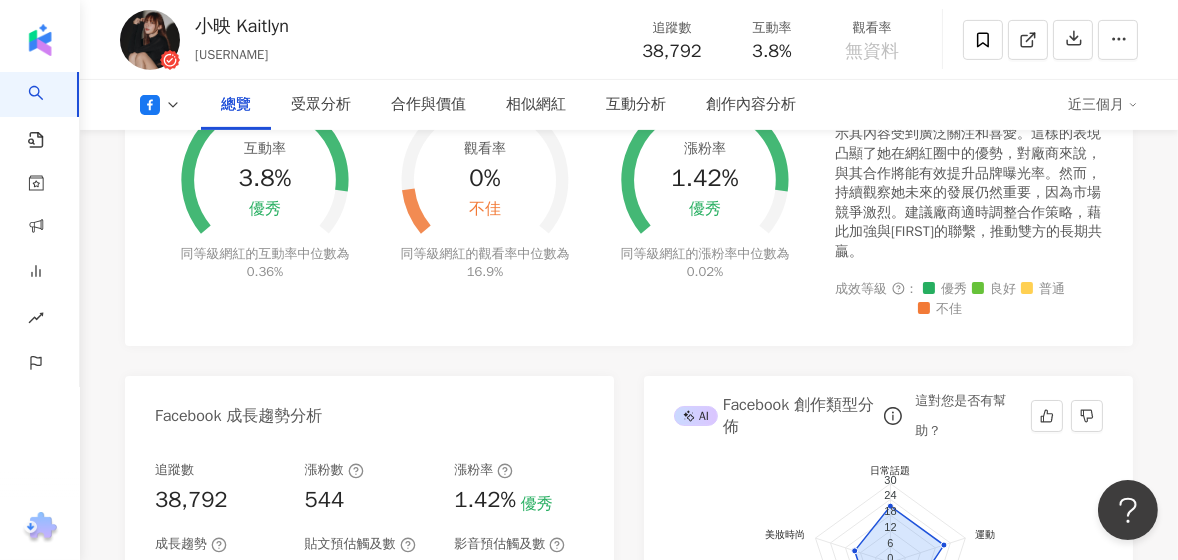 scroll, scrollTop: 996, scrollLeft: 0, axis: vertical 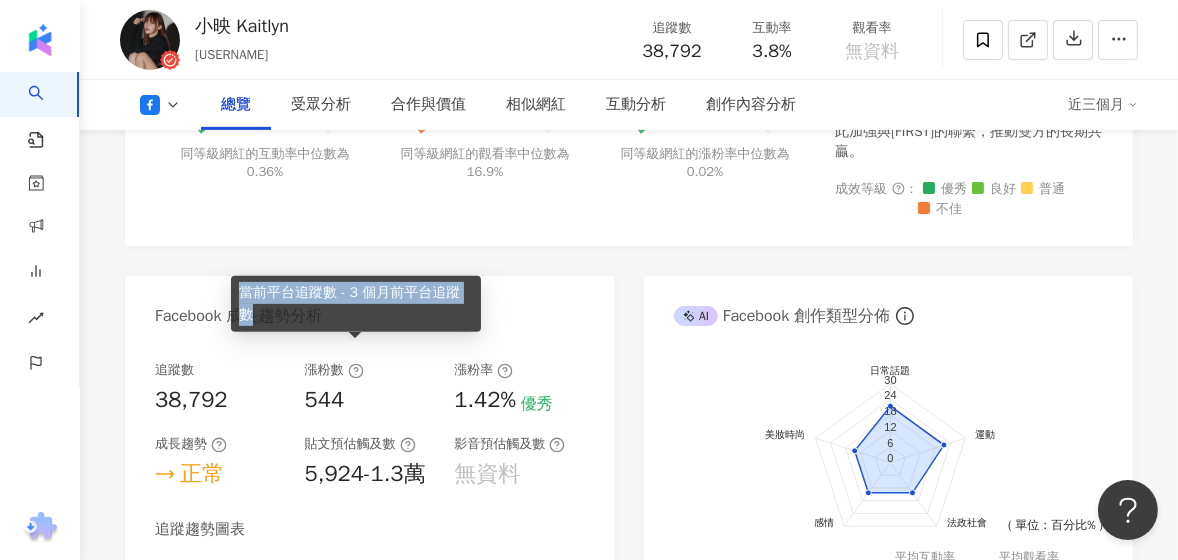 drag, startPoint x: 238, startPoint y: 314, endPoint x: 467, endPoint y: 316, distance: 229.00873 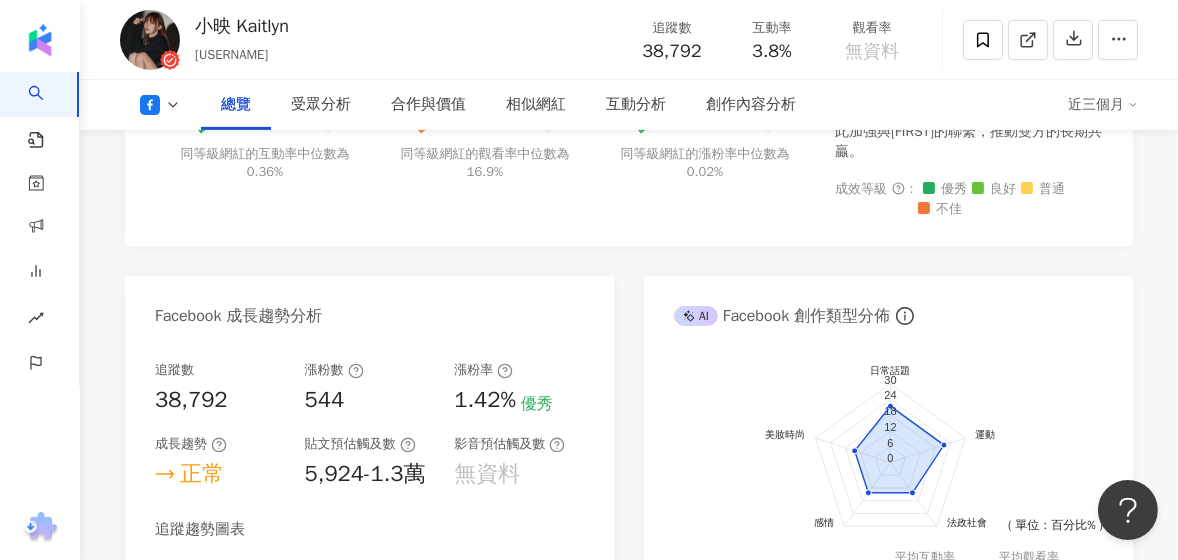 click on "追蹤趨勢圖表" at bounding box center [369, 529] 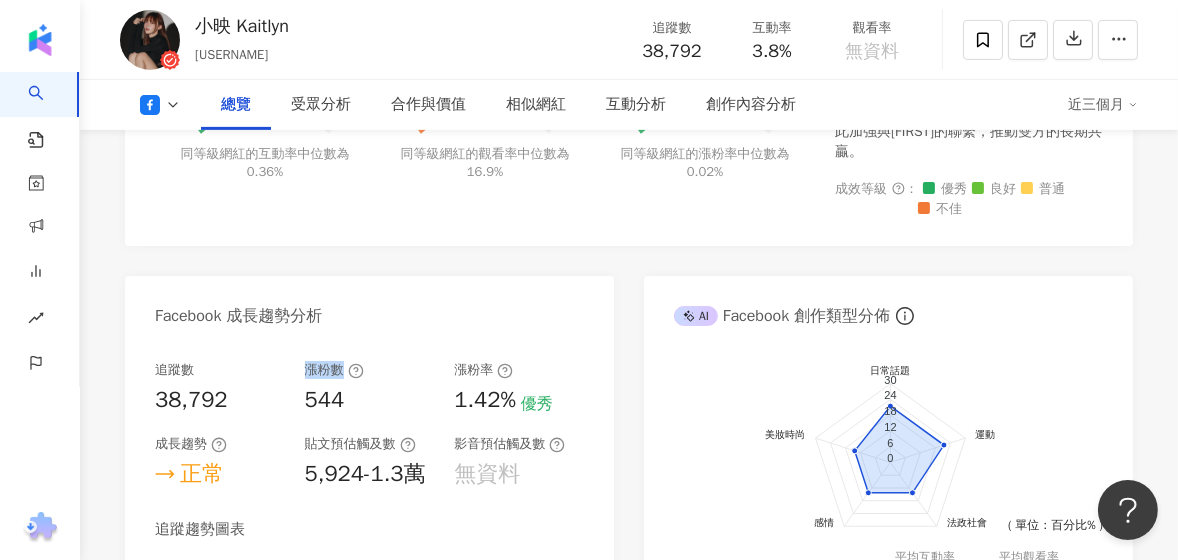 drag, startPoint x: 303, startPoint y: 352, endPoint x: 342, endPoint y: 359, distance: 39.623226 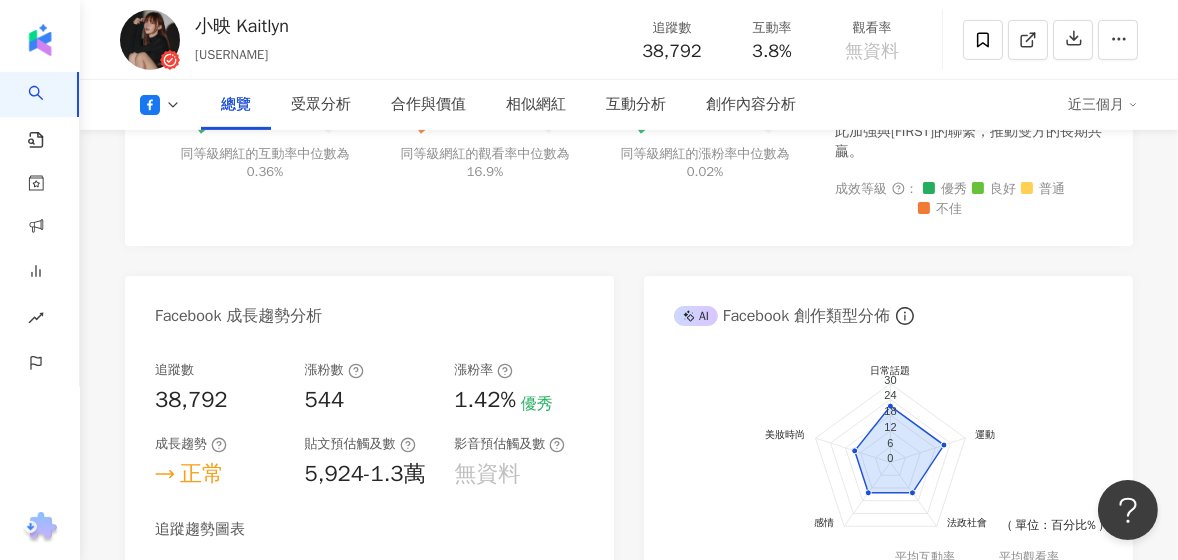 click on "追蹤數" at bounding box center [220, 370] 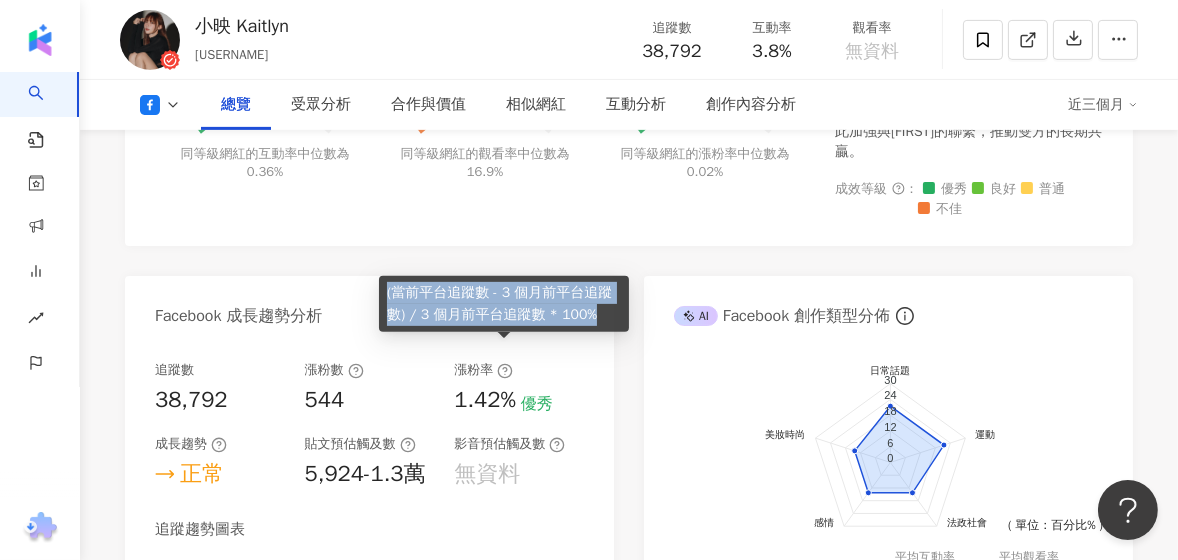drag, startPoint x: 588, startPoint y: 319, endPoint x: 387, endPoint y: 289, distance: 203.22647 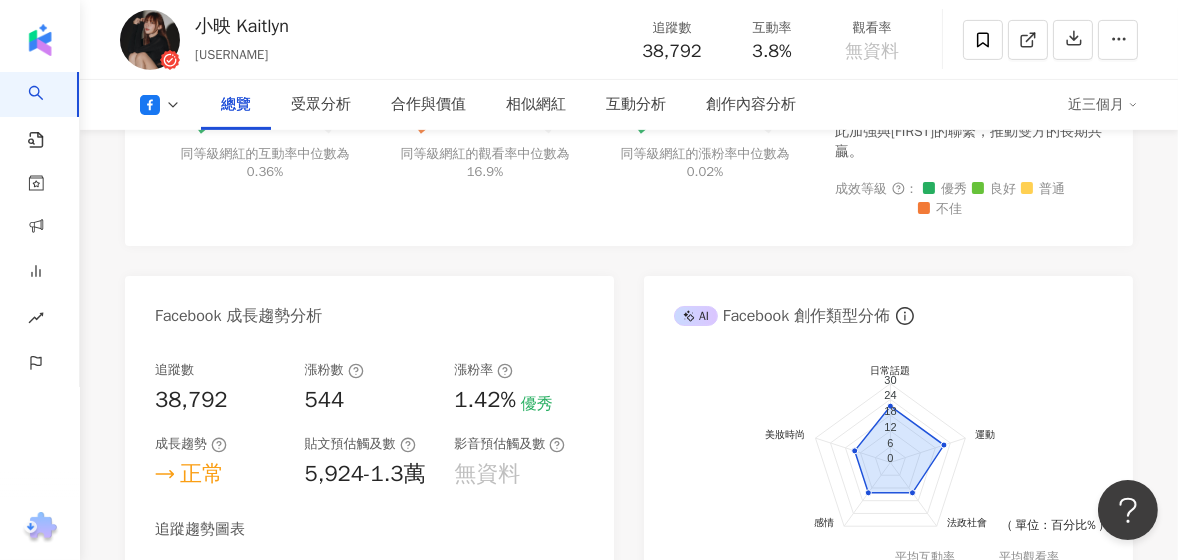 click on "追蹤趨勢圖表" at bounding box center (369, 529) 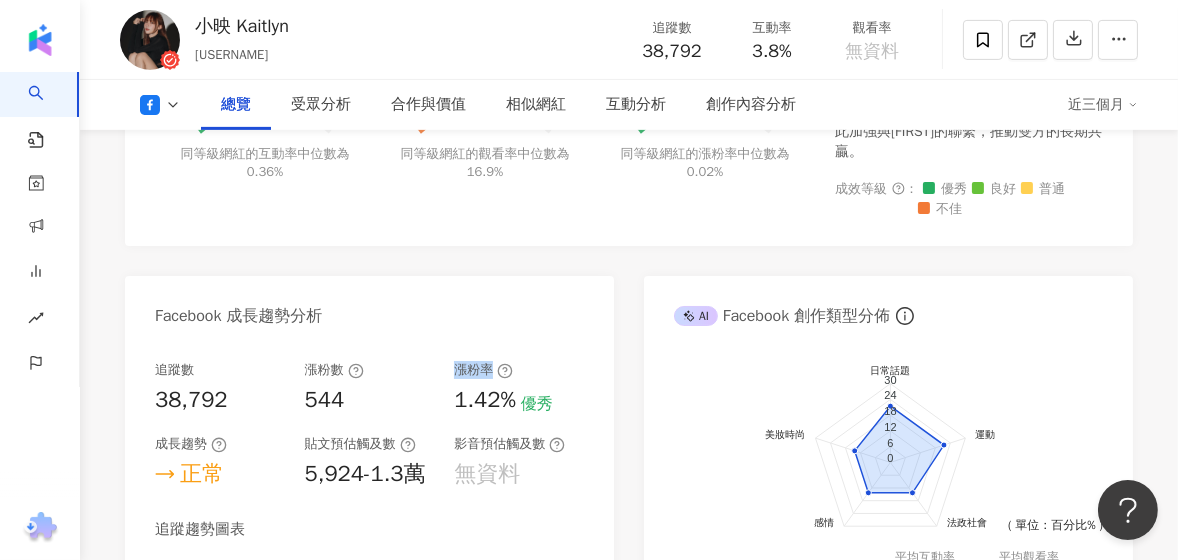 drag, startPoint x: 458, startPoint y: 345, endPoint x: 490, endPoint y: 352, distance: 32.75668 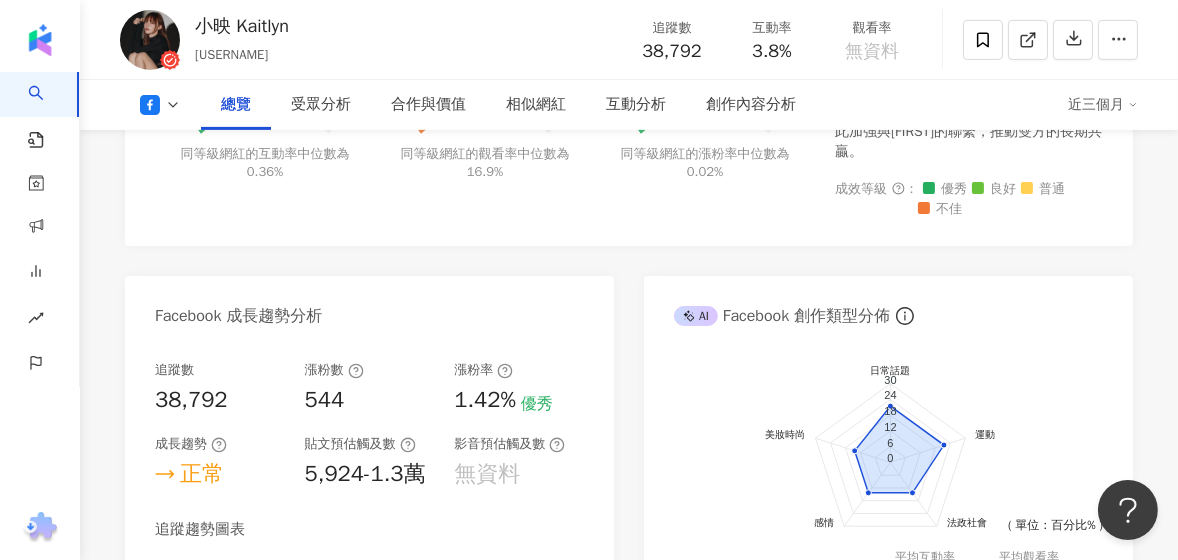 click on "追蹤數   38,792 漲粉數   544 漲粉率   1.42% 優秀 成長趨勢   正常 貼文預估觸及數   5,924-1.3萬 影音預估觸及數   無資料 追蹤趨勢圖表 38,800 38,800 38,650 38,650 38,500 38,500 38,350 38,350 38,200 38,200 5/11 5/11 5/14 5/14 5/18 5/18 5/25 5/25 6/1 6/1 6/4 6/4 6/6 6/6 6/8 6/8 6/15 6/15 6/19 6/19 6/22 6/22 6/29 6/29 7/1 7/1 7/3 7/3 7/4 7/4 7/6 7/6 7/9 7/9 7/13 7/13 7/15 7/15 7/20 7/20 7/25 7/25 7/27 7/27 7/31 7/31 8/3 8/3" at bounding box center [369, 608] 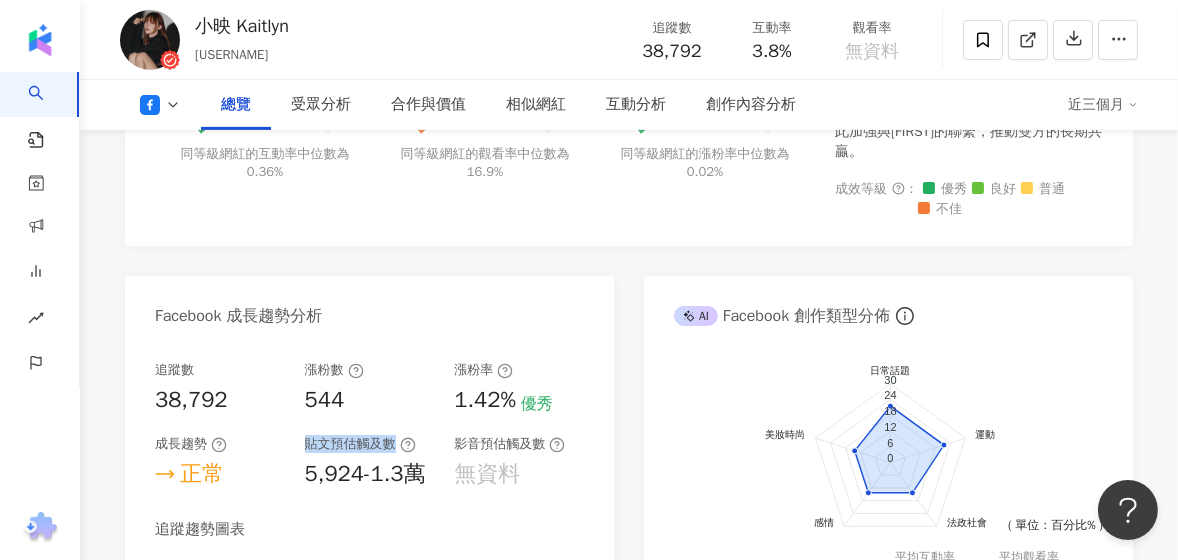 drag, startPoint x: 305, startPoint y: 430, endPoint x: 391, endPoint y: 424, distance: 86.209045 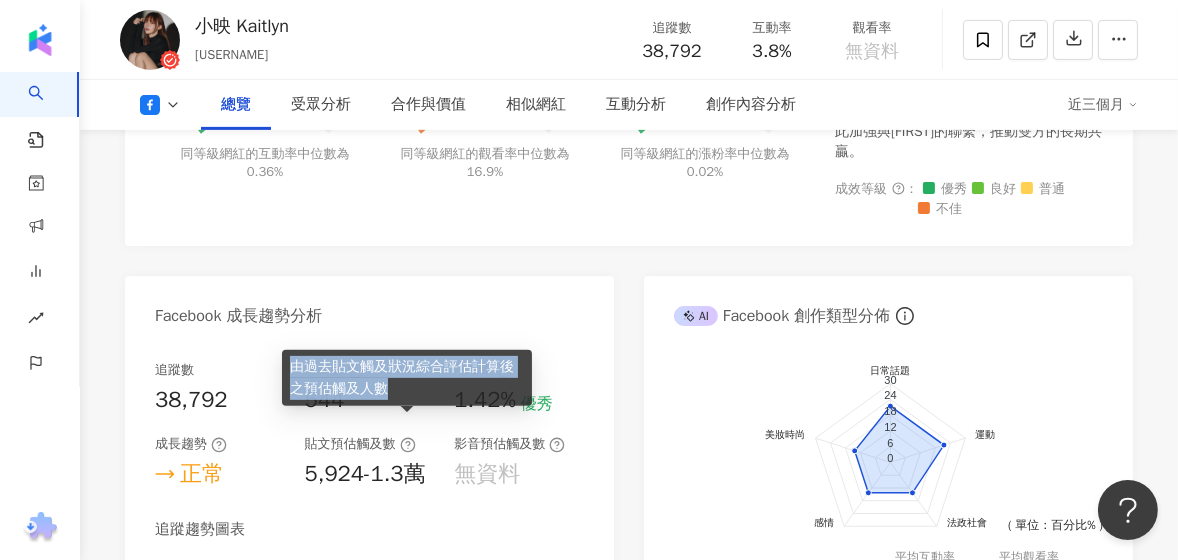 drag, startPoint x: 386, startPoint y: 387, endPoint x: 294, endPoint y: 369, distance: 93.74433 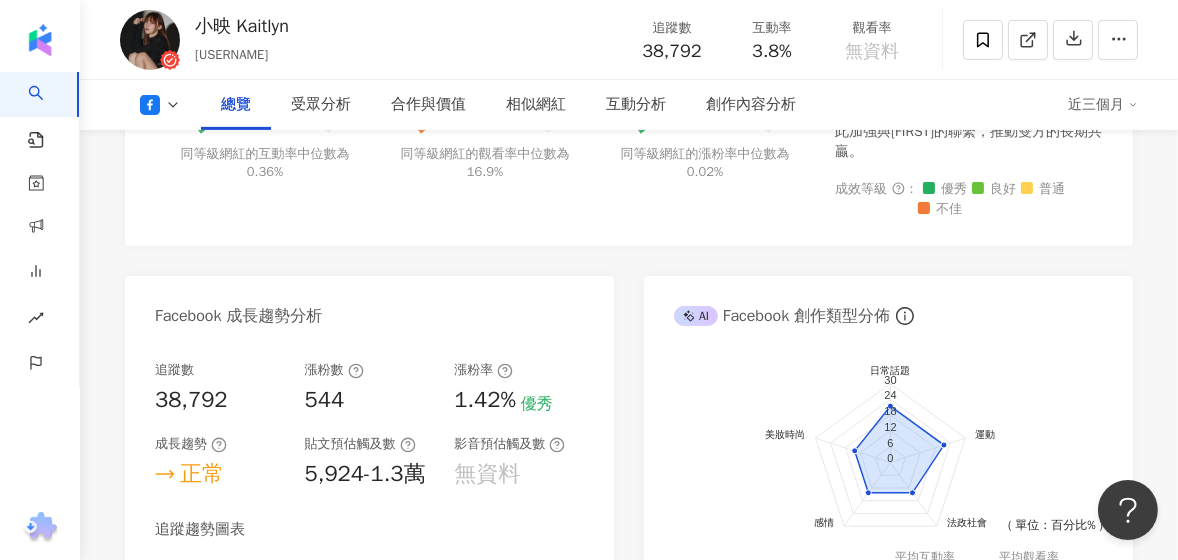 click on "追蹤趨勢圖表 38,800 38,800 38,650 38,650 38,500 38,500 38,350 38,350 38,200 38,200 5/11 5/11 5/14 5/14 5/18 5/18 5/25 5/25 6/1 6/1 6/4 6/4 6/6 6/6 6/8 6/8 6/15 6/15 6/19 6/19 6/22 6/22 6/29 6/29 7/1 7/1 7/3 7/3 7/4 7/4 7/6 7/6 7/9 7/9 7/13 7/13 7/15 7/15 7/20 7/20 7/25 7/25 7/27 7/27 7/31 7/31 8/3 8/3" at bounding box center [369, 682] 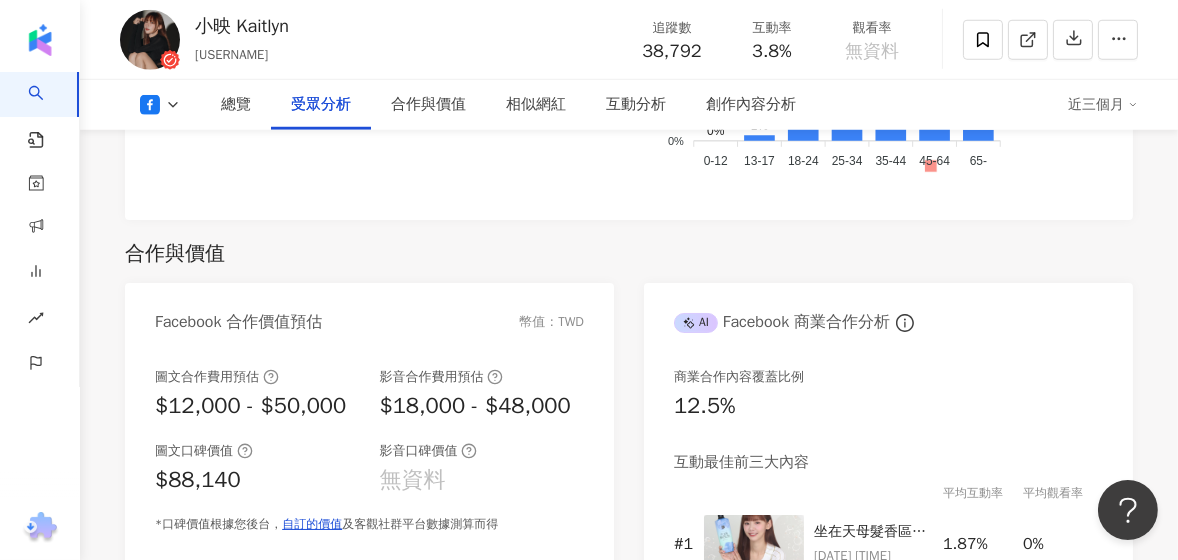 scroll, scrollTop: 2196, scrollLeft: 0, axis: vertical 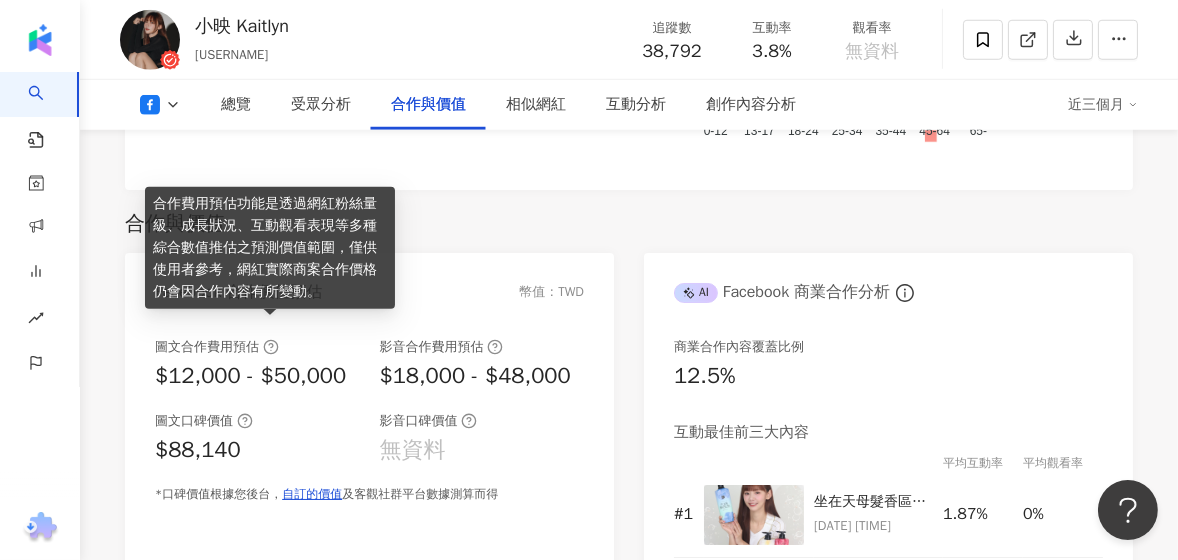 click 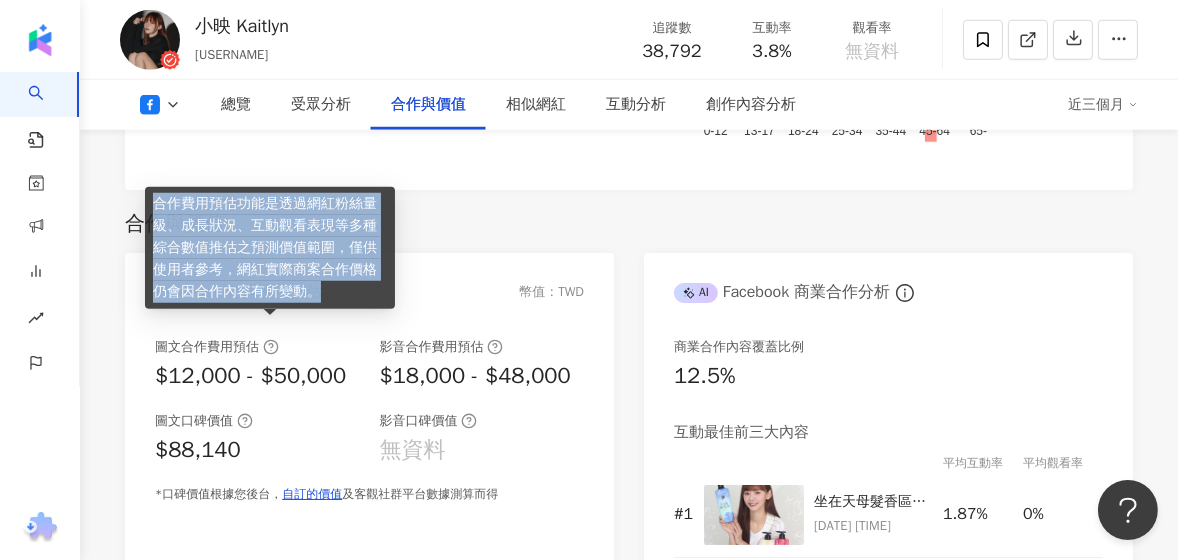 drag, startPoint x: 319, startPoint y: 292, endPoint x: 156, endPoint y: 198, distance: 188.16217 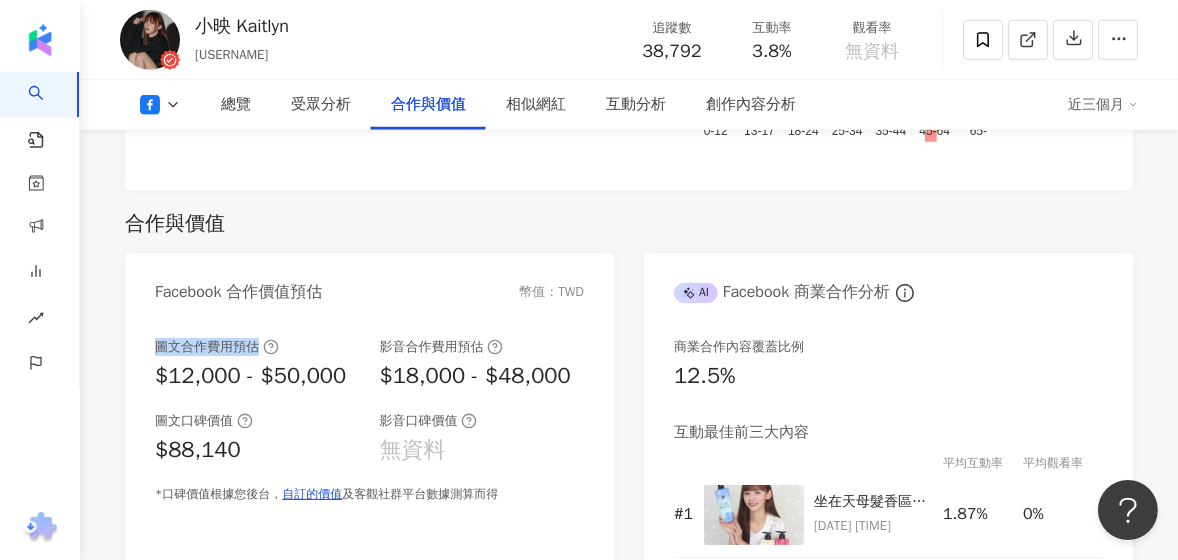 drag, startPoint x: 149, startPoint y: 332, endPoint x: 256, endPoint y: 329, distance: 107.042046 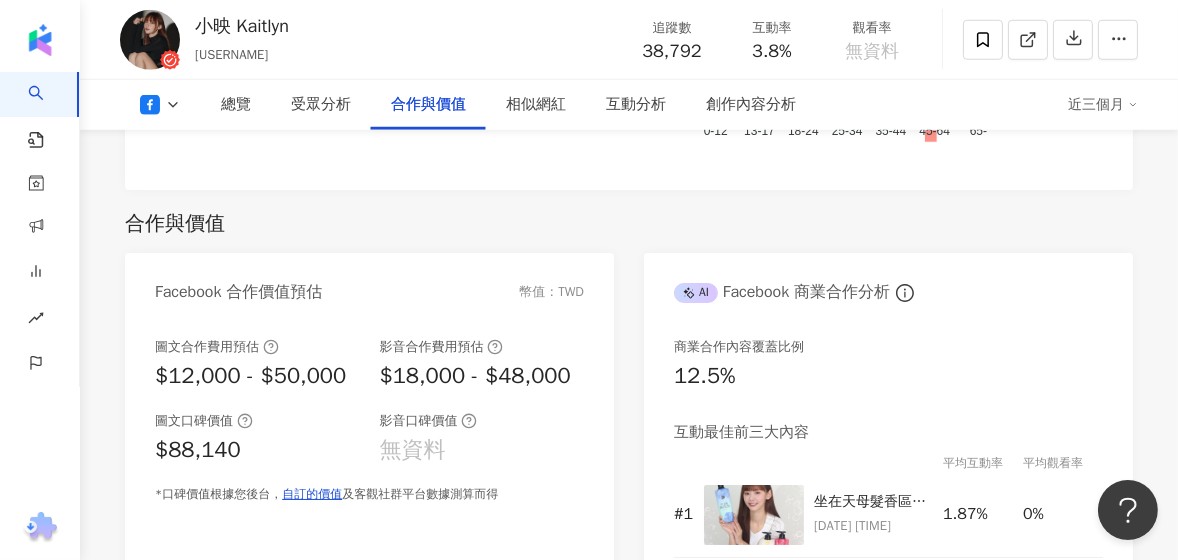 drag, startPoint x: 233, startPoint y: 277, endPoint x: 244, endPoint y: 279, distance: 11.18034 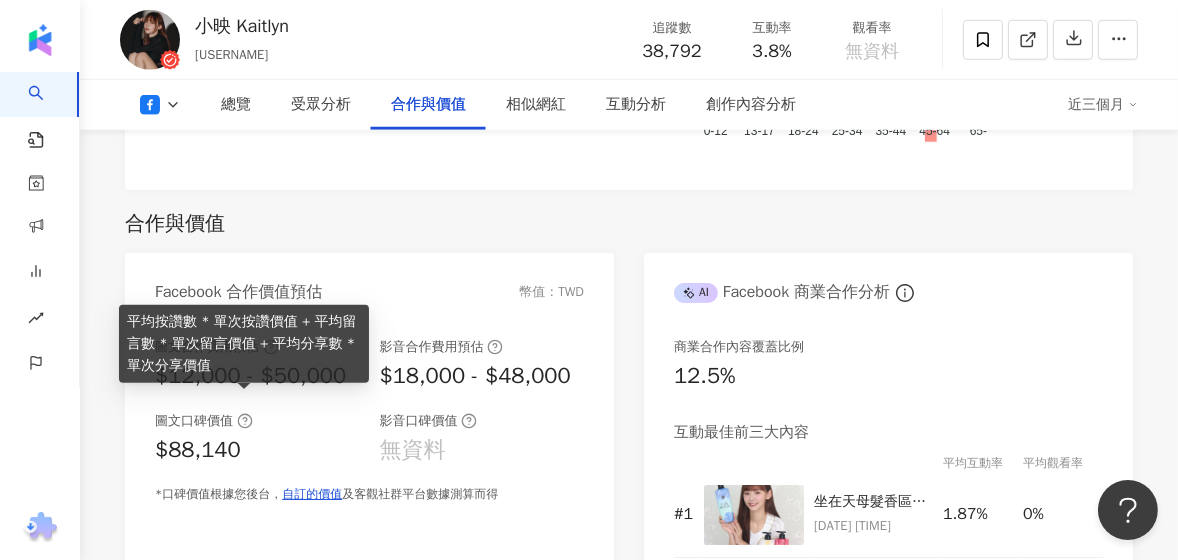 click 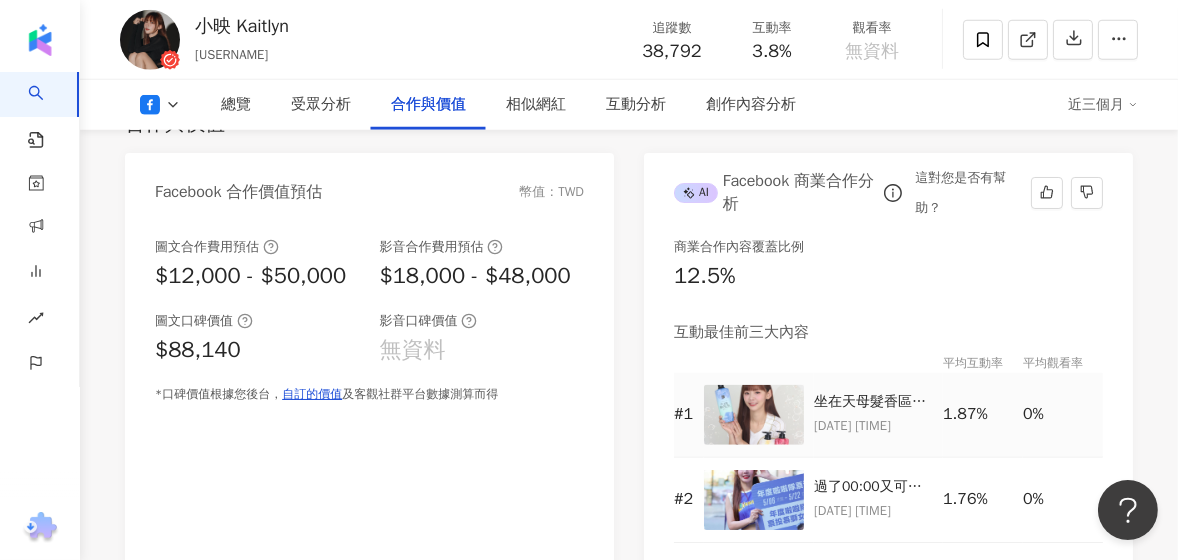 scroll, scrollTop: 2396, scrollLeft: 0, axis: vertical 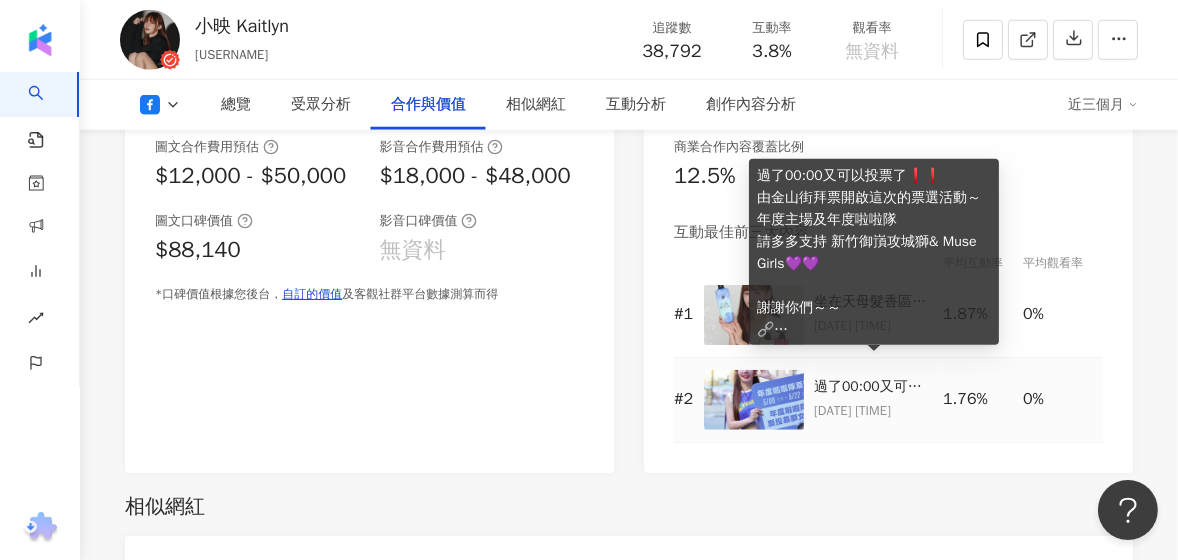 drag, startPoint x: 874, startPoint y: 362, endPoint x: 806, endPoint y: 472, distance: 129.3213 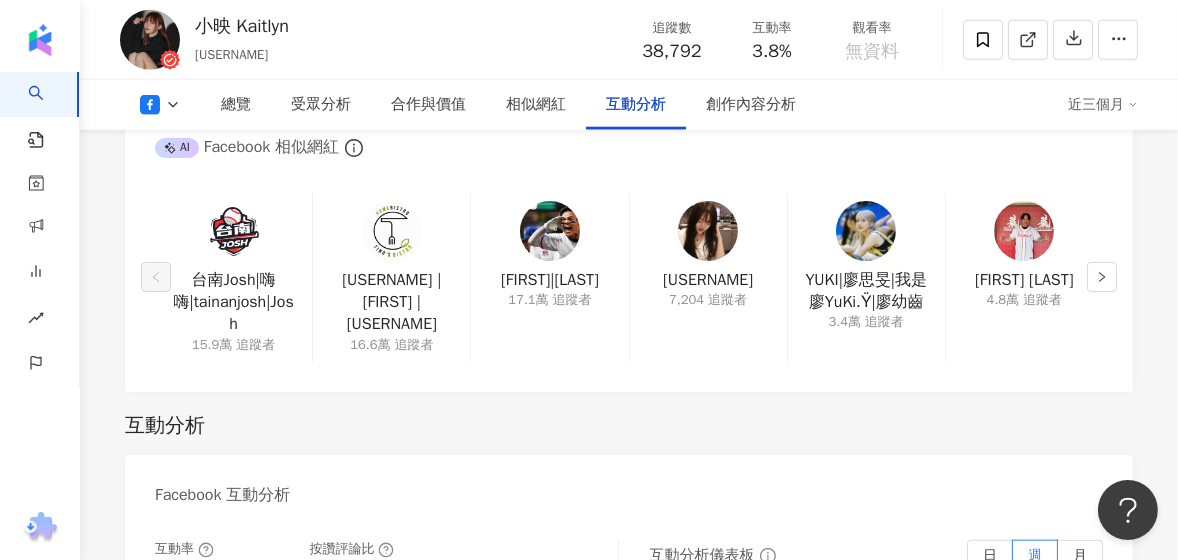 scroll, scrollTop: 3096, scrollLeft: 0, axis: vertical 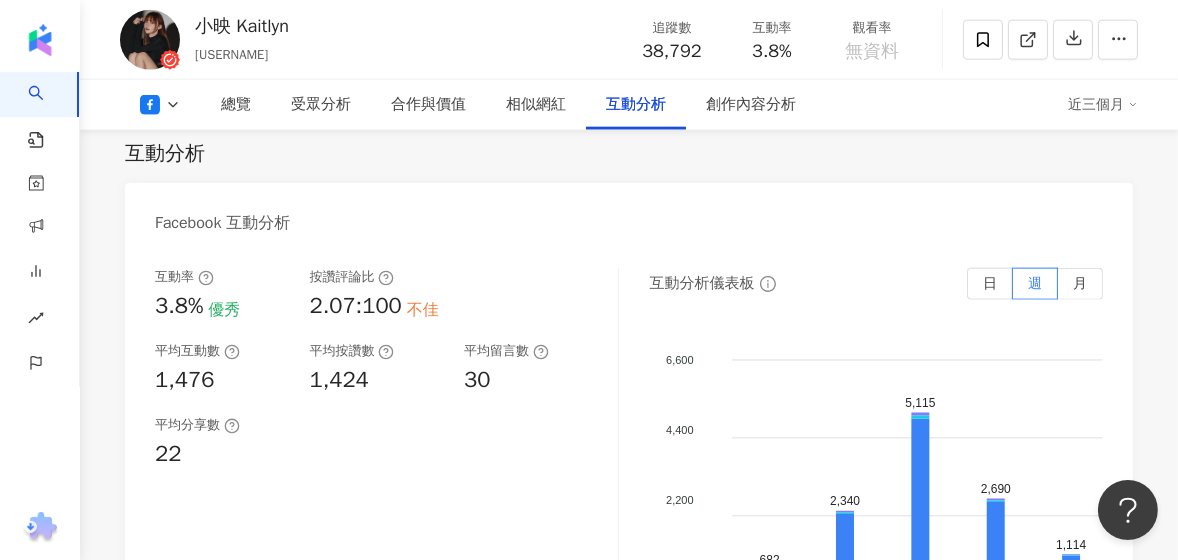 click on "互動率" at bounding box center (222, 277) 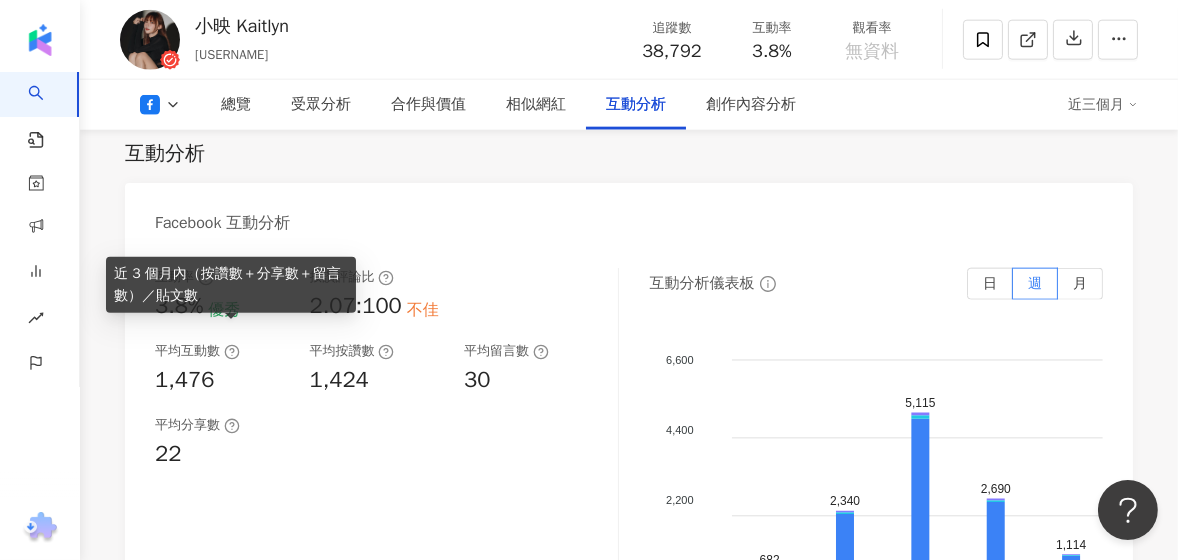 drag, startPoint x: 160, startPoint y: 332, endPoint x: 225, endPoint y: 329, distance: 65.06919 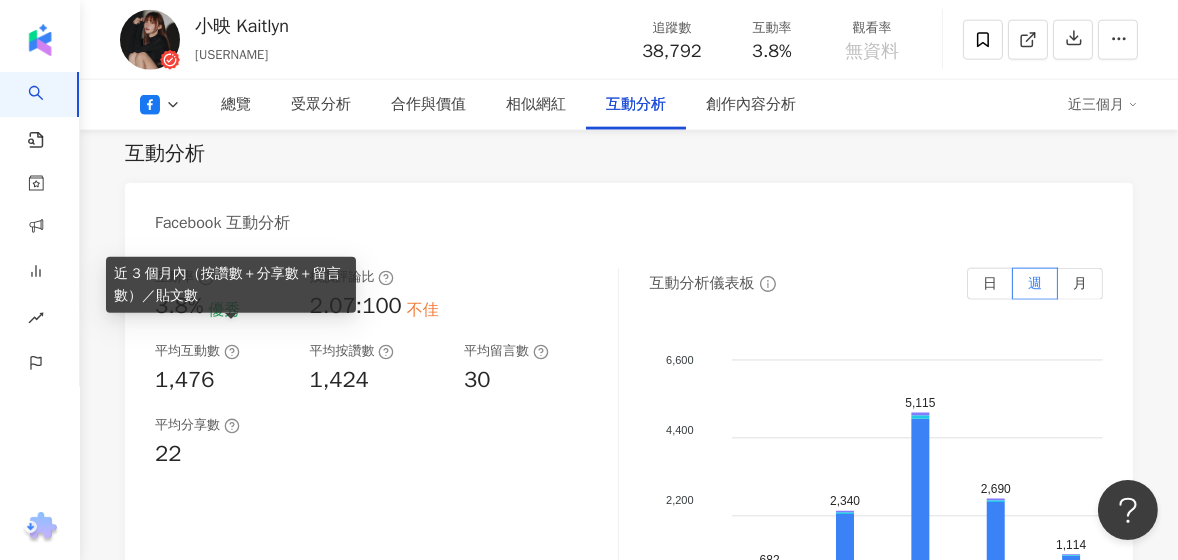 click 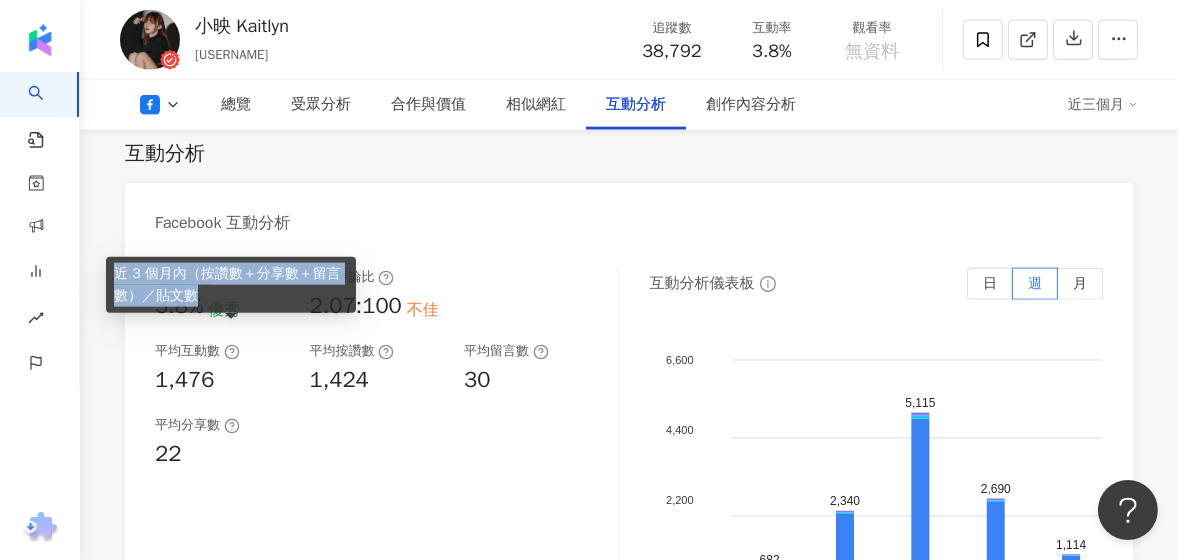 drag, startPoint x: 204, startPoint y: 301, endPoint x: 117, endPoint y: 272, distance: 91.706055 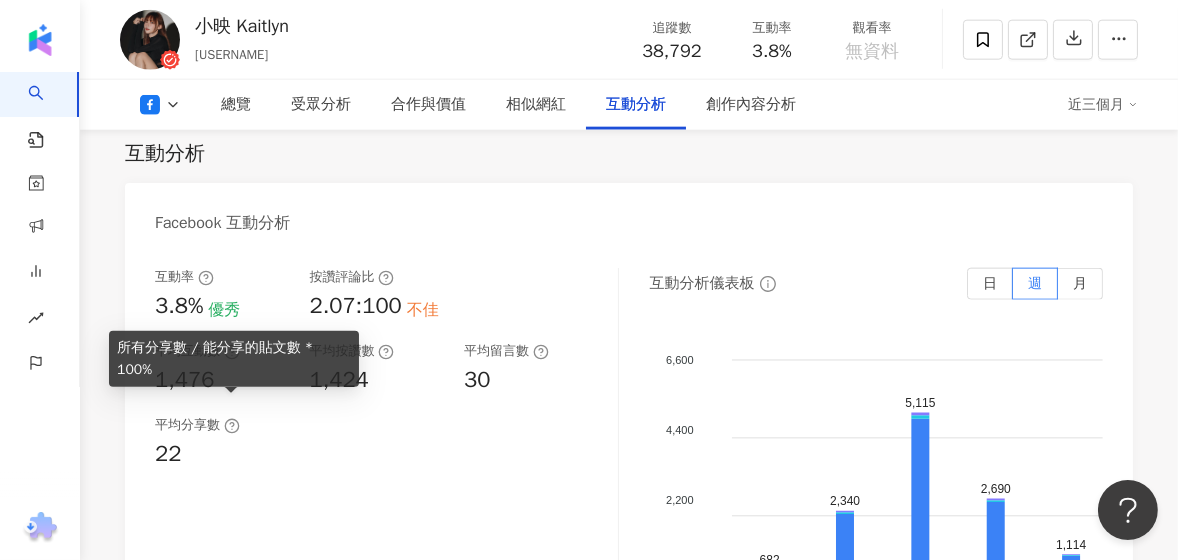 click 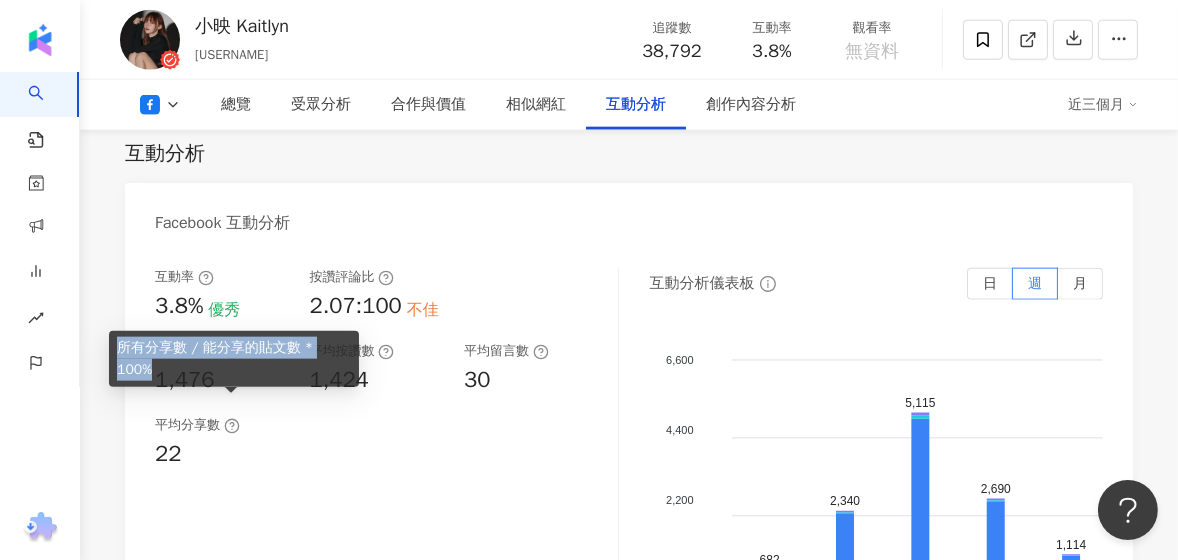 drag, startPoint x: 344, startPoint y: 374, endPoint x: 113, endPoint y: 370, distance: 231.03462 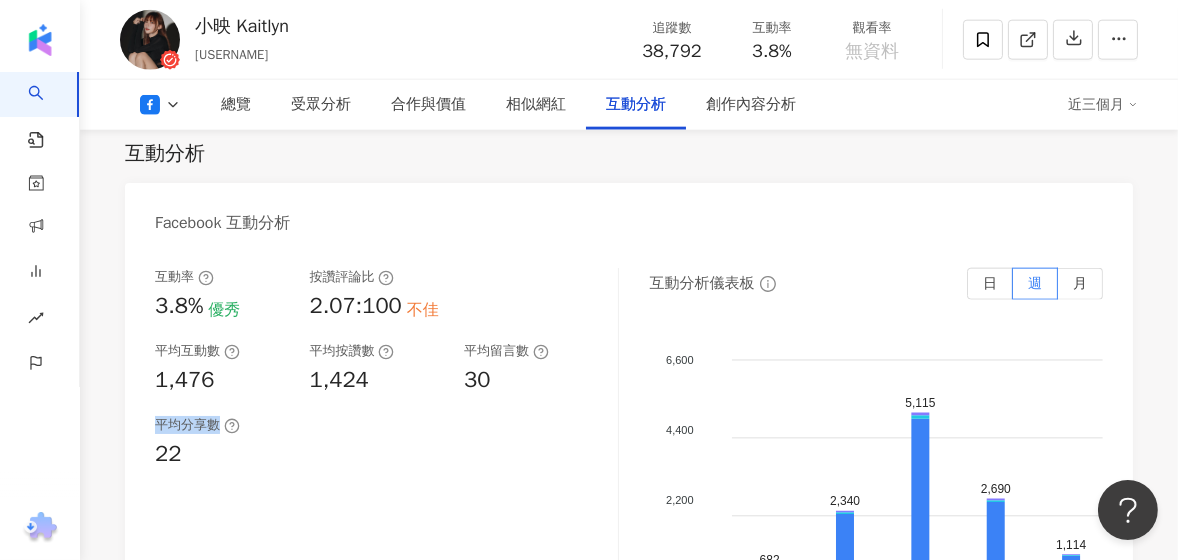 drag, startPoint x: 221, startPoint y: 406, endPoint x: 151, endPoint y: 405, distance: 70.00714 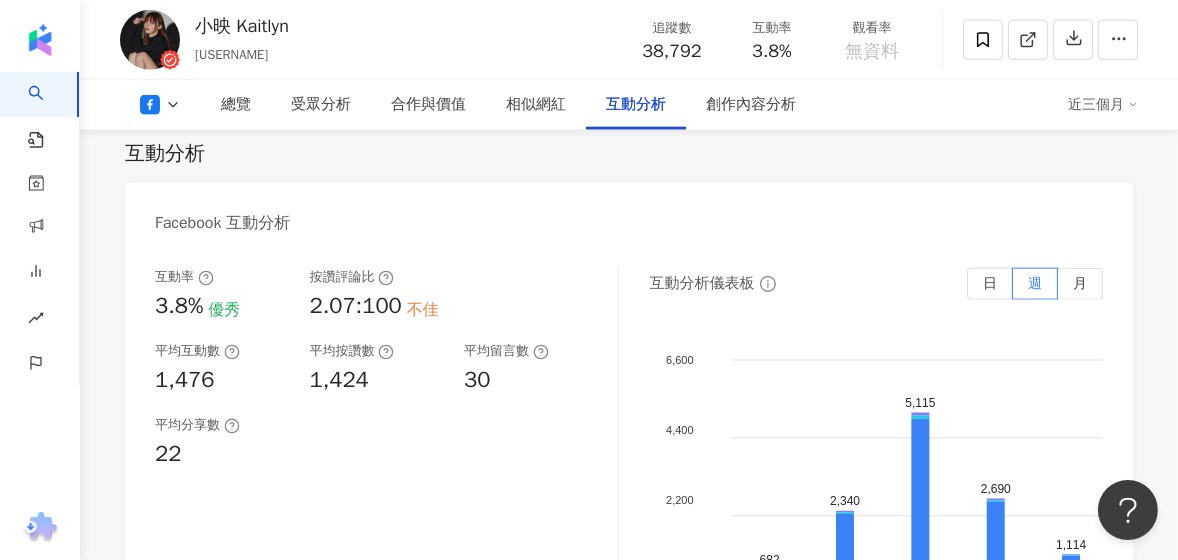 click on "1,476" at bounding box center (222, 380) 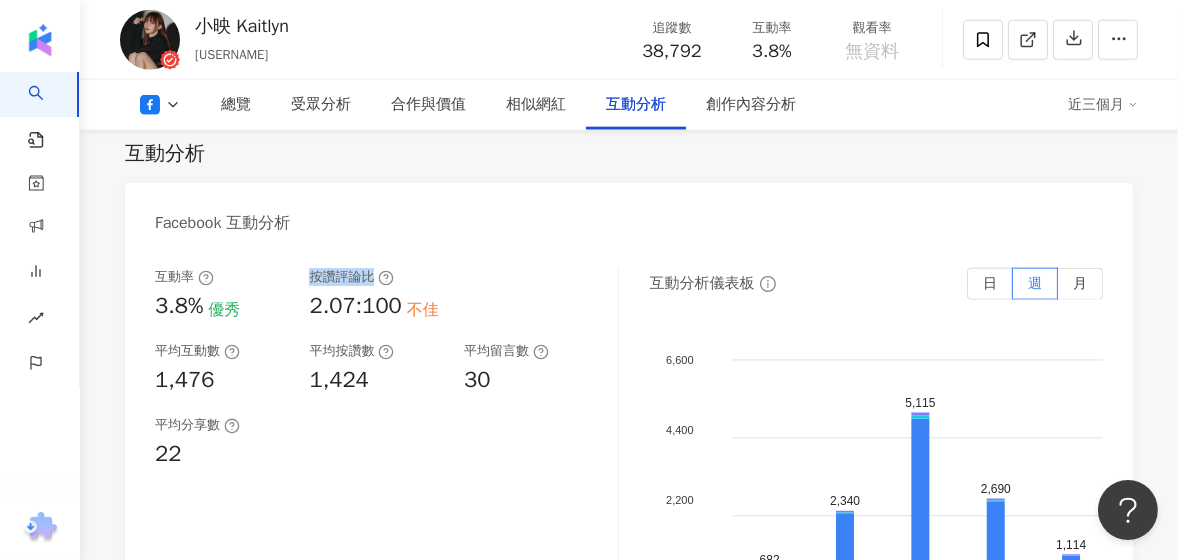 drag, startPoint x: 309, startPoint y: 260, endPoint x: 371, endPoint y: 264, distance: 62.1289 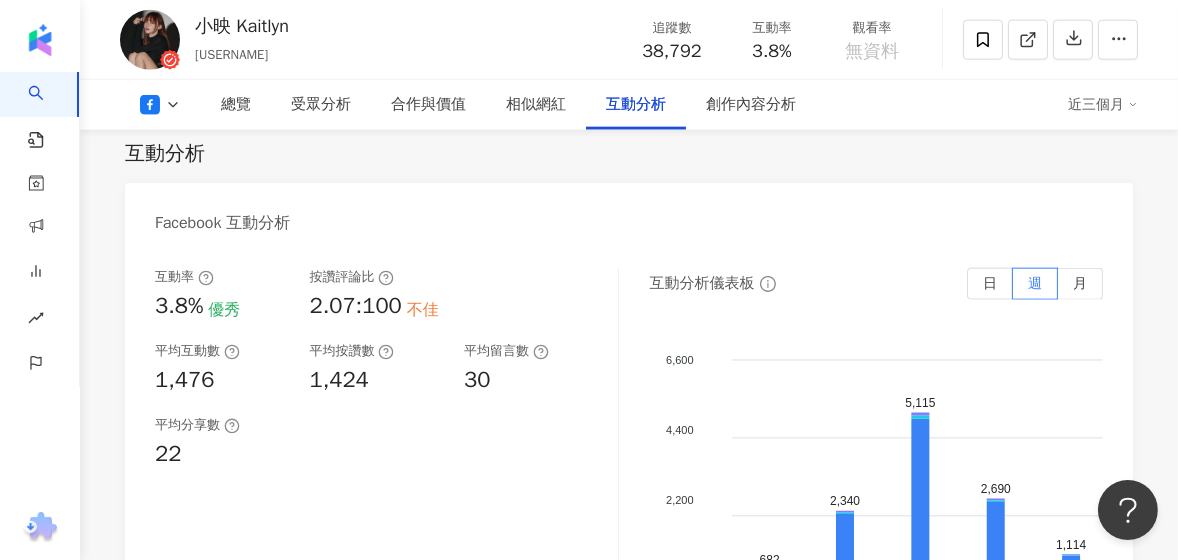 click 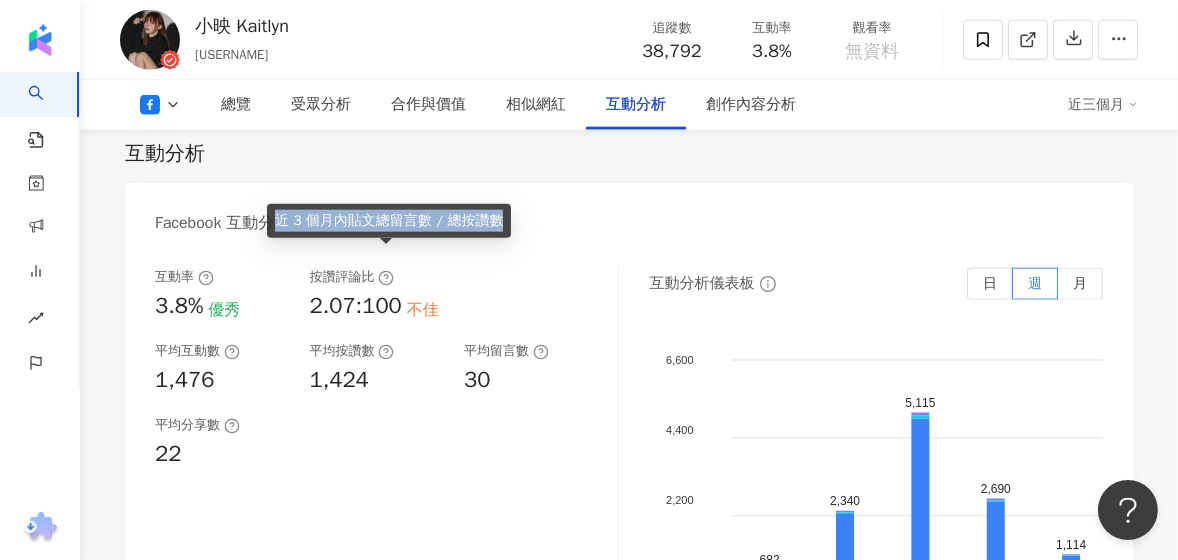 drag, startPoint x: 496, startPoint y: 219, endPoint x: 274, endPoint y: 217, distance: 222.009 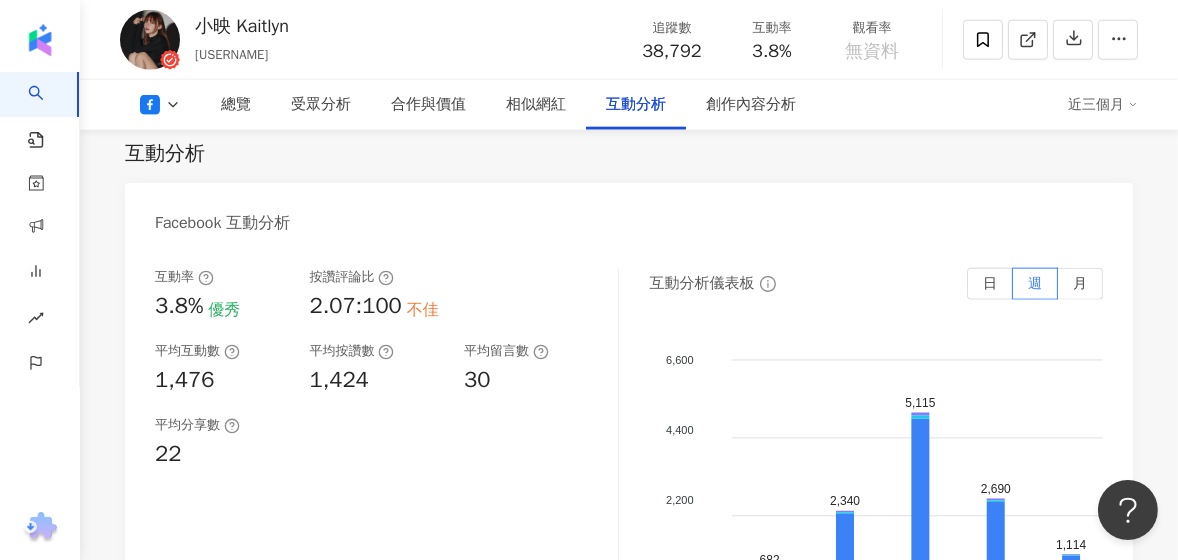 click on "1,476" at bounding box center [222, 380] 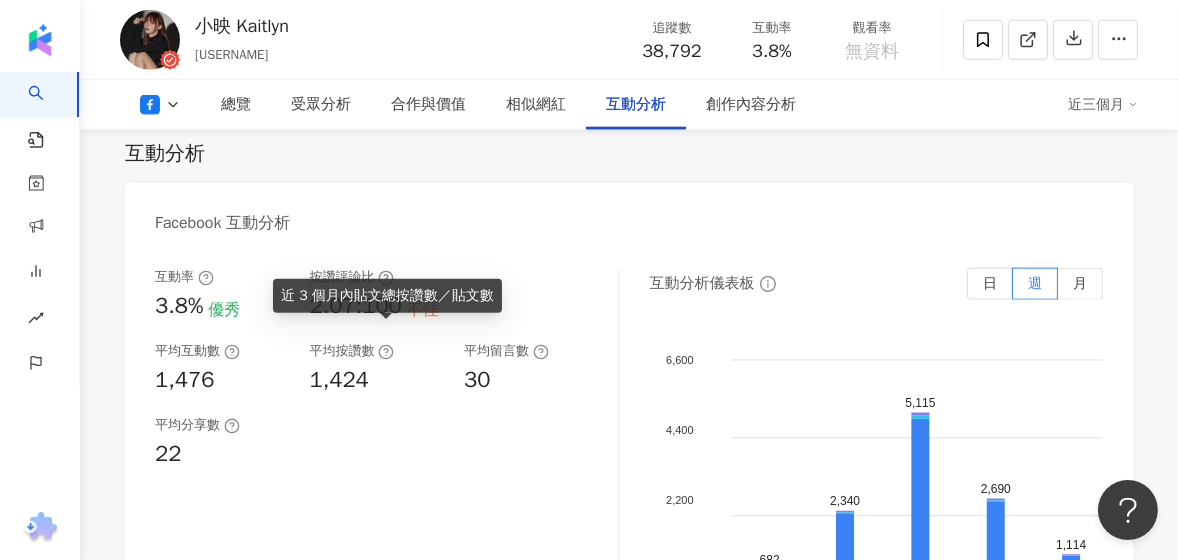 click on "近 3 個月內貼文總按讚數／貼文數" at bounding box center [387, 296] 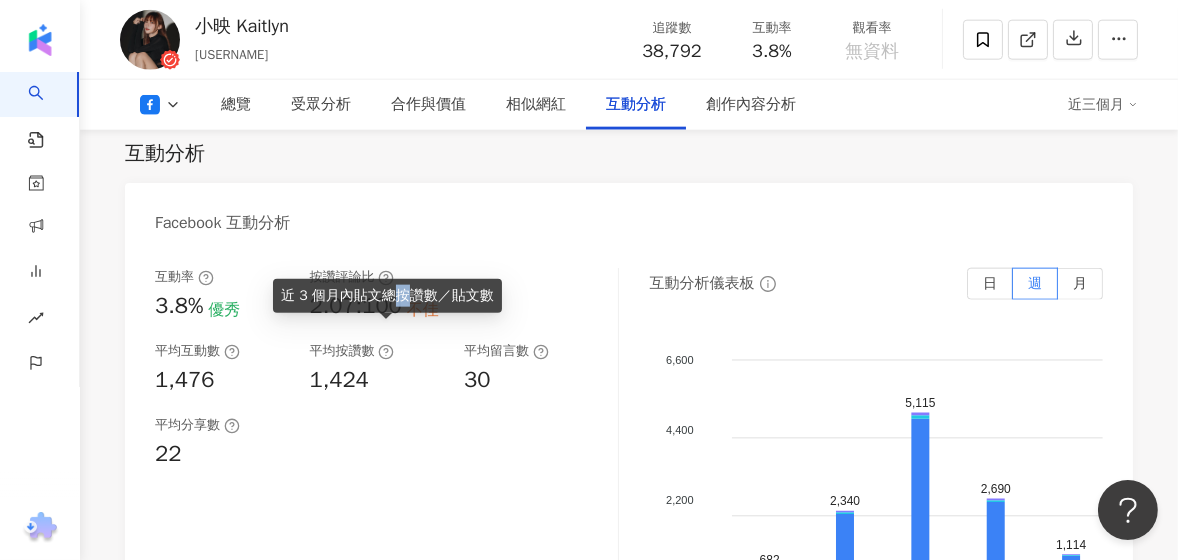 click on "近 3 個月內貼文總按讚數／貼文數" at bounding box center [387, 296] 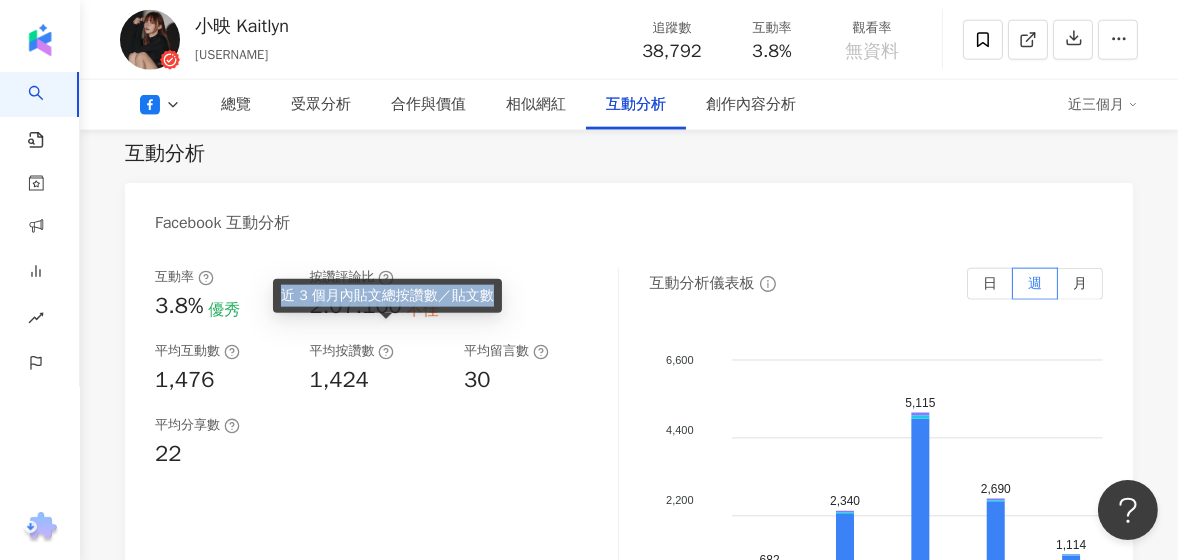 click on "近 3 個月內貼文總按讚數／貼文數" at bounding box center [387, 296] 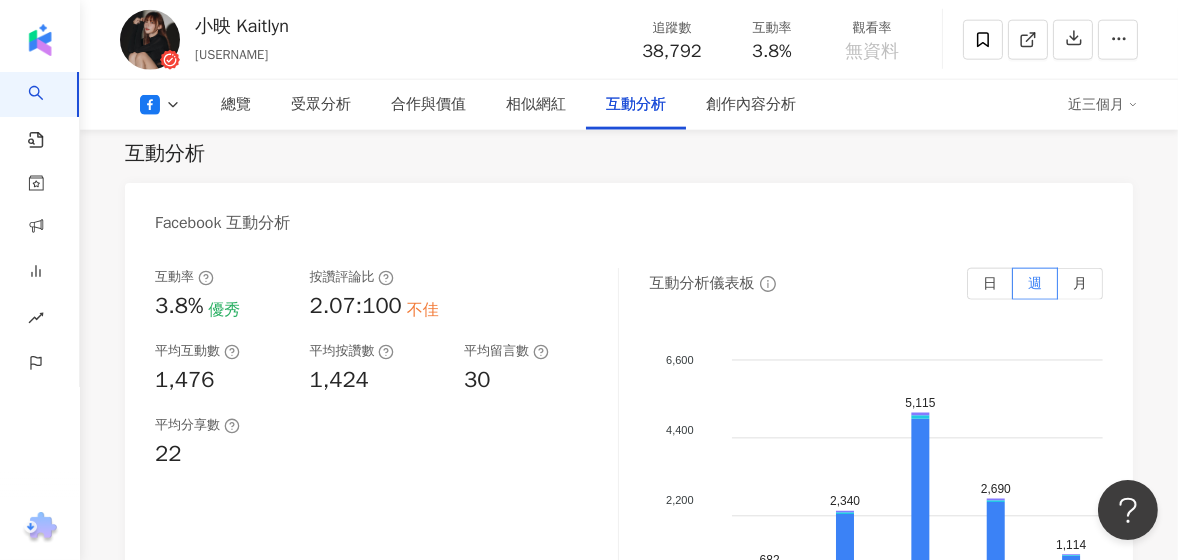 drag, startPoint x: 264, startPoint y: 362, endPoint x: 341, endPoint y: 361, distance: 77.00649 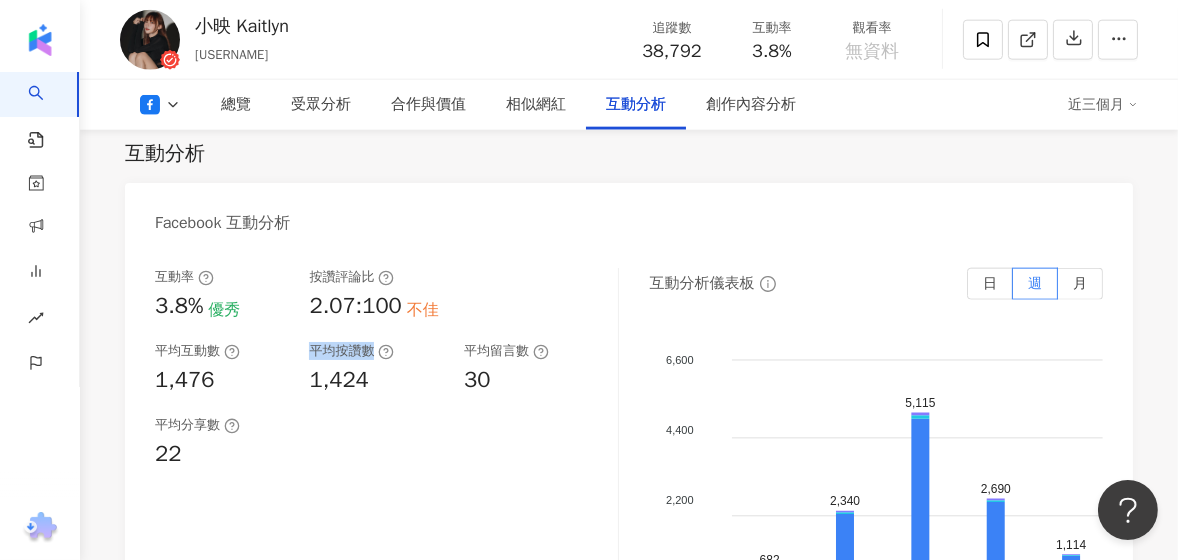 drag, startPoint x: 309, startPoint y: 326, endPoint x: 374, endPoint y: 334, distance: 65.490456 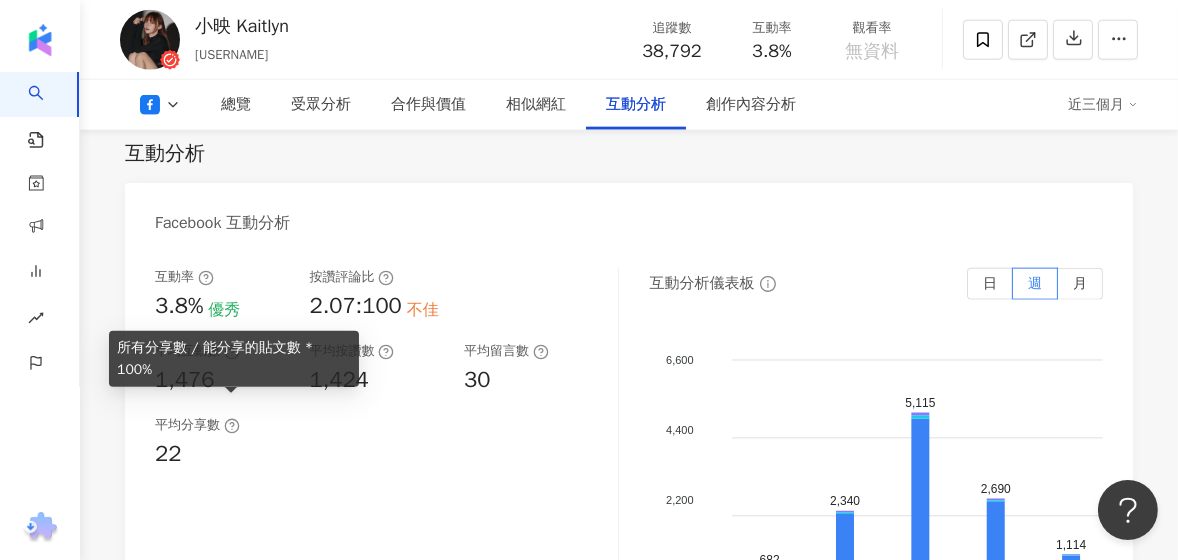 click 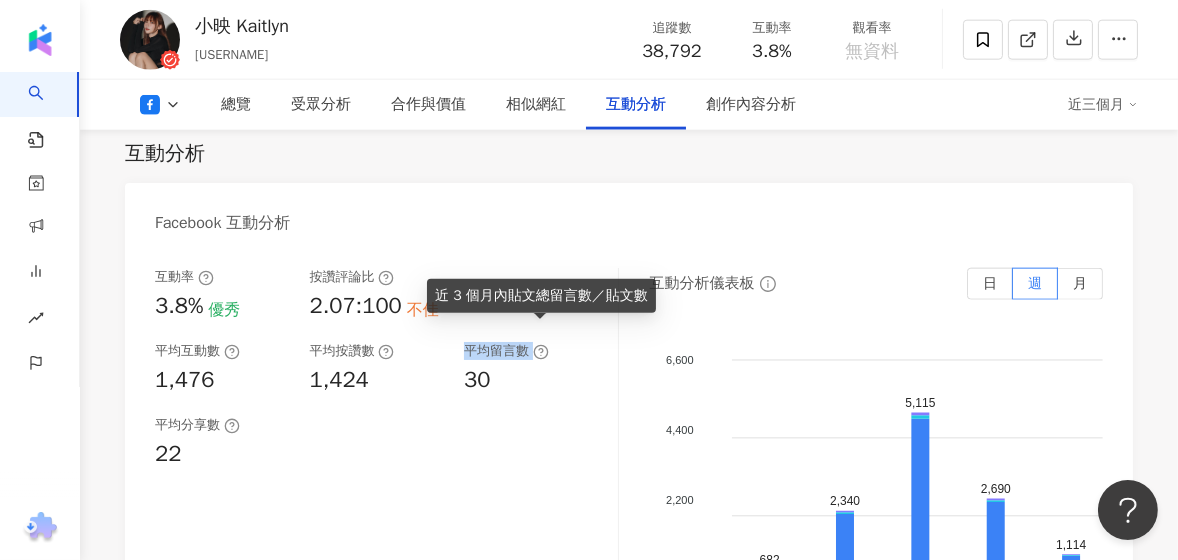 drag, startPoint x: 469, startPoint y: 334, endPoint x: 534, endPoint y: 334, distance: 65 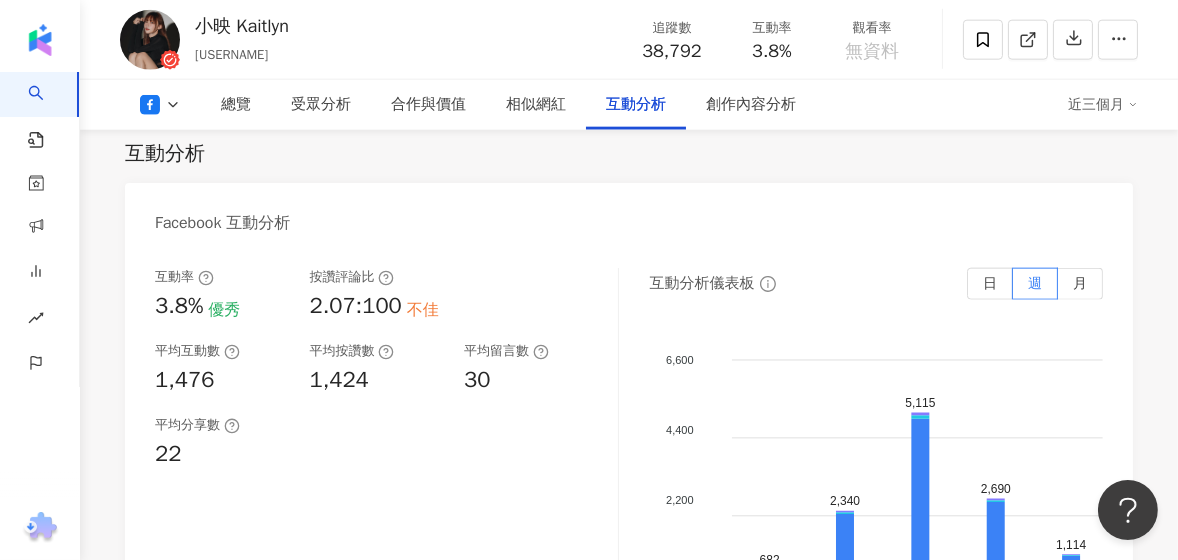drag, startPoint x: 214, startPoint y: 379, endPoint x: 226, endPoint y: 379, distance: 12 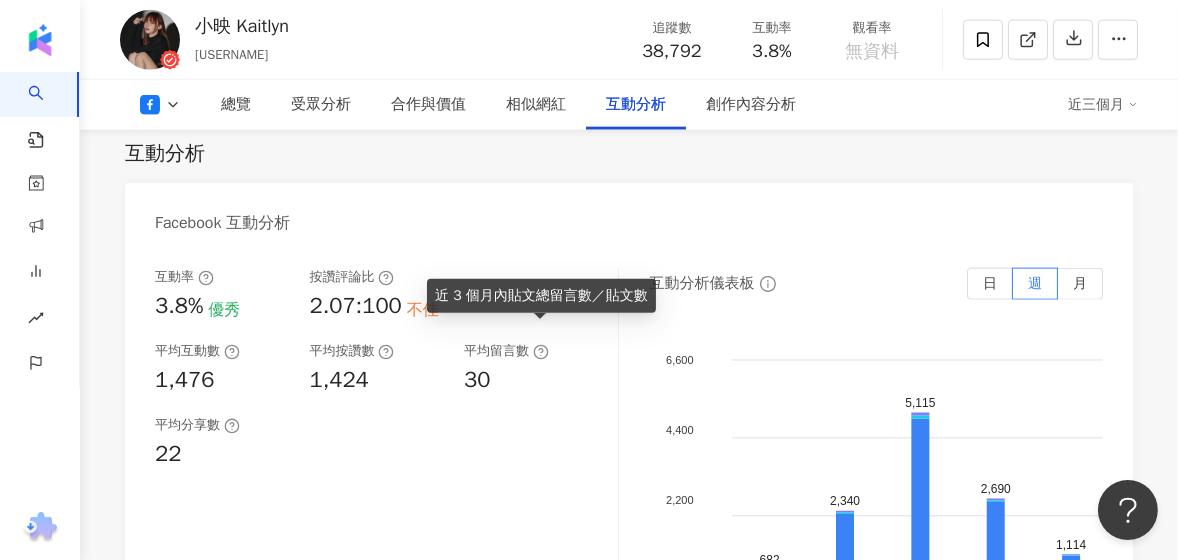 click on "近 3 個月內貼文總留言數／貼文數" at bounding box center (541, 296) 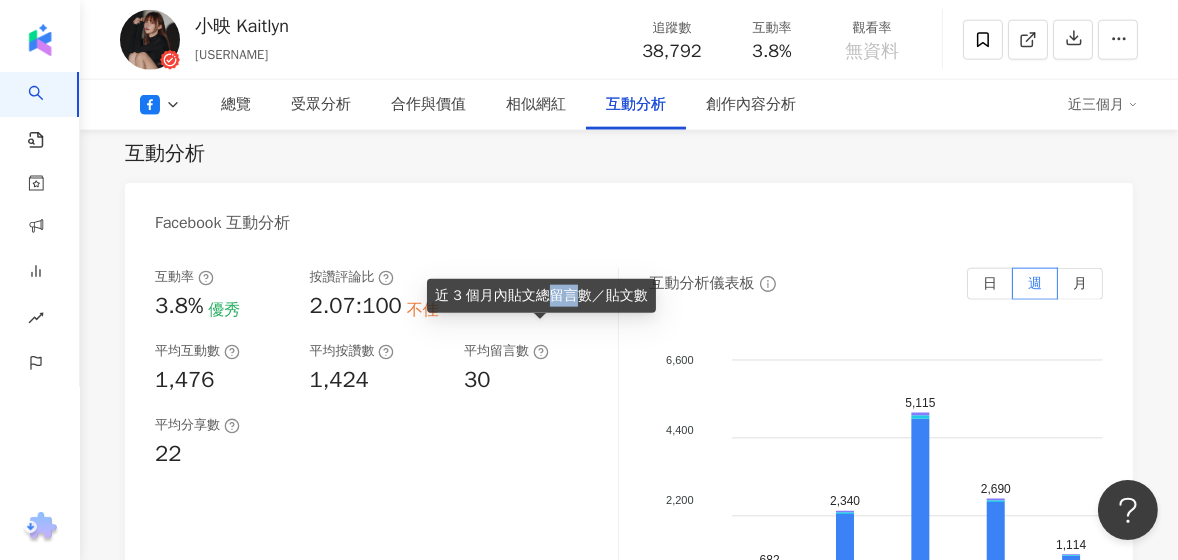 click on "近 3 個月內貼文總留言數／貼文數" at bounding box center (541, 296) 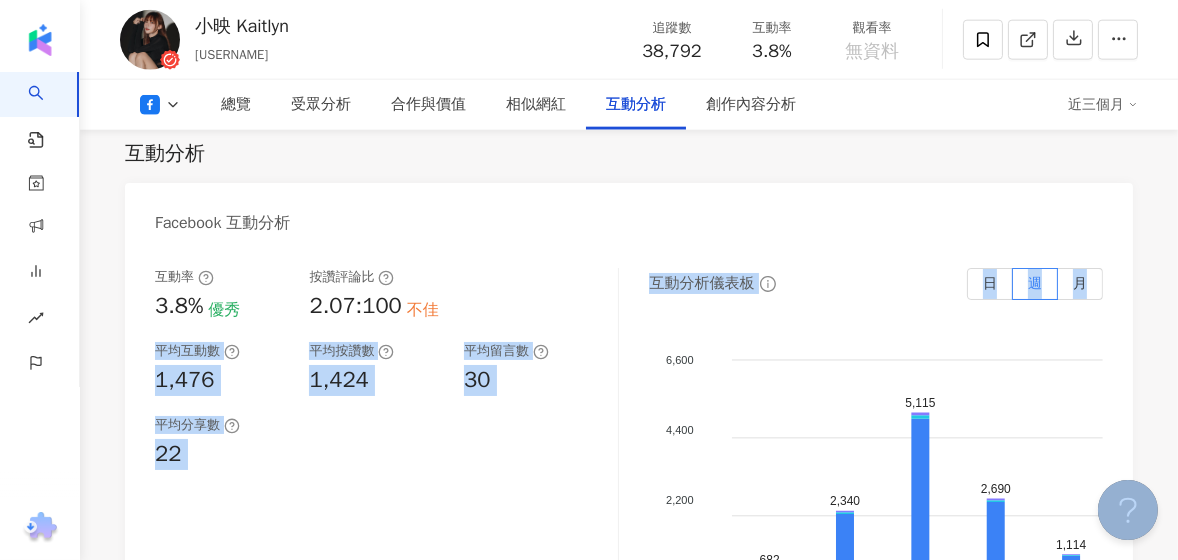 drag, startPoint x: 641, startPoint y: 297, endPoint x: 474, endPoint y: 301, distance: 167.0479 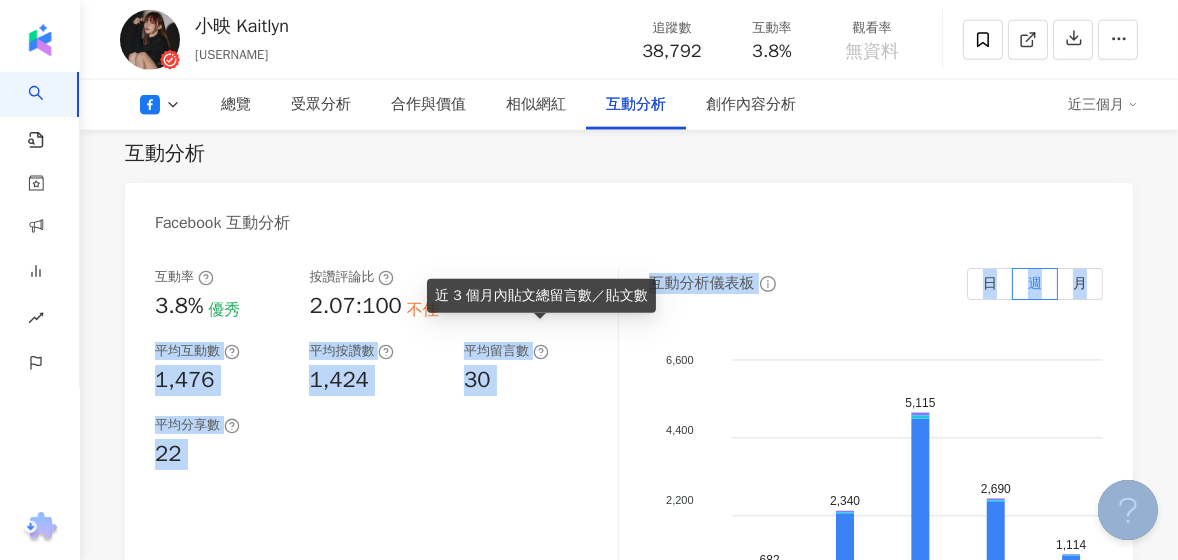 click 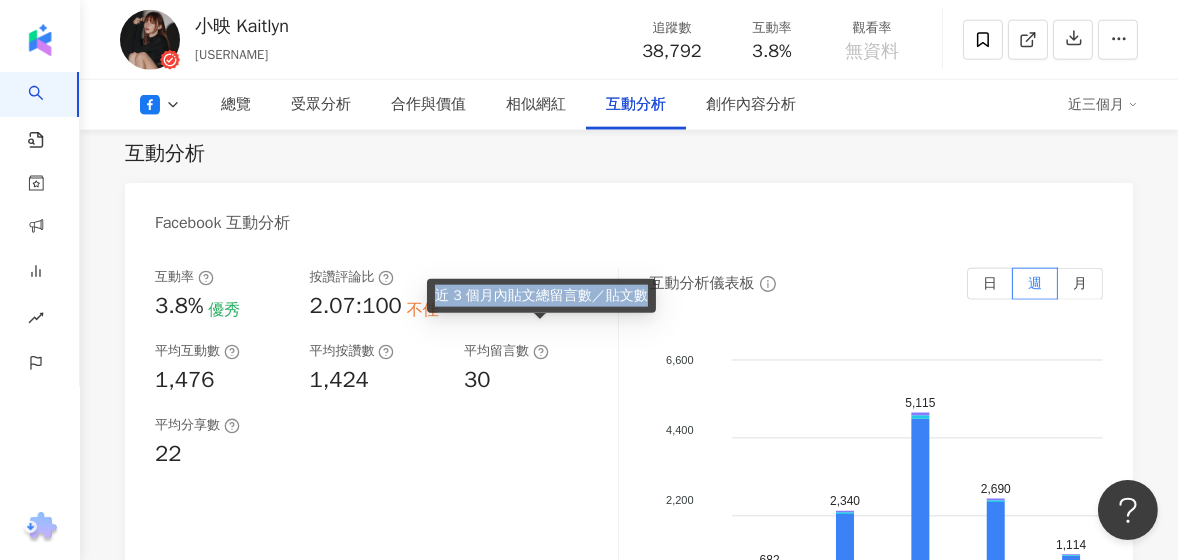 drag, startPoint x: 639, startPoint y: 293, endPoint x: 438, endPoint y: 291, distance: 201.00995 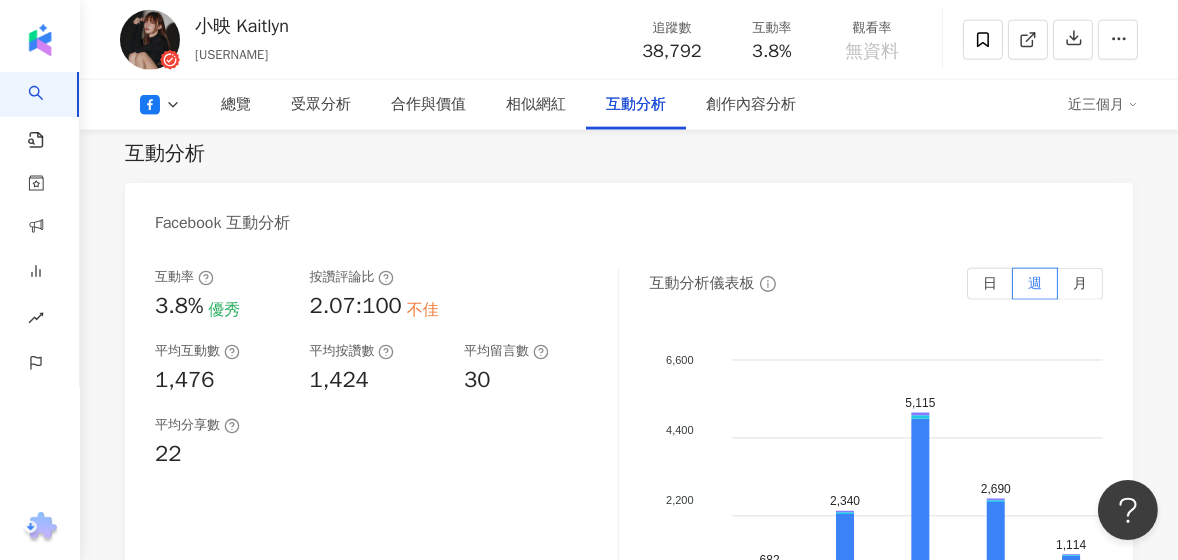 click 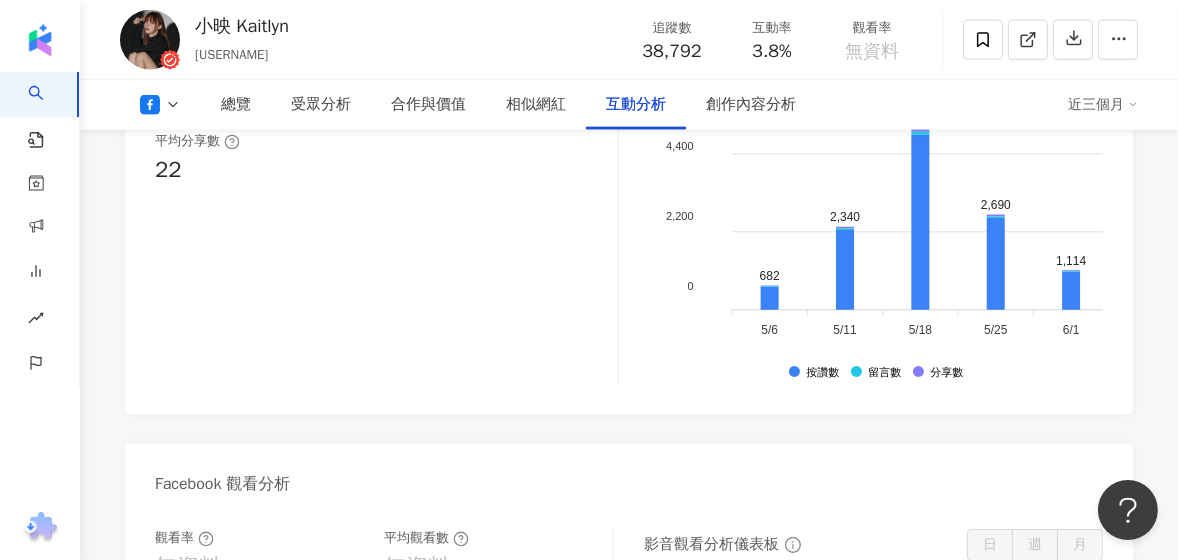 scroll, scrollTop: 3196, scrollLeft: 0, axis: vertical 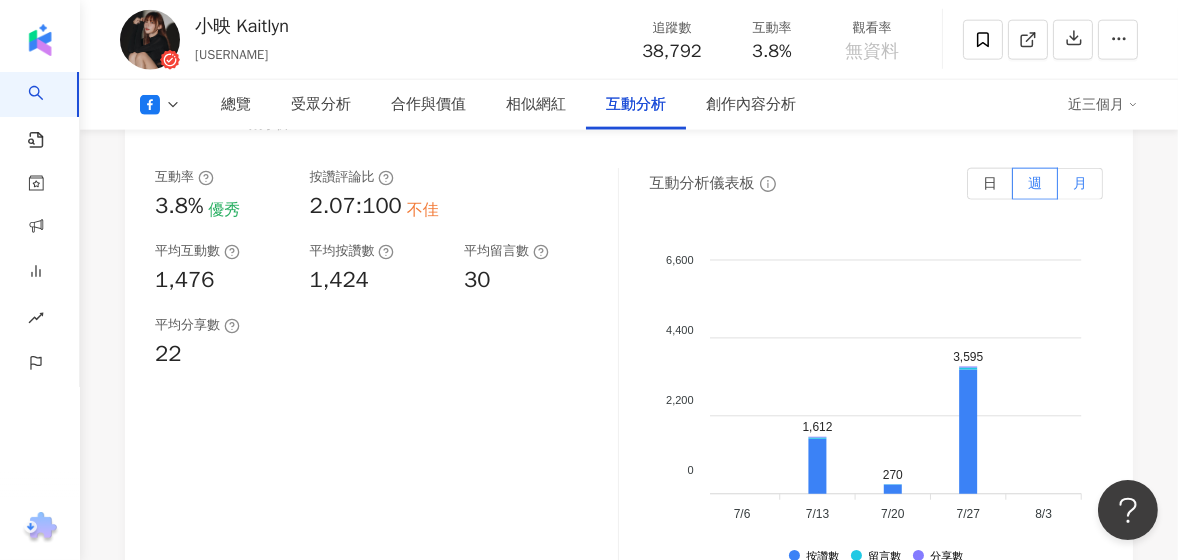 click on "月" at bounding box center [1080, 183] 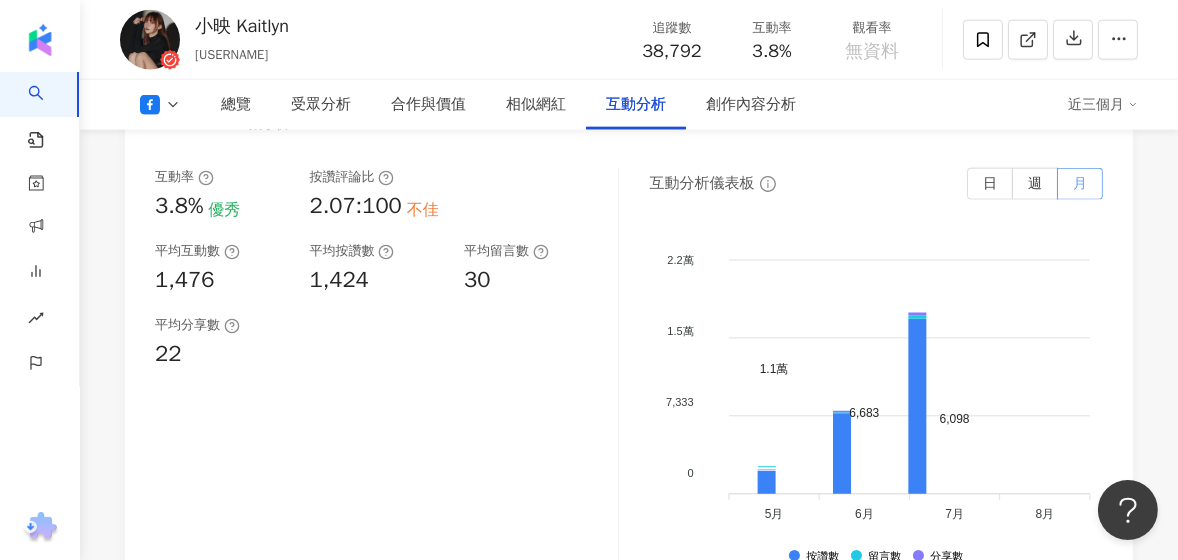 scroll, scrollTop: 0, scrollLeft: 0, axis: both 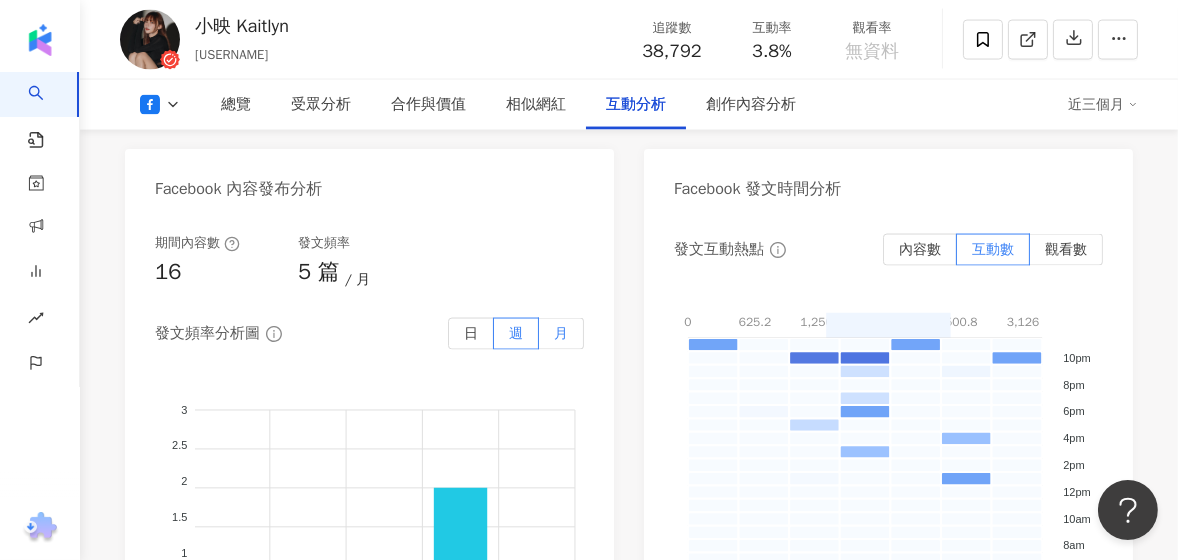 click on "月" at bounding box center (561, 333) 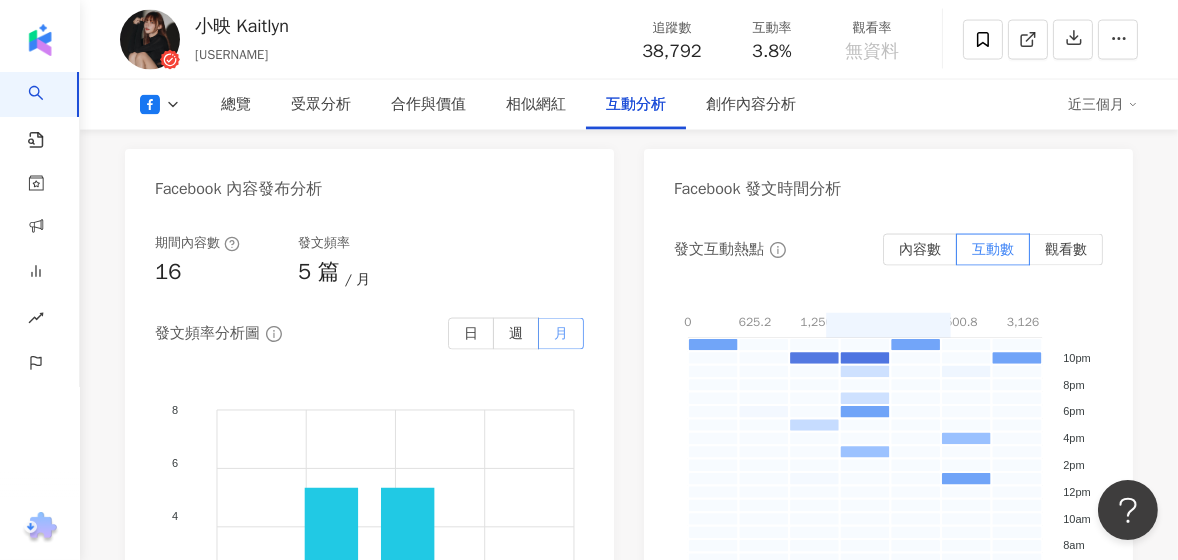 scroll, scrollTop: 0, scrollLeft: 0, axis: both 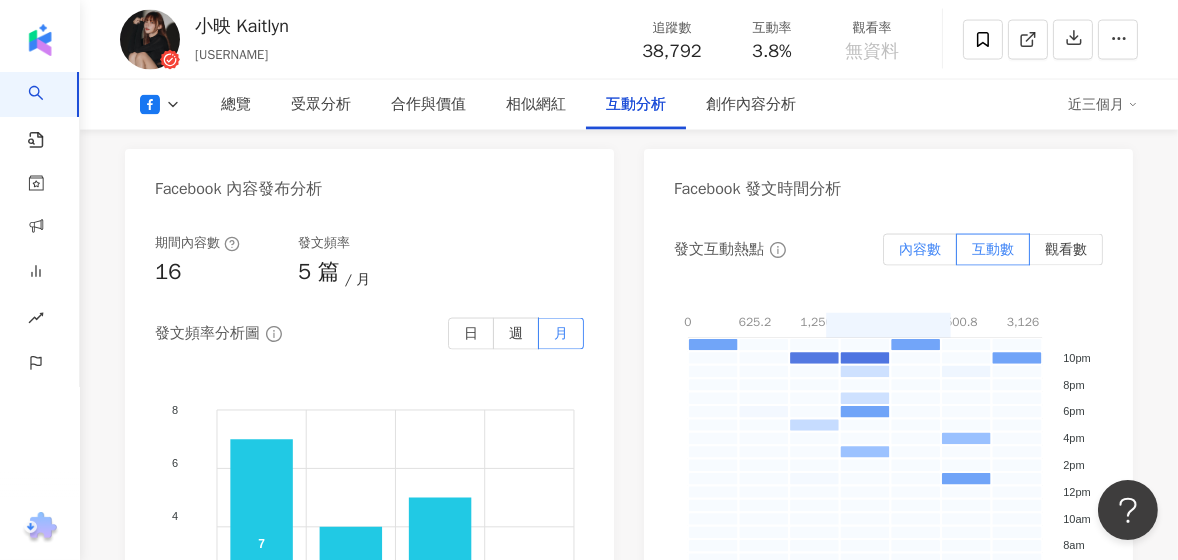 click on "內容數" at bounding box center (920, 249) 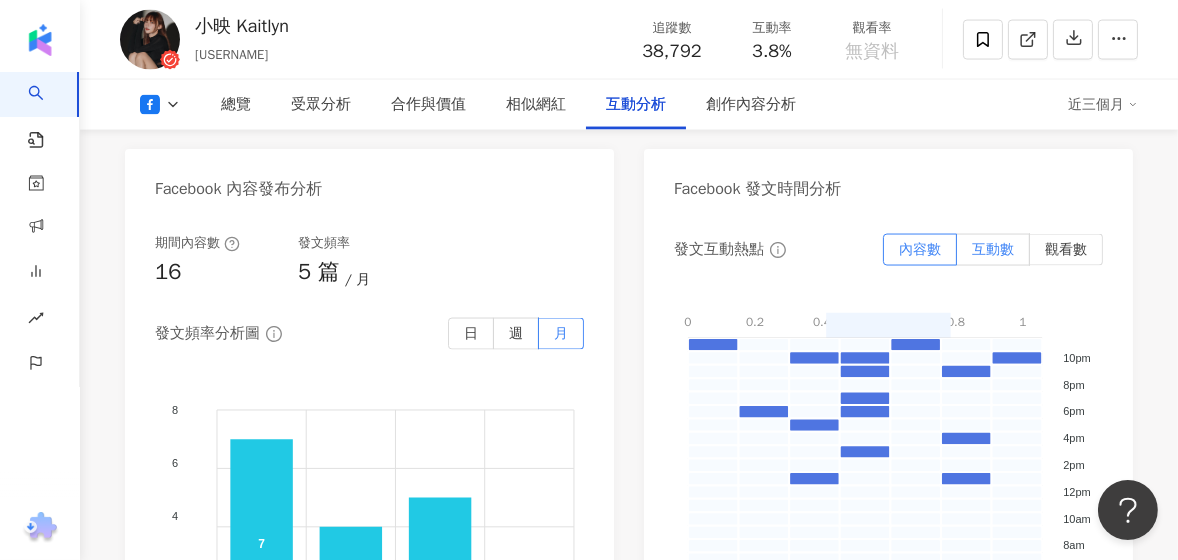 click on "互動數" at bounding box center [993, 249] 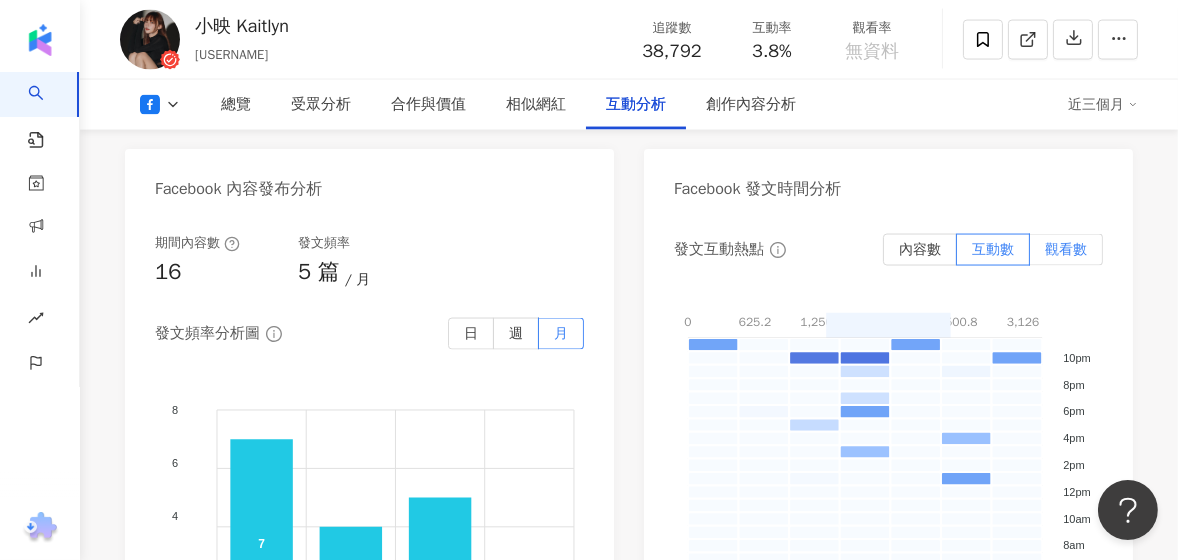 click on "觀看數" at bounding box center [1066, 249] 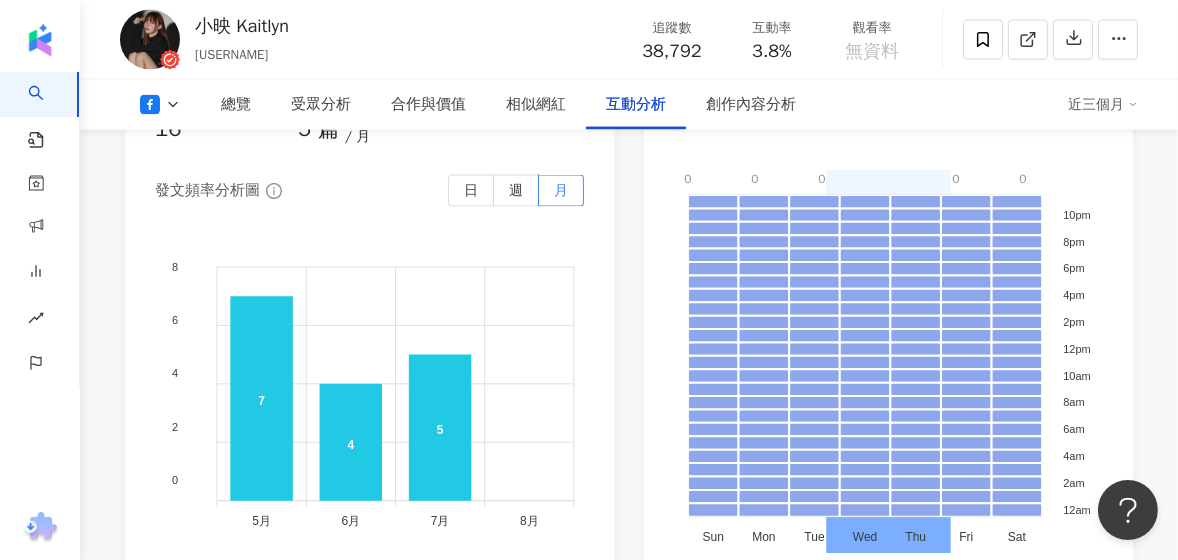scroll, scrollTop: 4196, scrollLeft: 0, axis: vertical 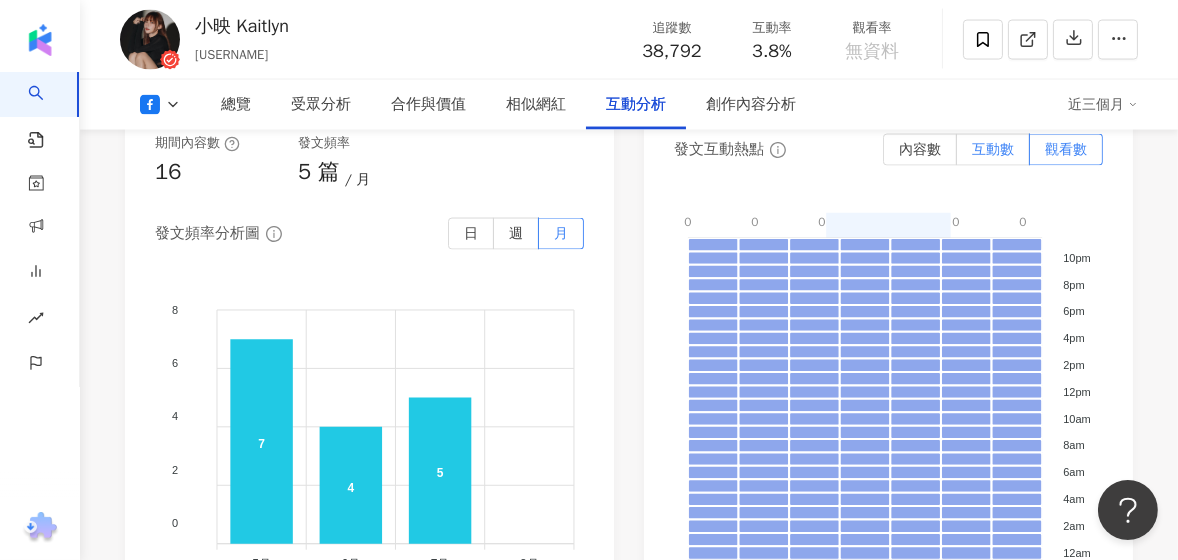 click on "互動數" at bounding box center [993, 150] 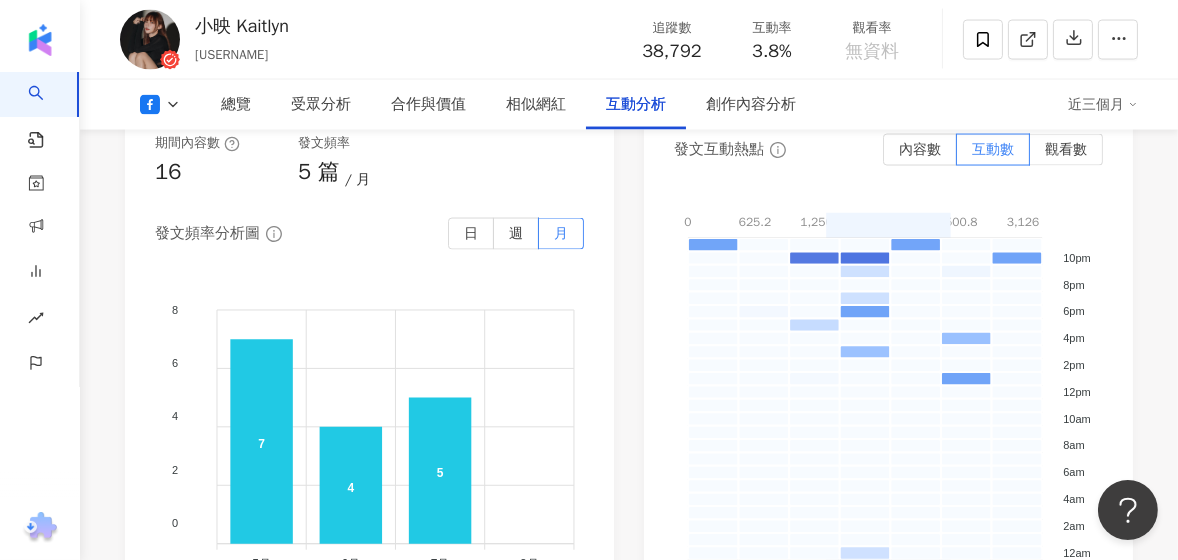 scroll, scrollTop: 4096, scrollLeft: 0, axis: vertical 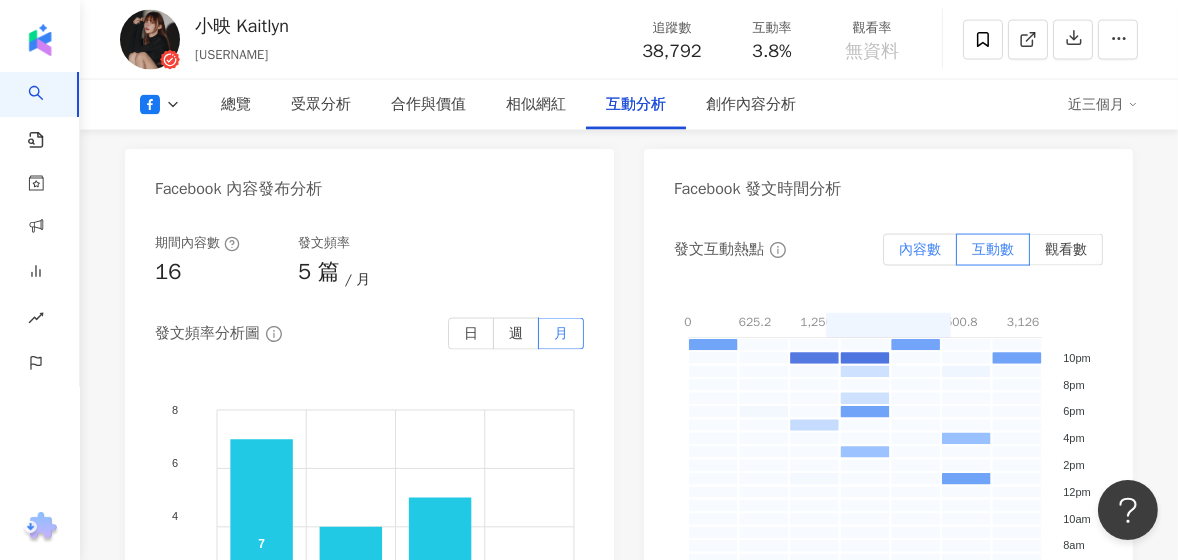 click on "內容數" at bounding box center [920, 249] 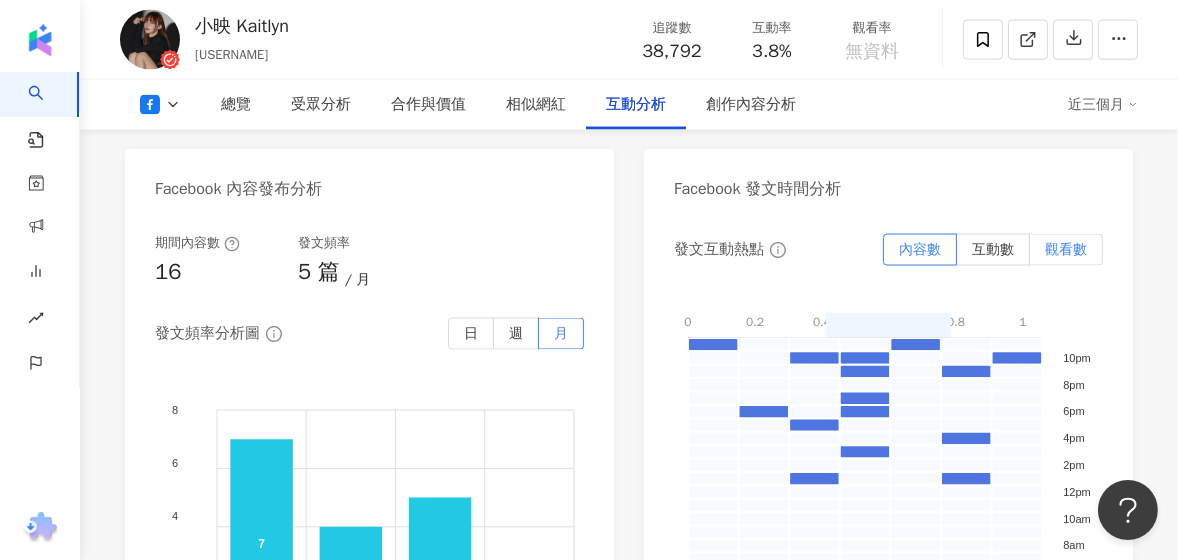 click on "觀看數" at bounding box center [1066, 250] 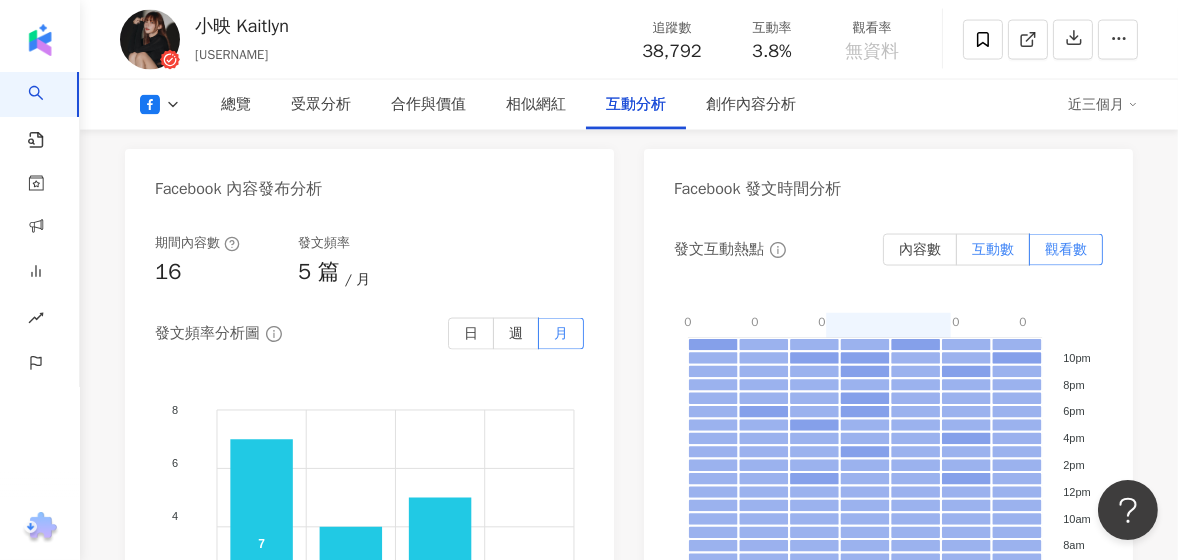 click on "互動數" at bounding box center (993, 249) 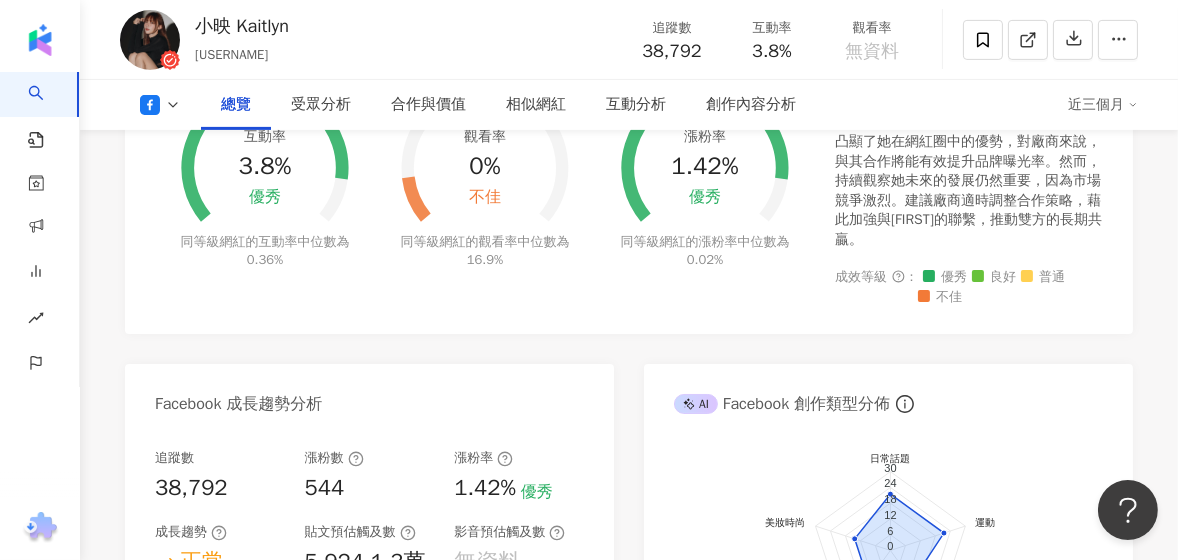 scroll, scrollTop: 0, scrollLeft: 0, axis: both 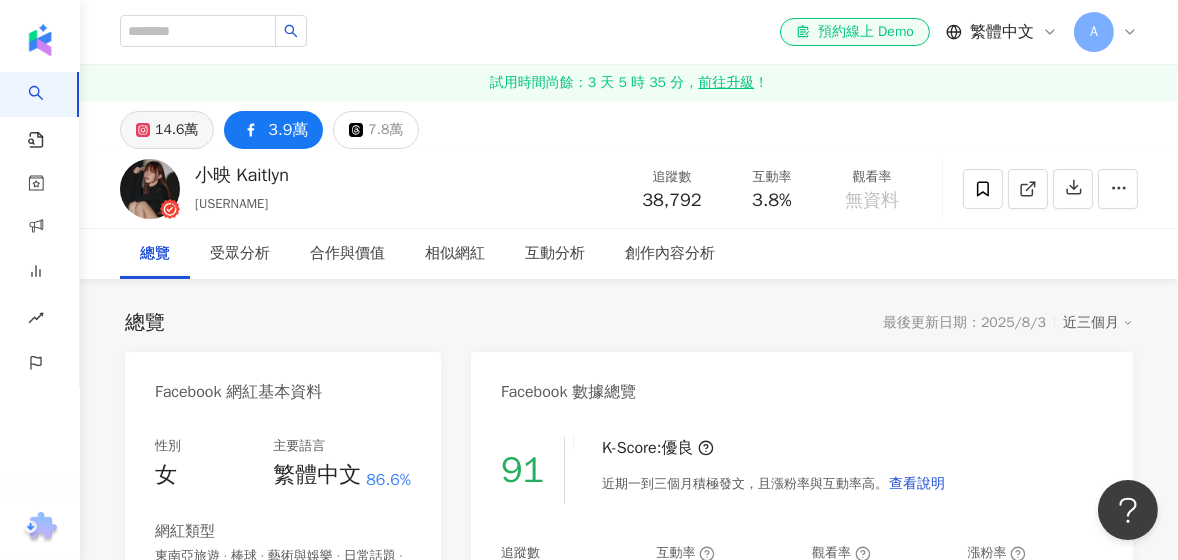 click on "14.6萬" at bounding box center [176, 130] 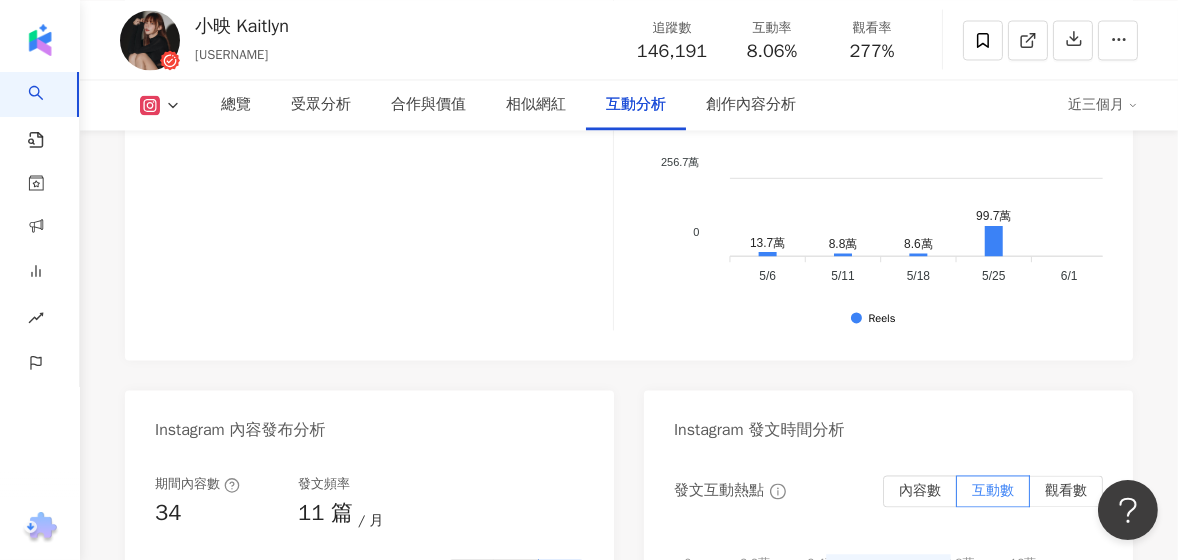 scroll, scrollTop: 4700, scrollLeft: 0, axis: vertical 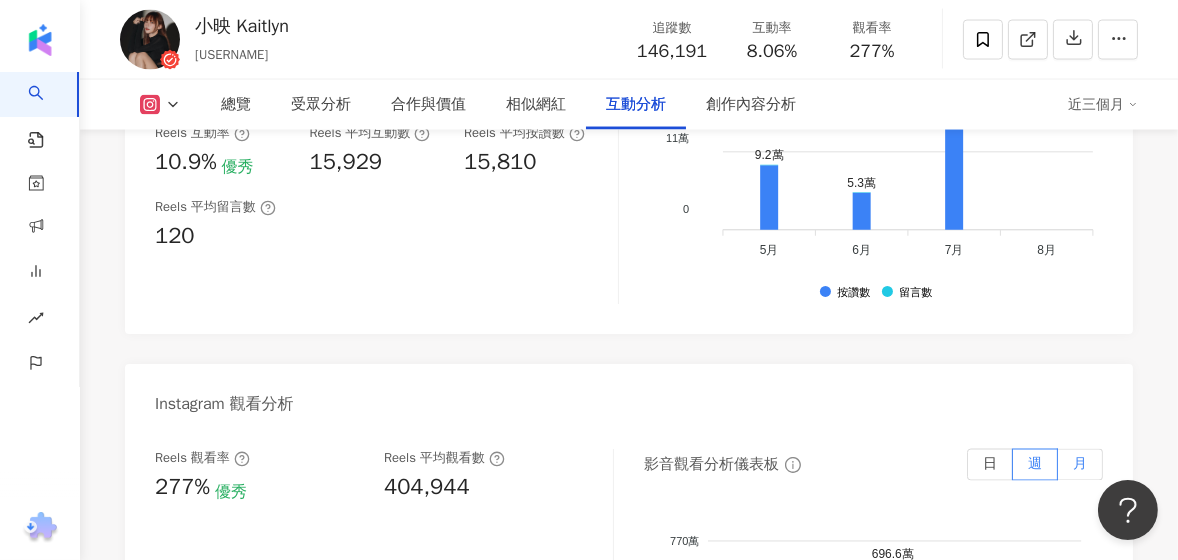 click on "月" at bounding box center [1080, 464] 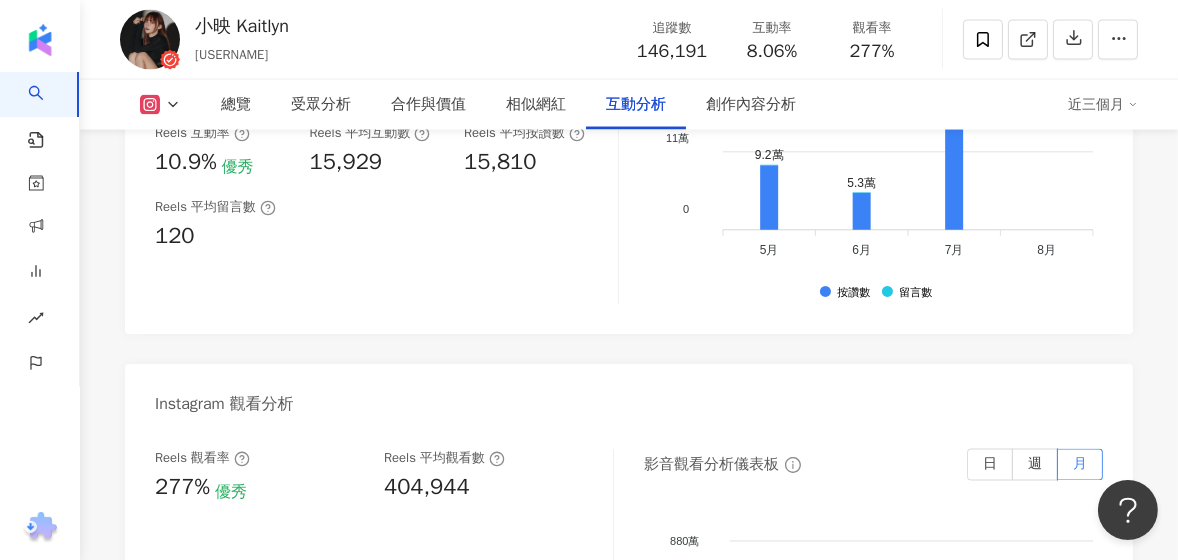 scroll, scrollTop: 0, scrollLeft: 0, axis: both 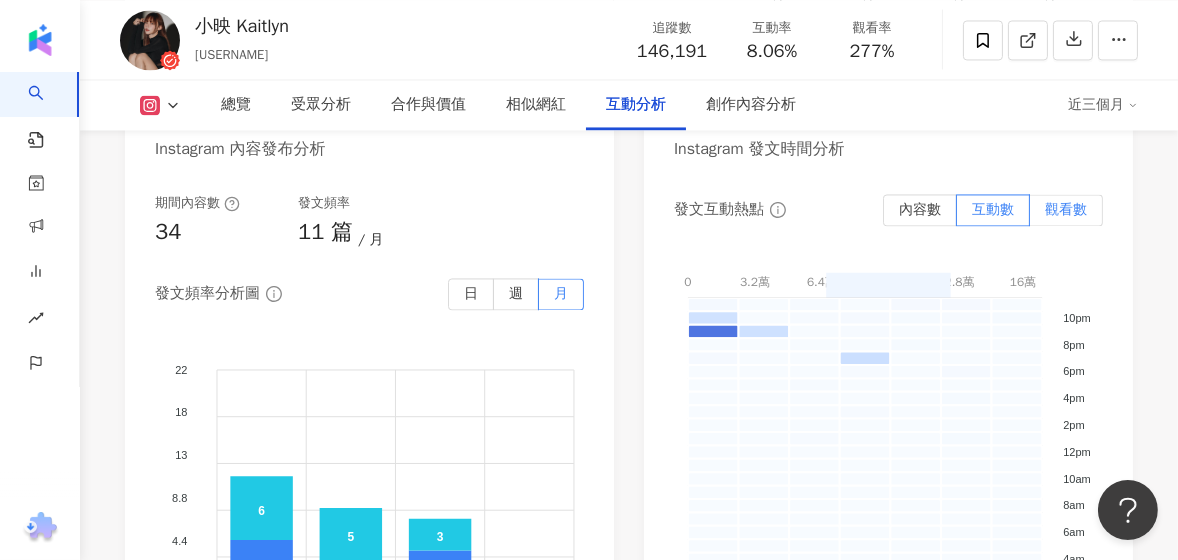 click on "觀看數" at bounding box center [1066, 209] 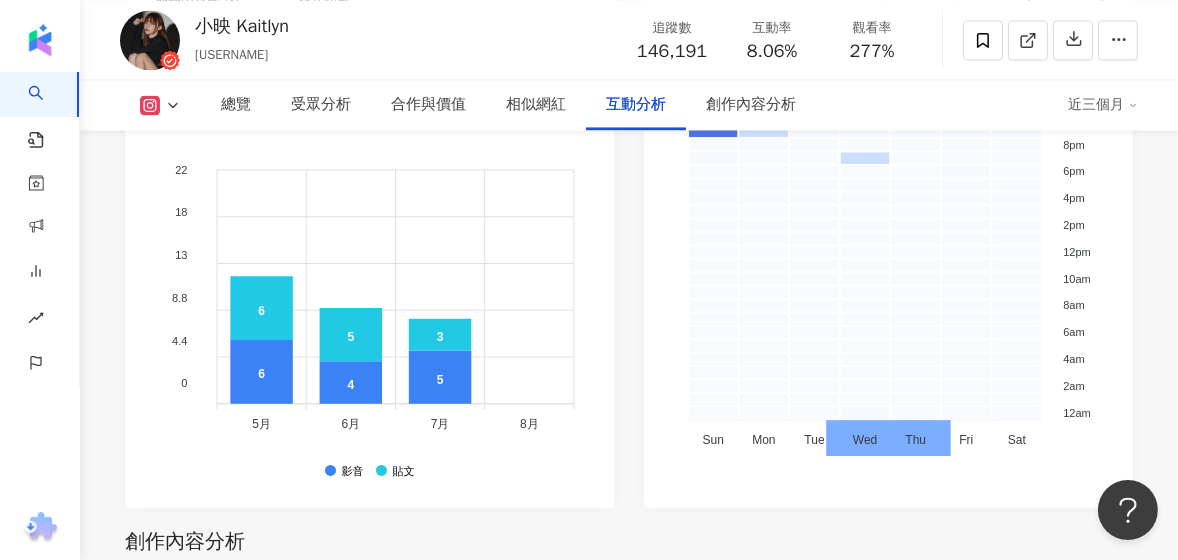 scroll, scrollTop: 5100, scrollLeft: 0, axis: vertical 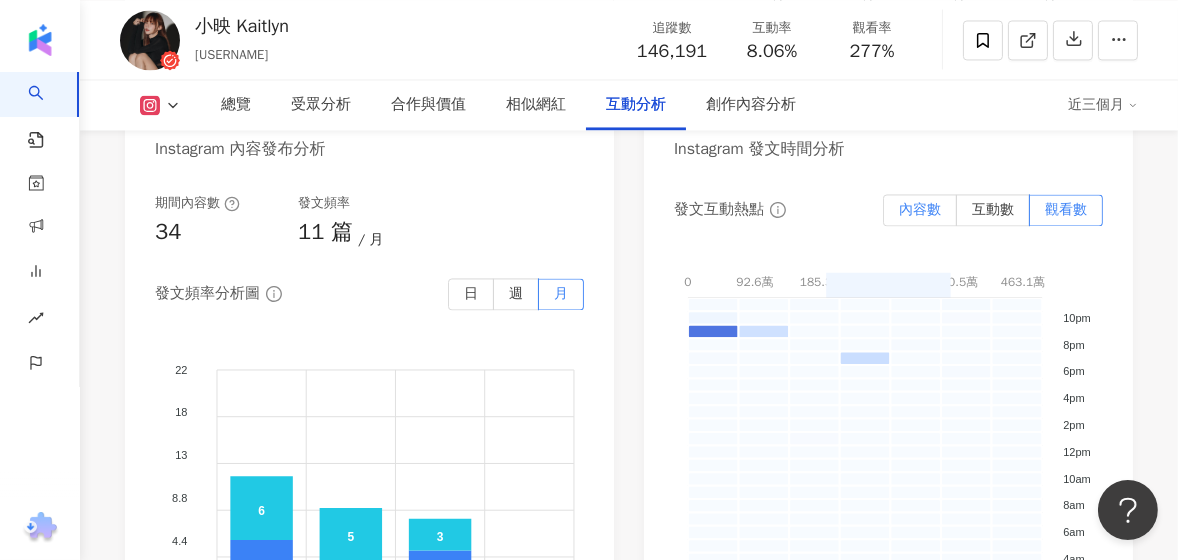 click on "內容數" at bounding box center [920, 209] 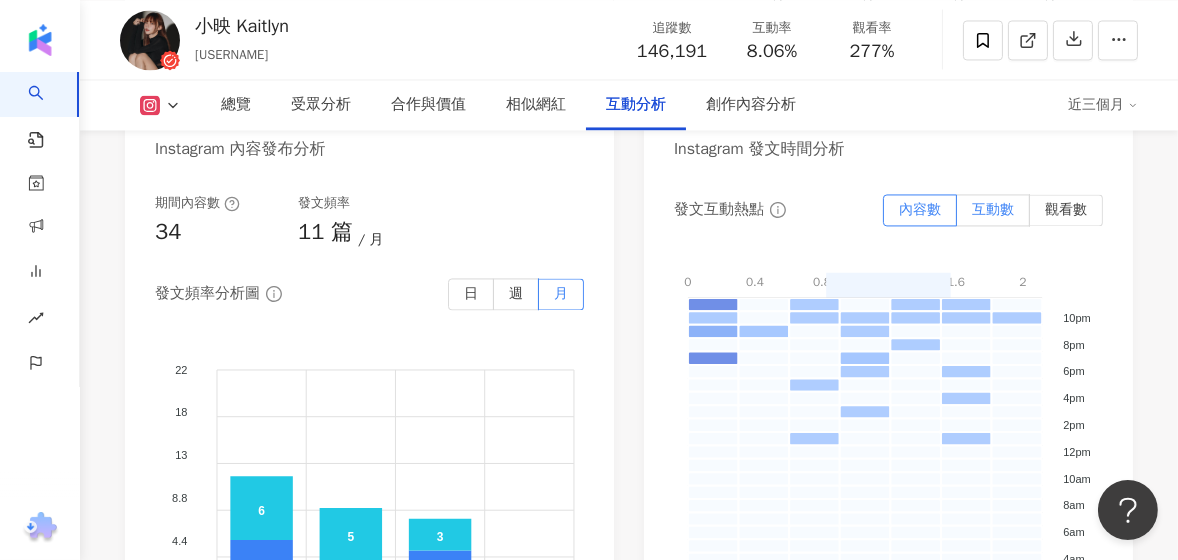 click on "互動數" at bounding box center (993, 209) 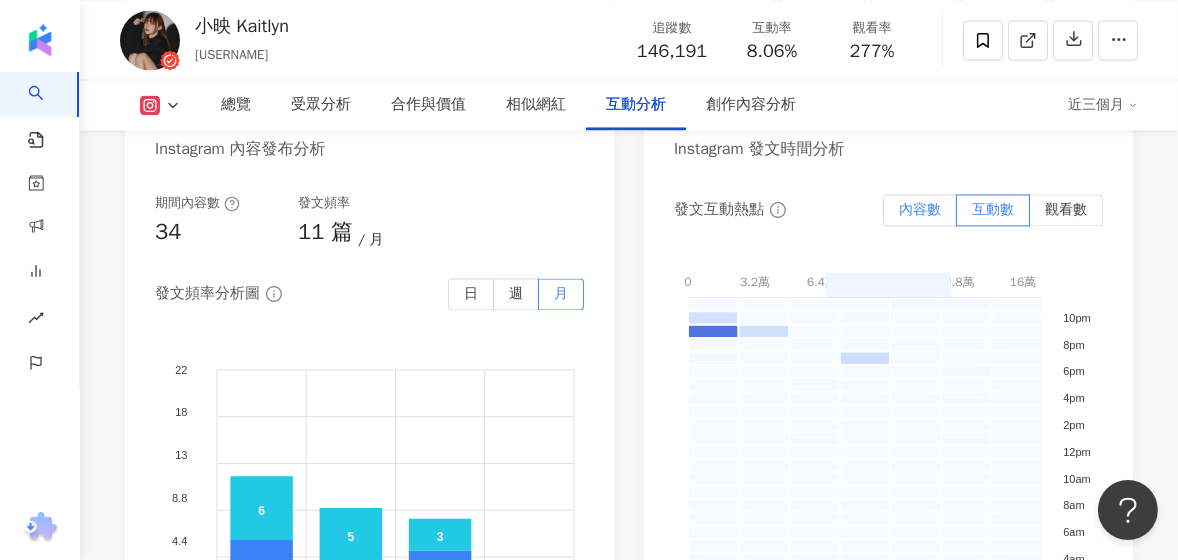click on "內容數" at bounding box center [920, 209] 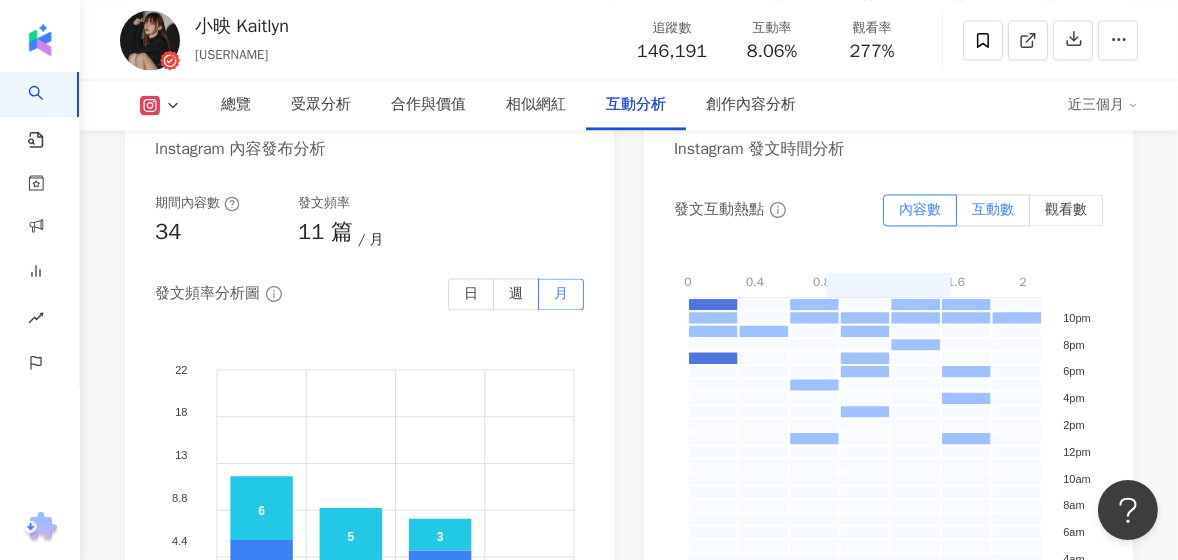 click on "互動數" at bounding box center (993, 209) 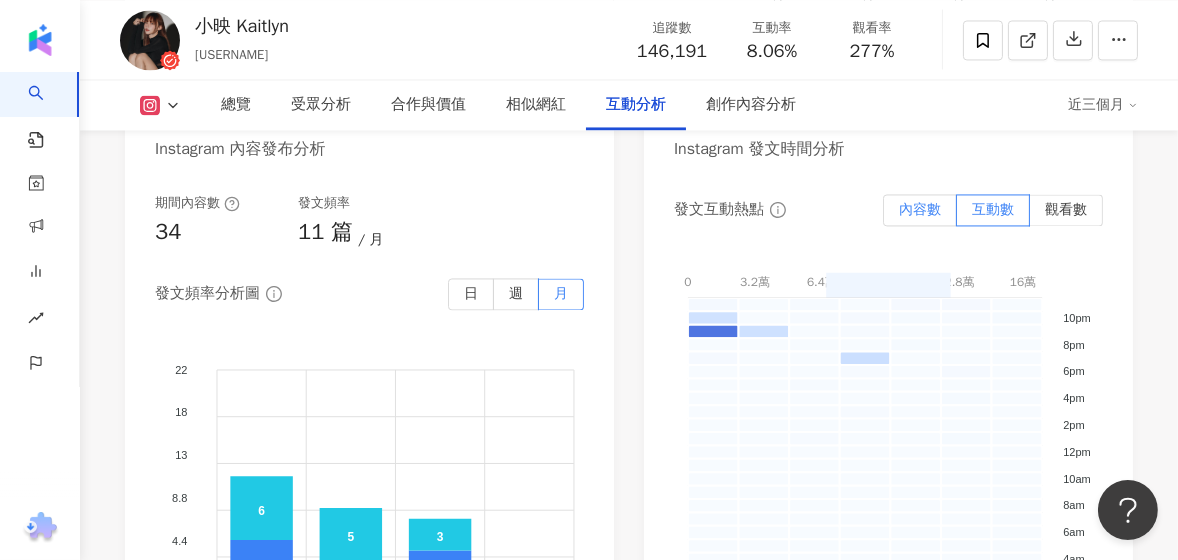 click on "內容數" at bounding box center (920, 209) 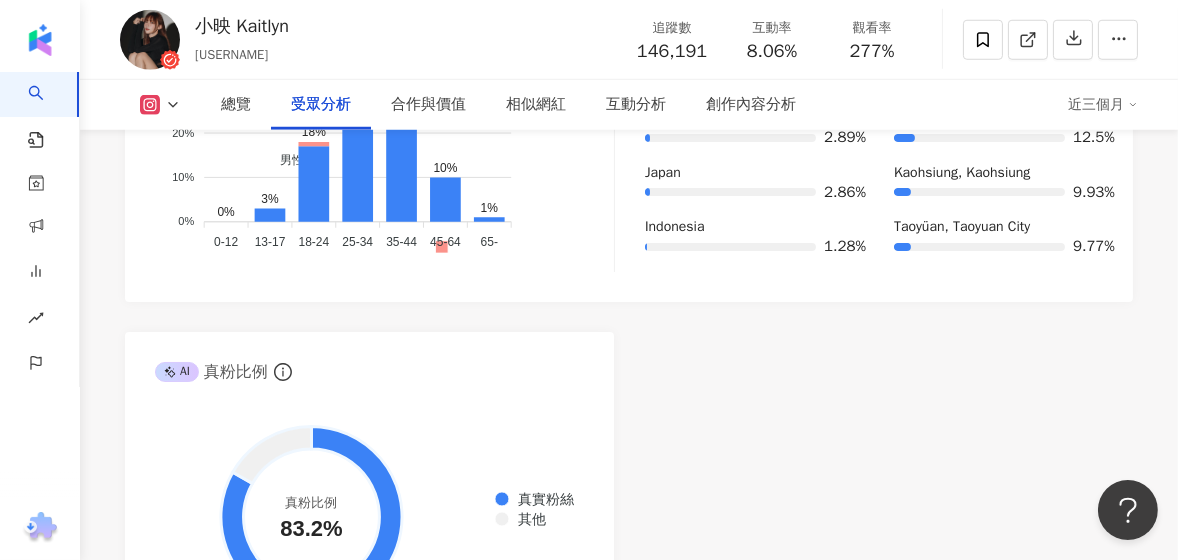 scroll, scrollTop: 1900, scrollLeft: 0, axis: vertical 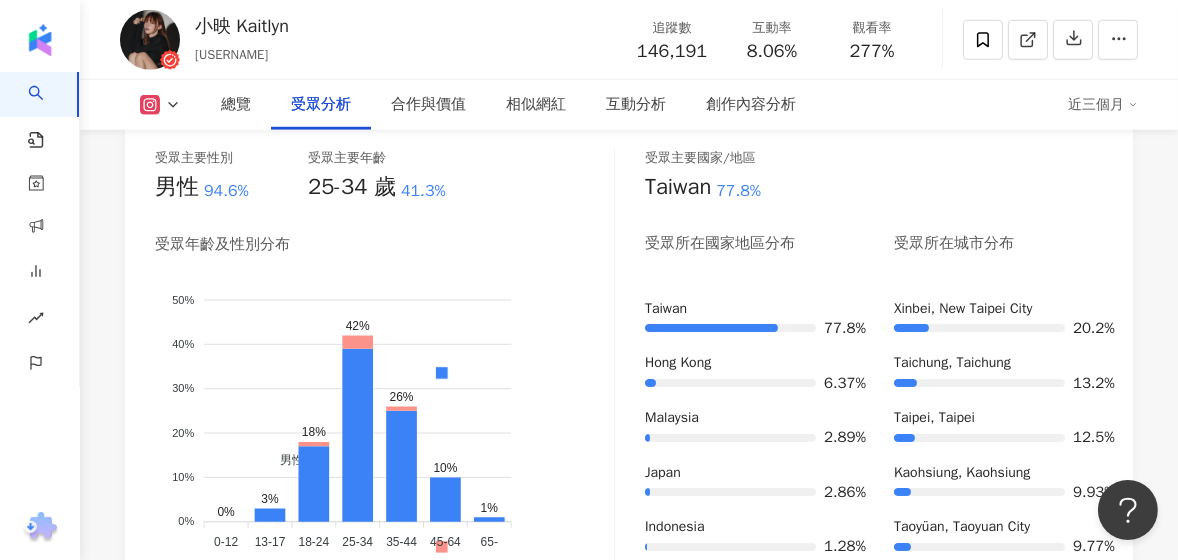 click on "近三個月" at bounding box center [1103, 105] 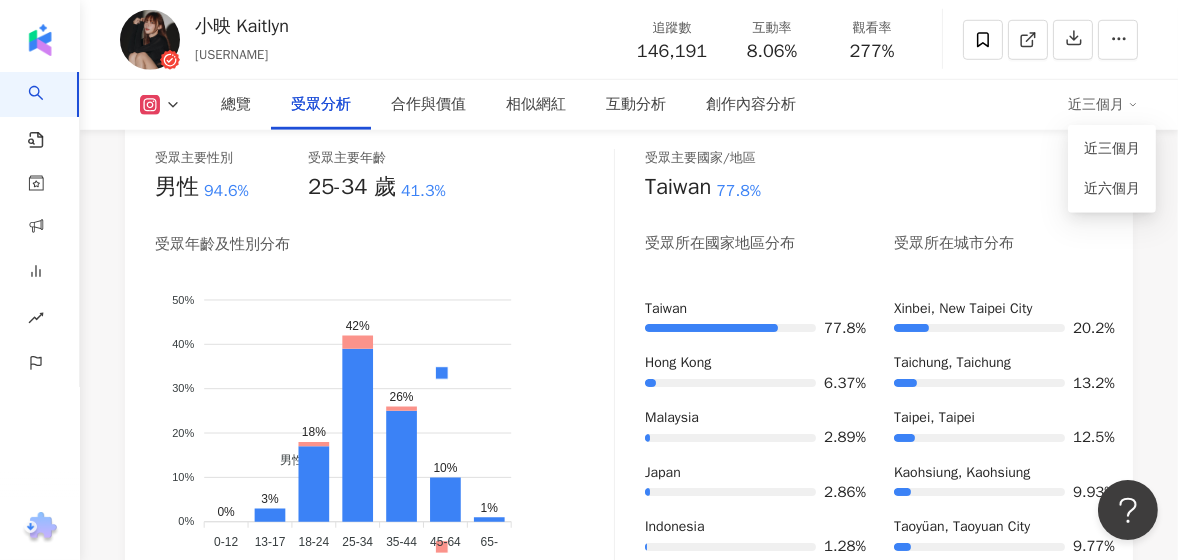 click on "近三個月" at bounding box center (1103, 105) 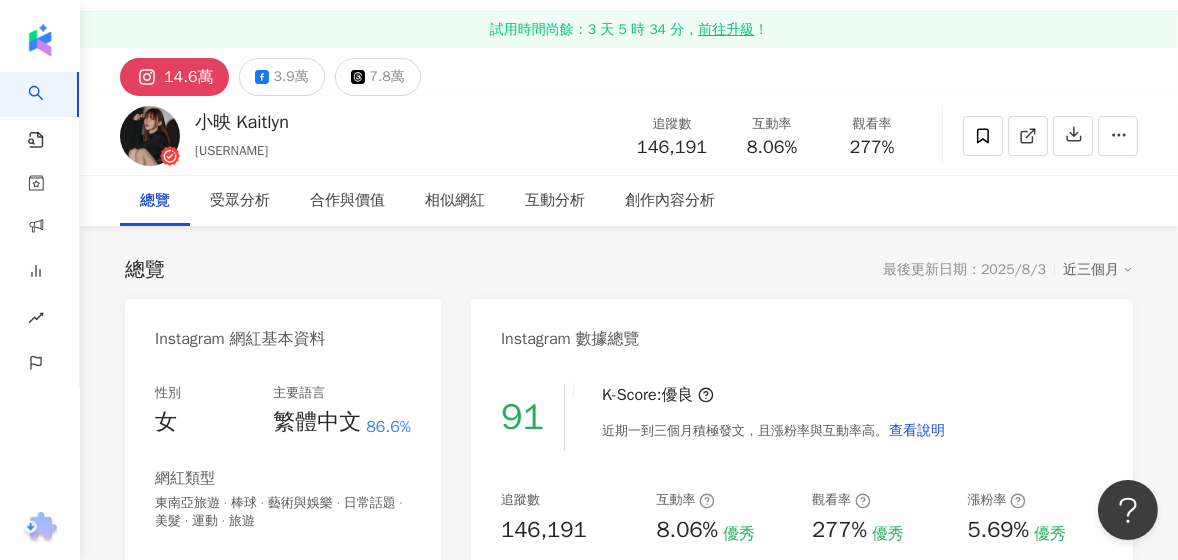 scroll, scrollTop: 0, scrollLeft: 0, axis: both 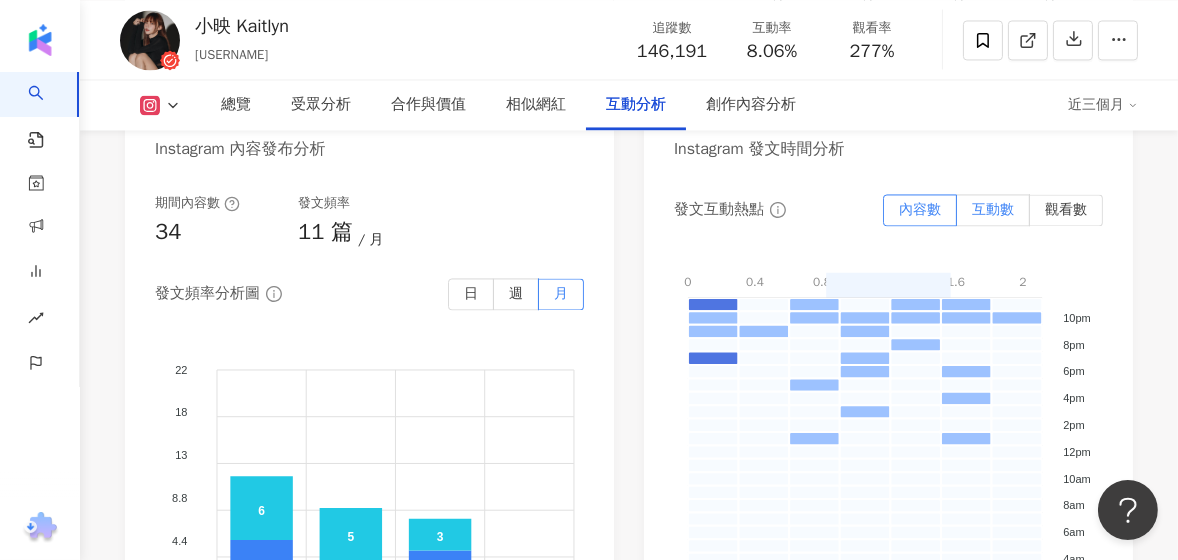 click on "互動數" at bounding box center [993, 209] 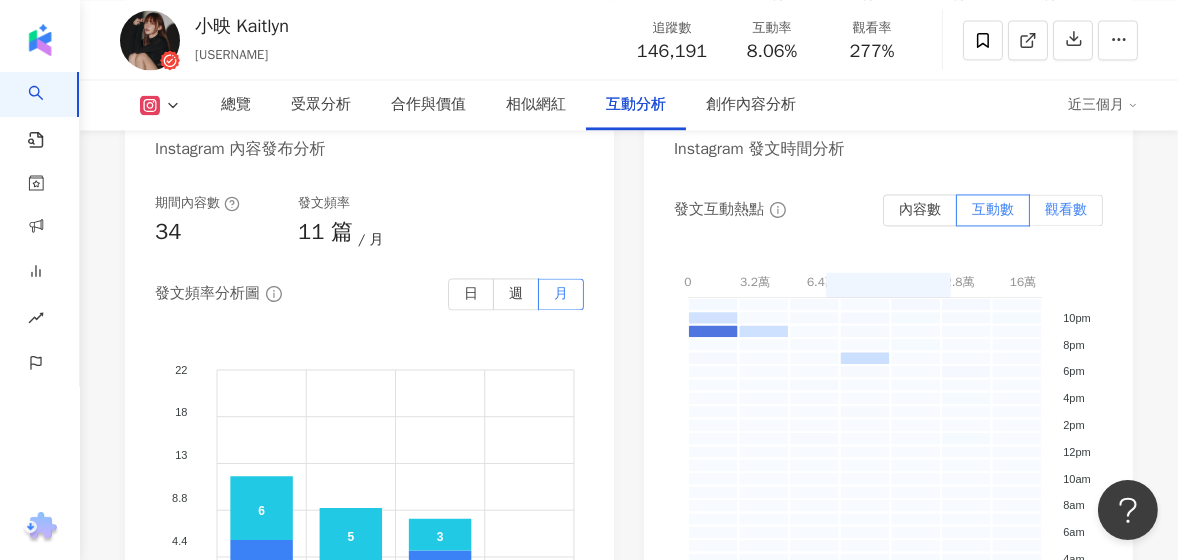 click on "觀看數" at bounding box center [1066, 209] 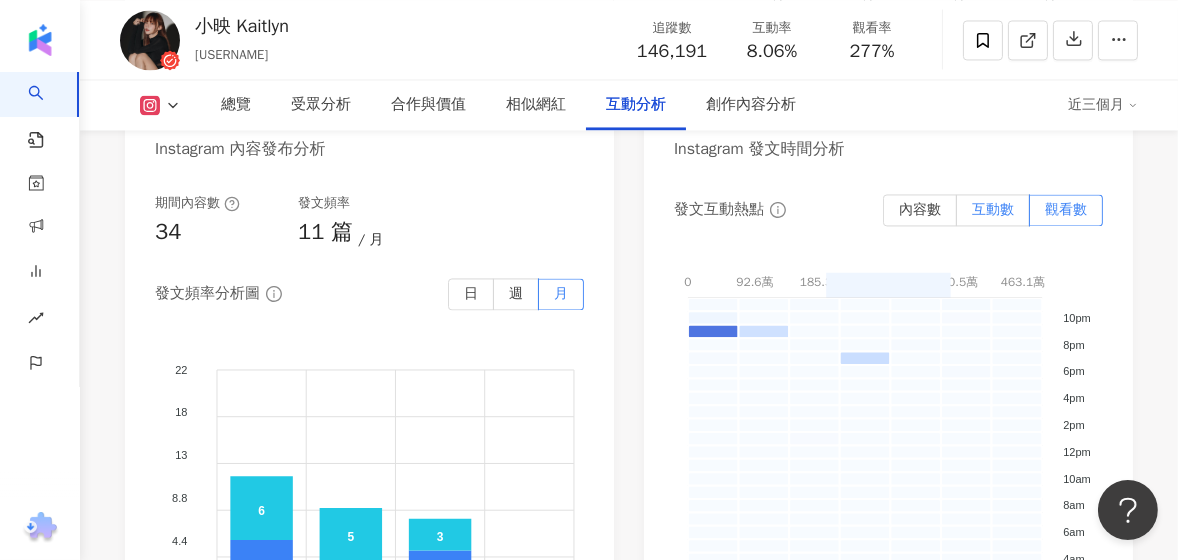 click on "互動數" at bounding box center (993, 210) 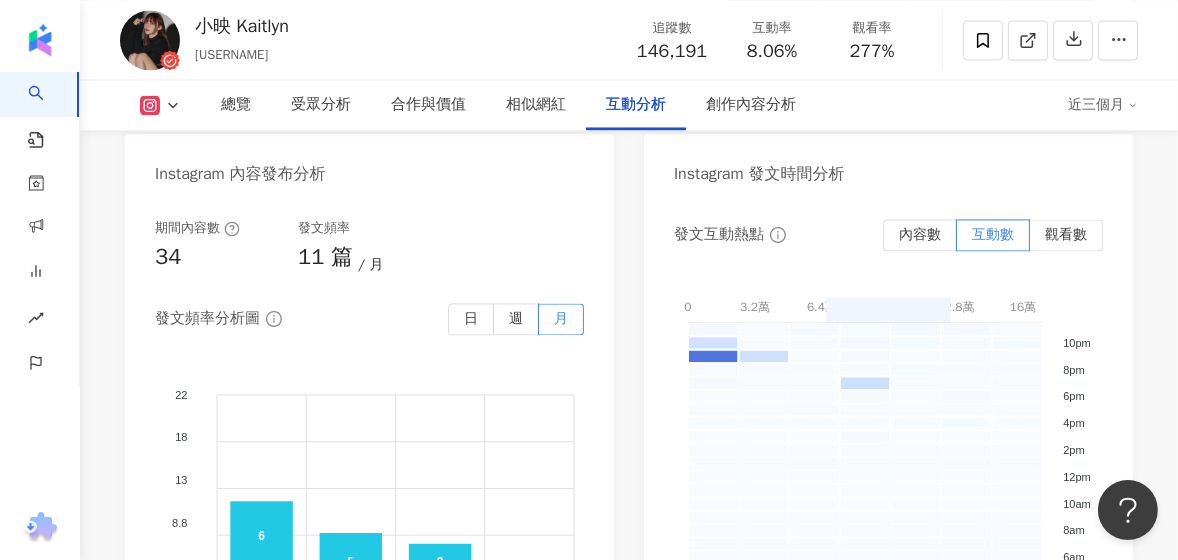 scroll, scrollTop: 5100, scrollLeft: 0, axis: vertical 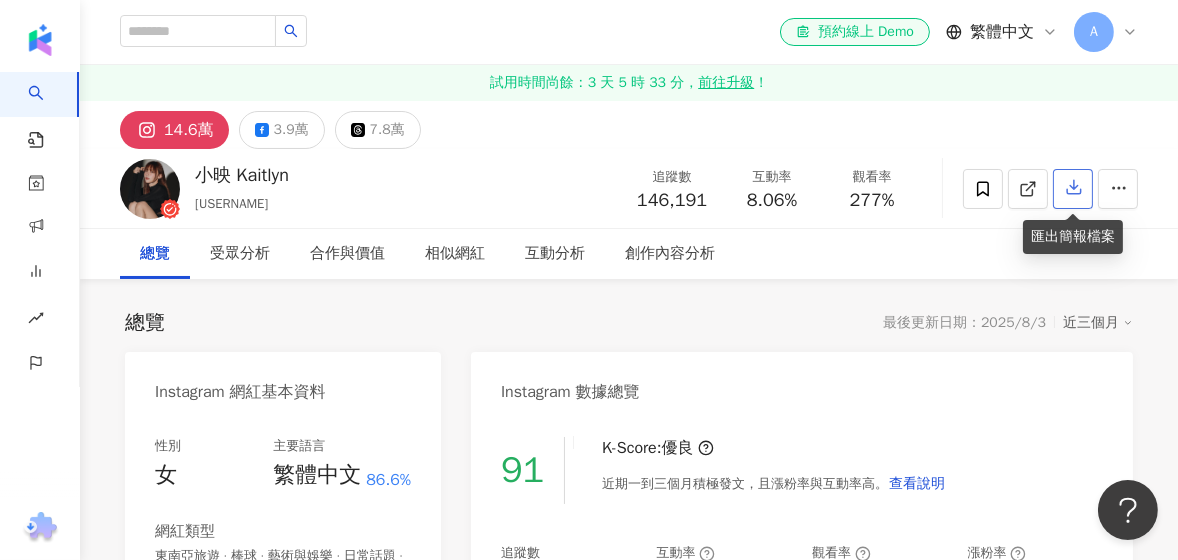 click 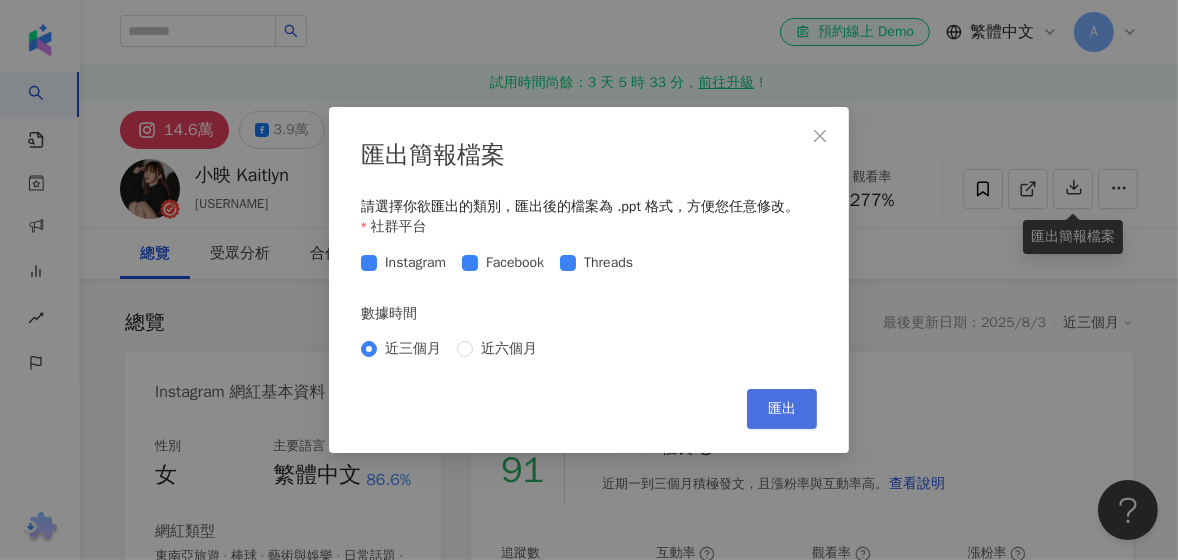 click on "匯出" at bounding box center [782, 409] 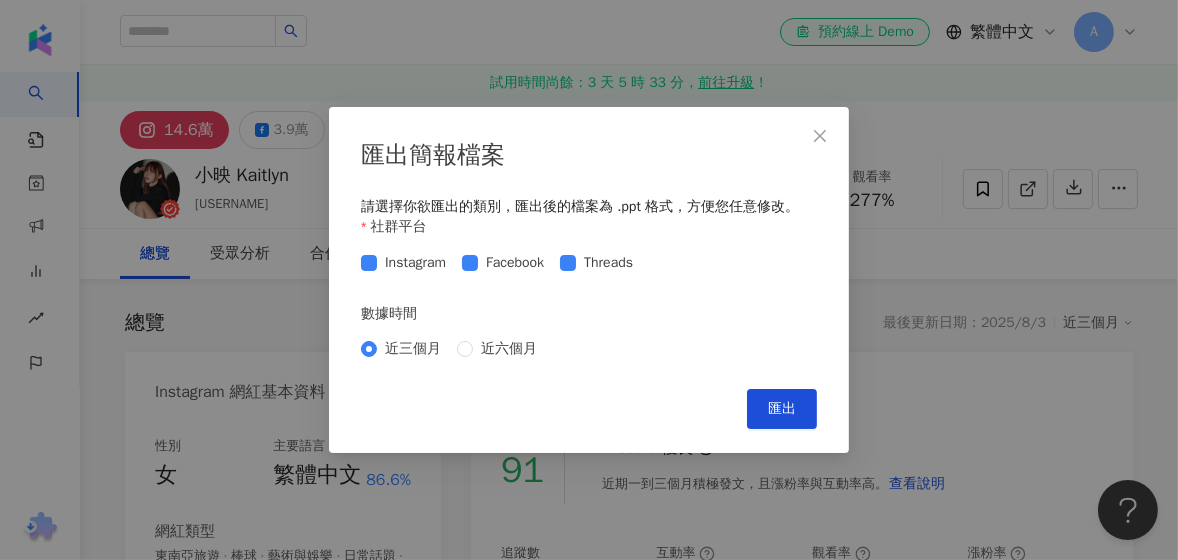 click on "匯出簡報檔案 請選擇你欲匯出的類別，匯出後的檔案為 .ppt 格式，方便您任意修改。 社群平台 Instagram Facebook Threads 數據時間 近三個月 近六個月 Cancel 匯出" at bounding box center [589, 280] 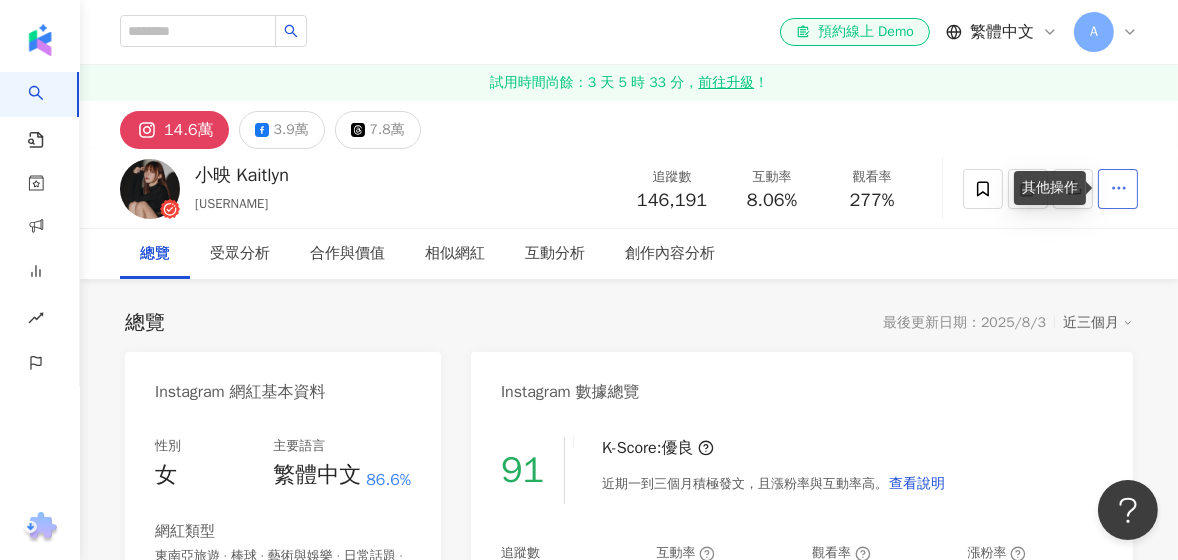 click 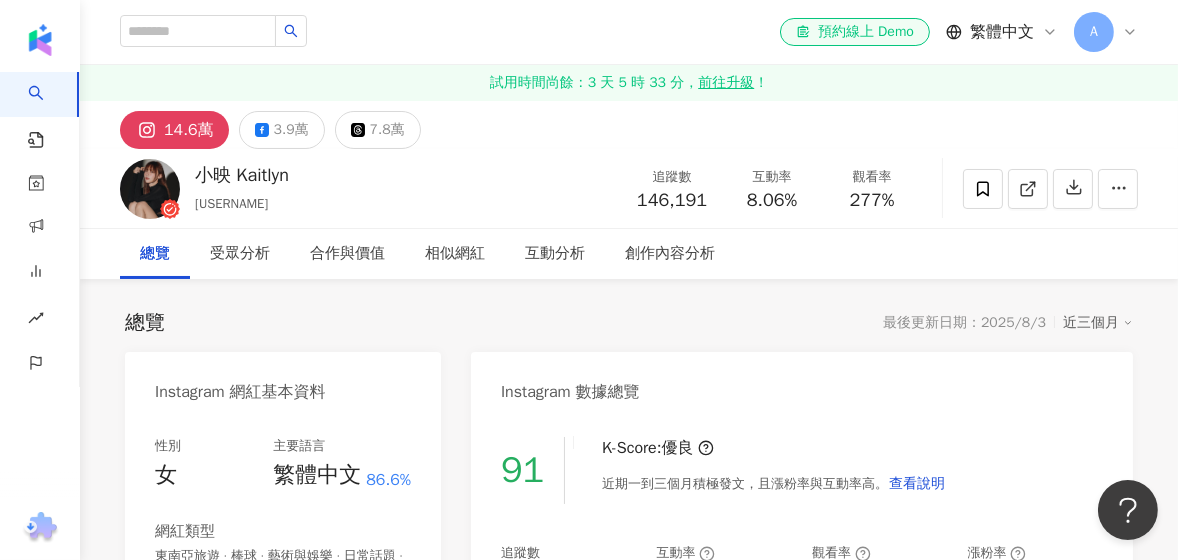click on "總覽 最後更新日期：[DATE] 近三個月 Instagram 網紅基本資料 性別   女 主要語言   繁體中文 86.6% 網紅類型 東南亞旅遊 · 棒球 · 藝術與娛樂 · 日常話題 · 美髮 · 運動 · 旅遊 社群簡介 小映 Ying | yingcih_7 https://www.instagram.com/yingcih_7/ わたしえいちゃん
工作合作Mail📧yingcih.7@gmail.com
Ⓨ-職棒味全龍啦啦隊 隊長
Ⓘ-職籃TPBL攻城獅 @muse__girls
Ⓝ-浪live🔍小映：5364095
Ⓖ-⚾️-7/22、25、27 看更多 Instagram 數據總覽 91 K-Score :   優良 近期一到三個月積極發文，且漲粉率與互動率高。 查看說明 追蹤數   146,191 互動率   8.06% 優秀 觀看率   277% 優秀 漲粉率   5.69% 優秀 受眾主要性別   男性 94.6% 受眾主要年齡   25-34 歲 41.3% 商業合作內容覆蓋比例   20.6% AI Instagram 成效等級三大指標 互動率 8.06% 優秀 同等級網紅的互動率中位數為  0.66% 觀看率 277% 優秀 同等級網紅的觀看率中位數為  0.04% 5.69%" at bounding box center (629, 1095) 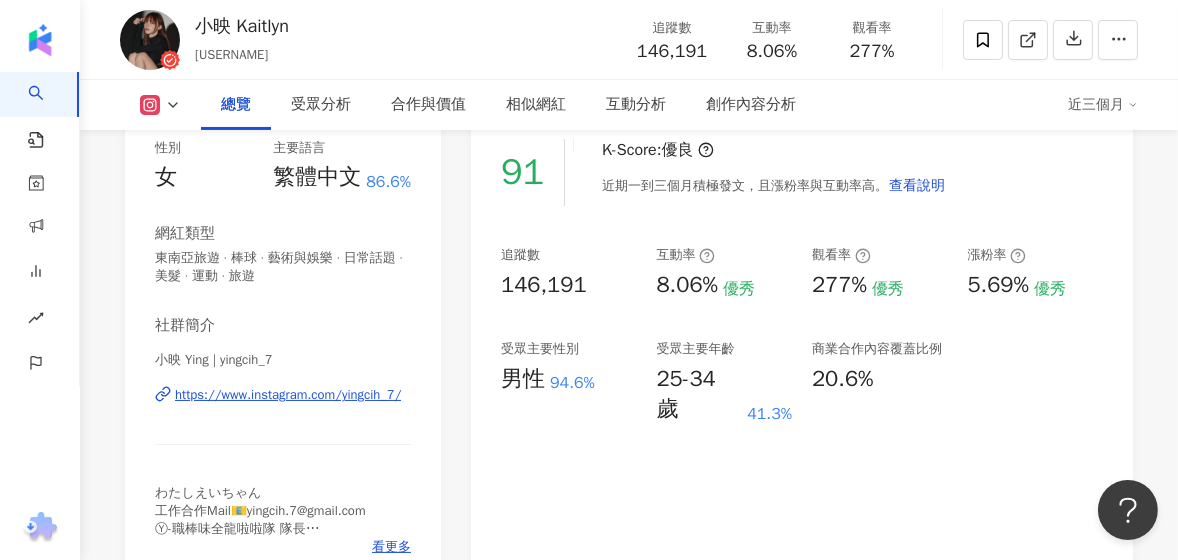 scroll, scrollTop: 0, scrollLeft: 0, axis: both 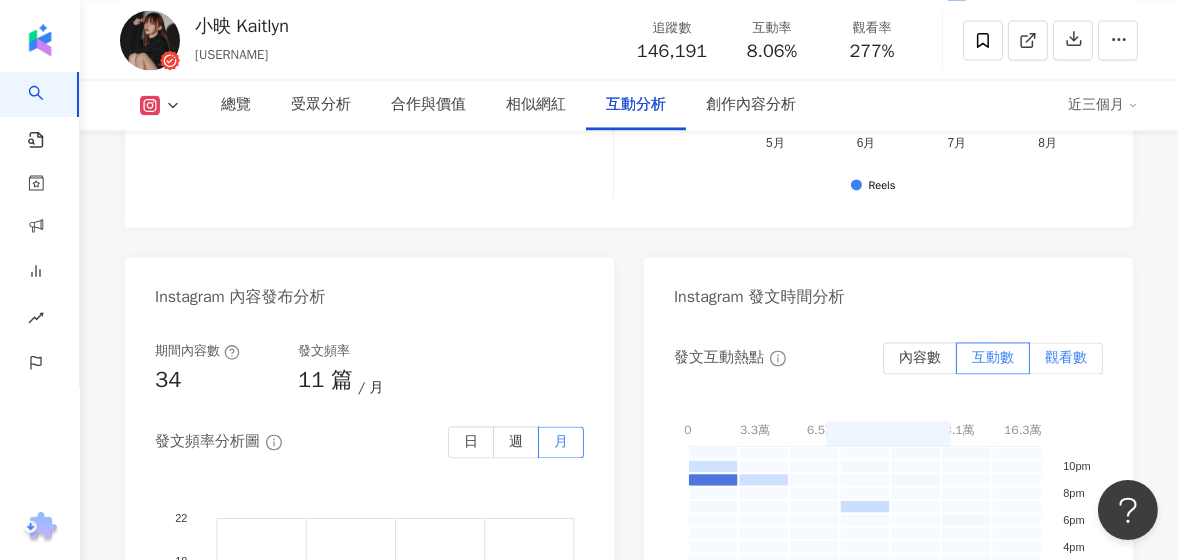 click on "觀看數" at bounding box center (1066, 357) 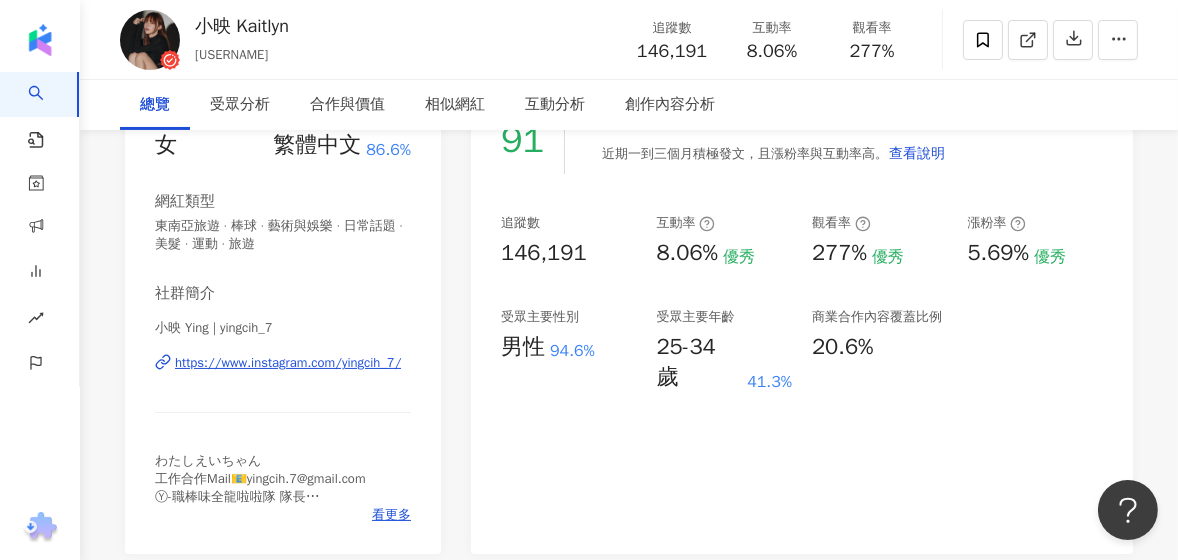 scroll, scrollTop: 0, scrollLeft: 0, axis: both 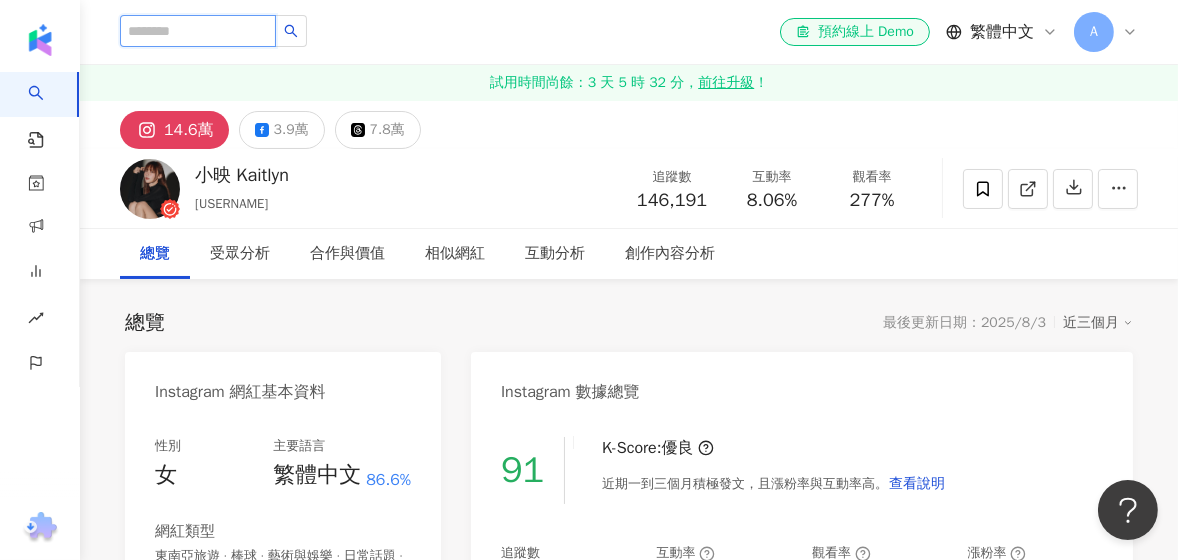 click at bounding box center [198, 31] 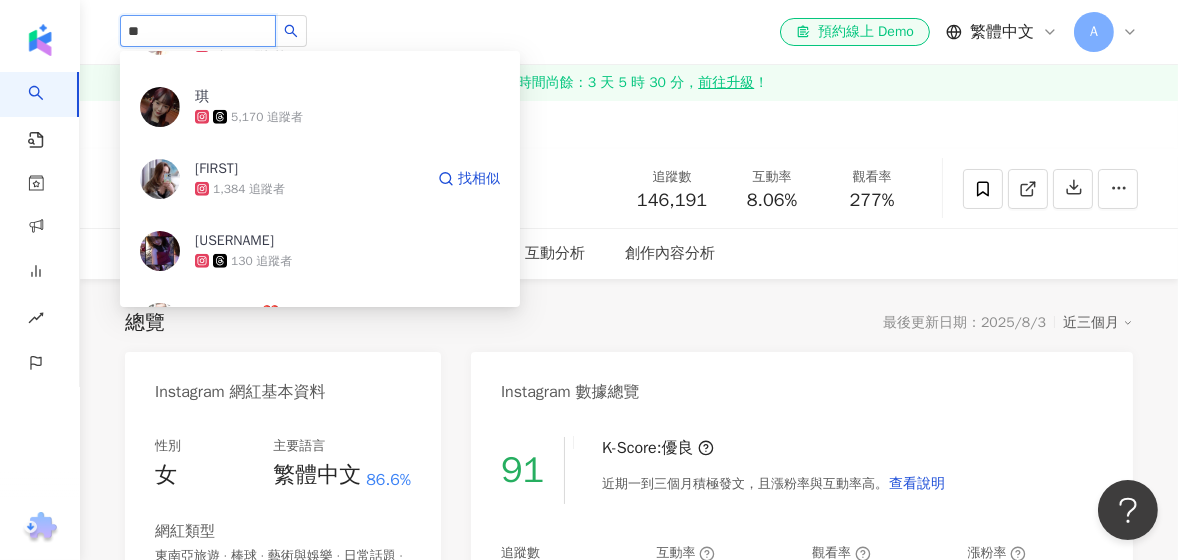 scroll, scrollTop: 2700, scrollLeft: 0, axis: vertical 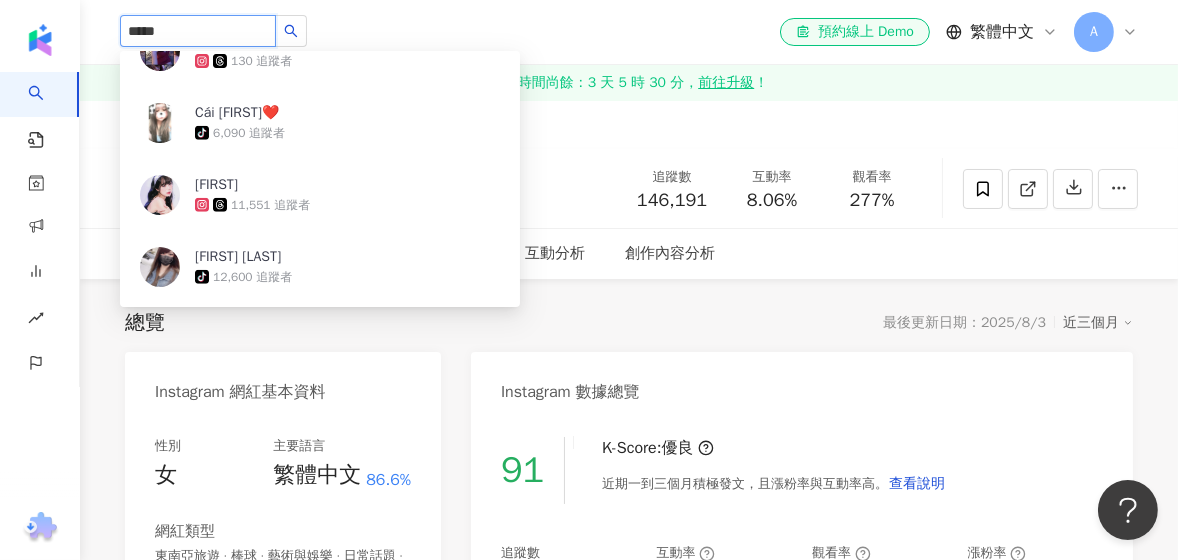 type on "******" 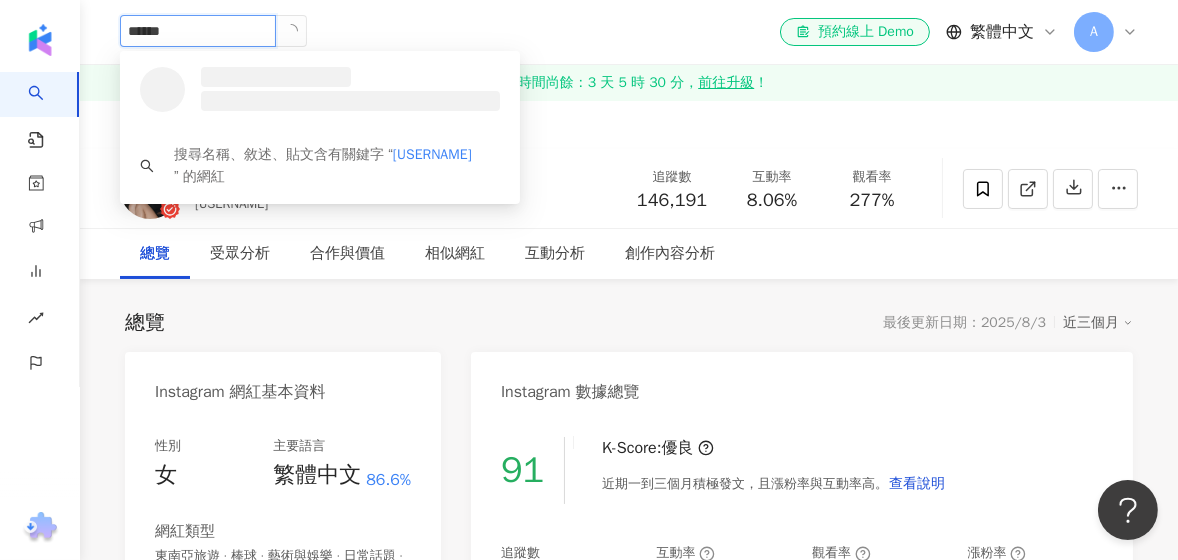 scroll, scrollTop: 0, scrollLeft: 0, axis: both 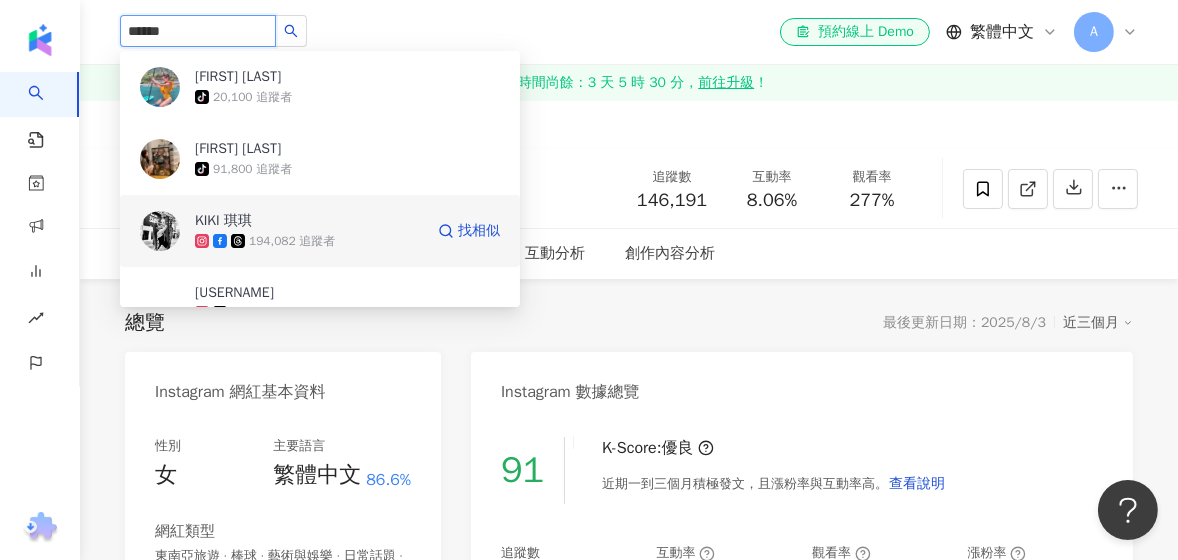 click on "KIKI 琪琪" at bounding box center [260, 221] 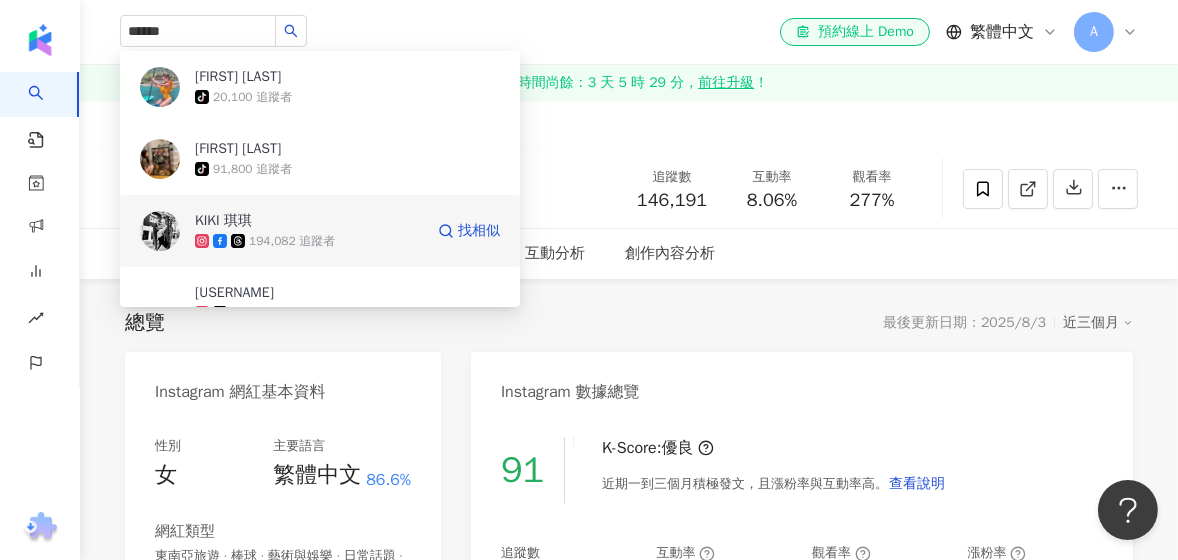 type 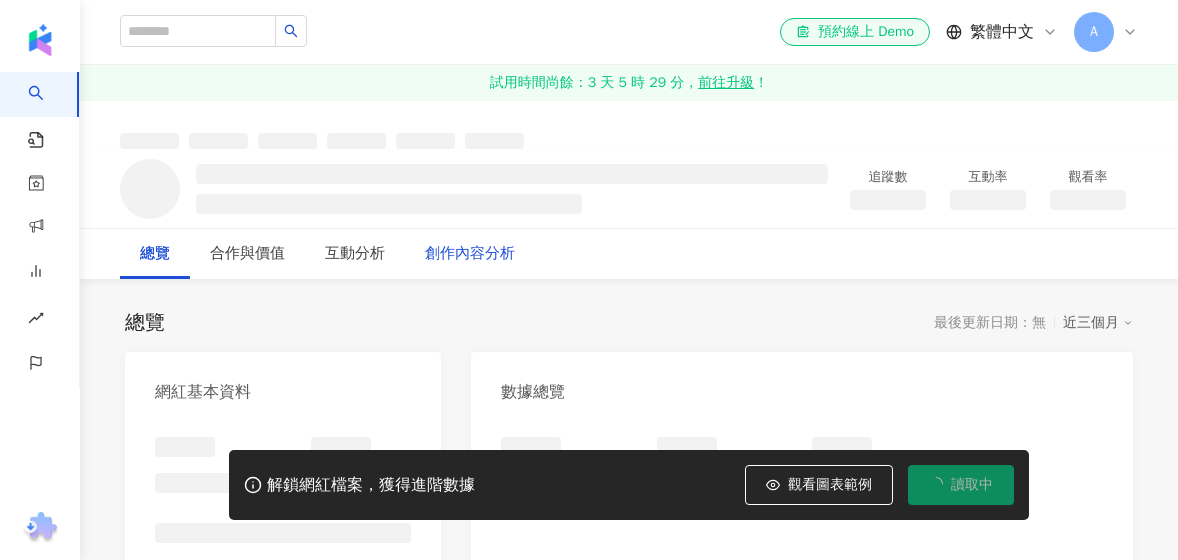 scroll, scrollTop: 0, scrollLeft: 0, axis: both 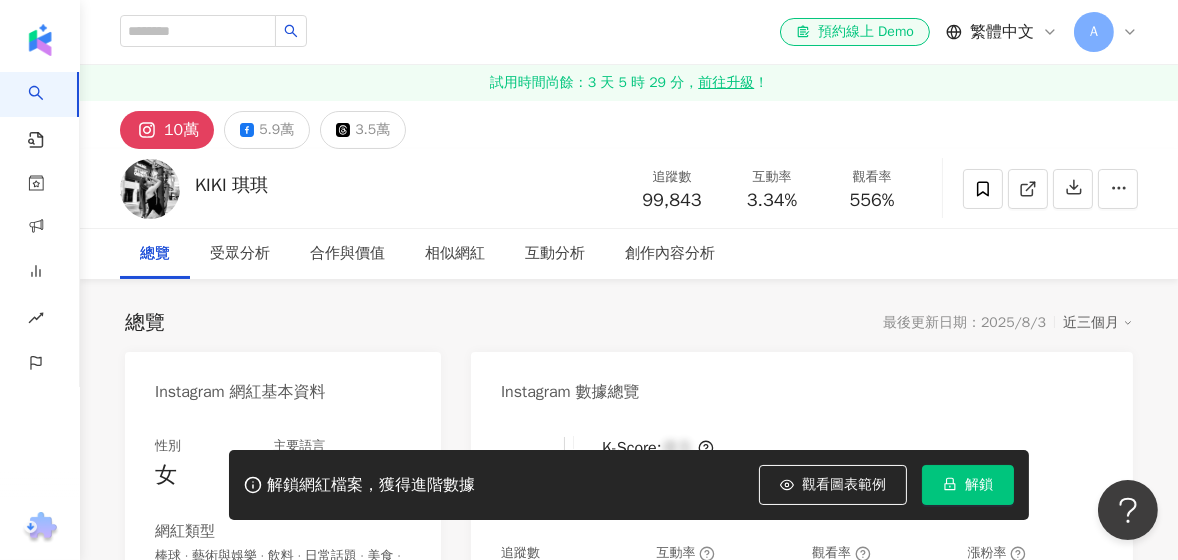 click on "解鎖" at bounding box center [979, 485] 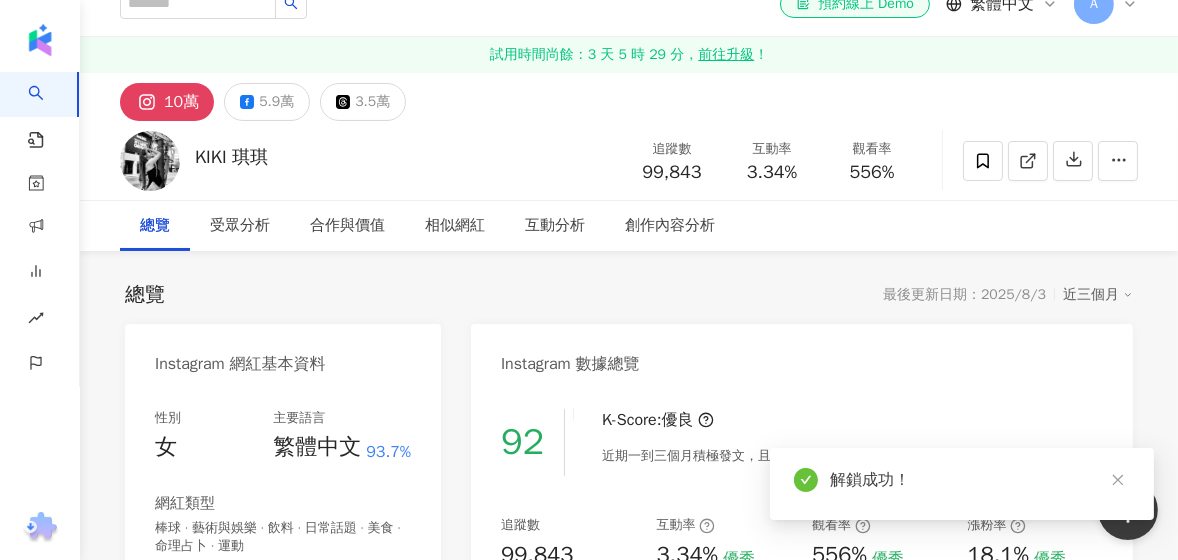 scroll, scrollTop: 0, scrollLeft: 0, axis: both 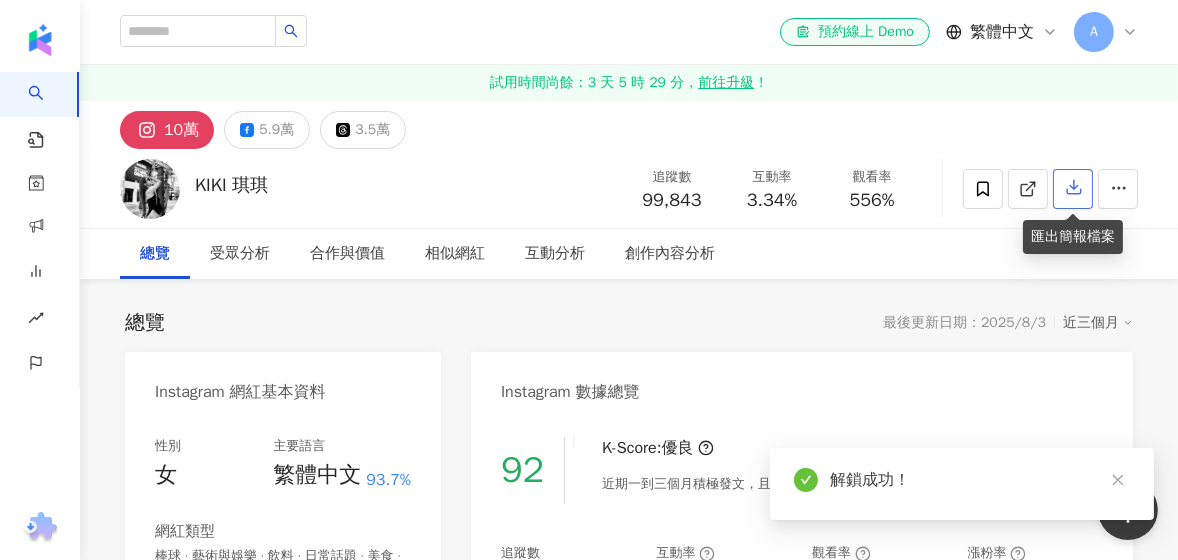 click at bounding box center [1073, 189] 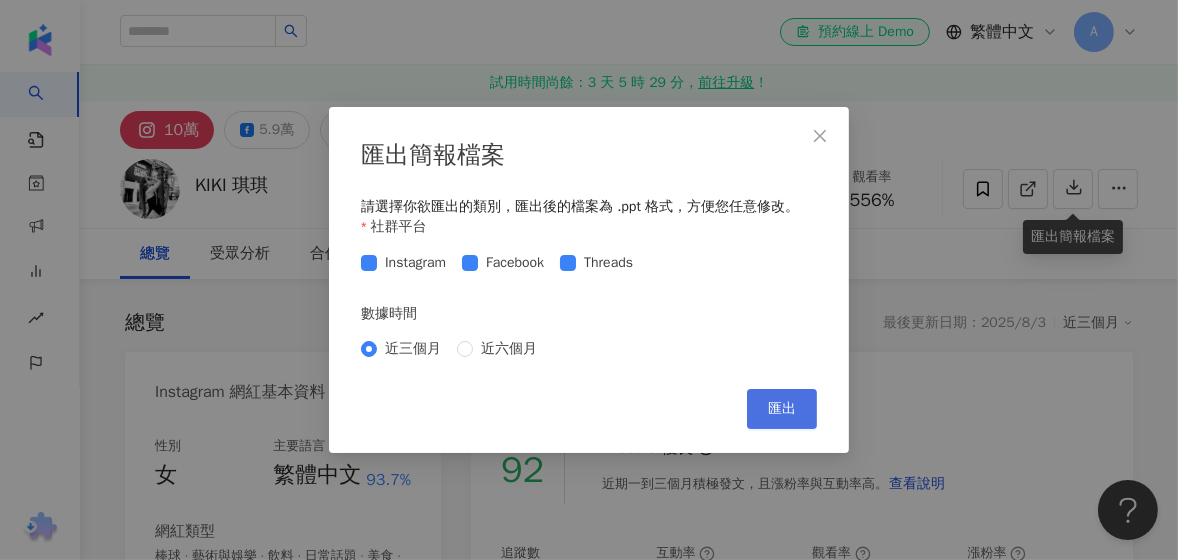 click on "匯出" at bounding box center (782, 409) 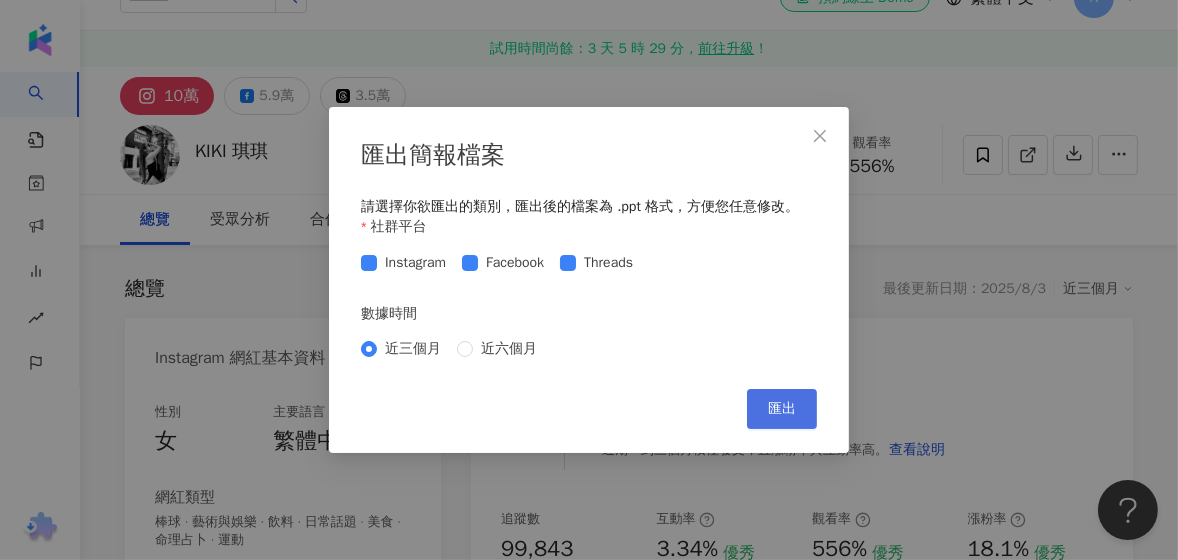 scroll, scrollTop: 39, scrollLeft: 0, axis: vertical 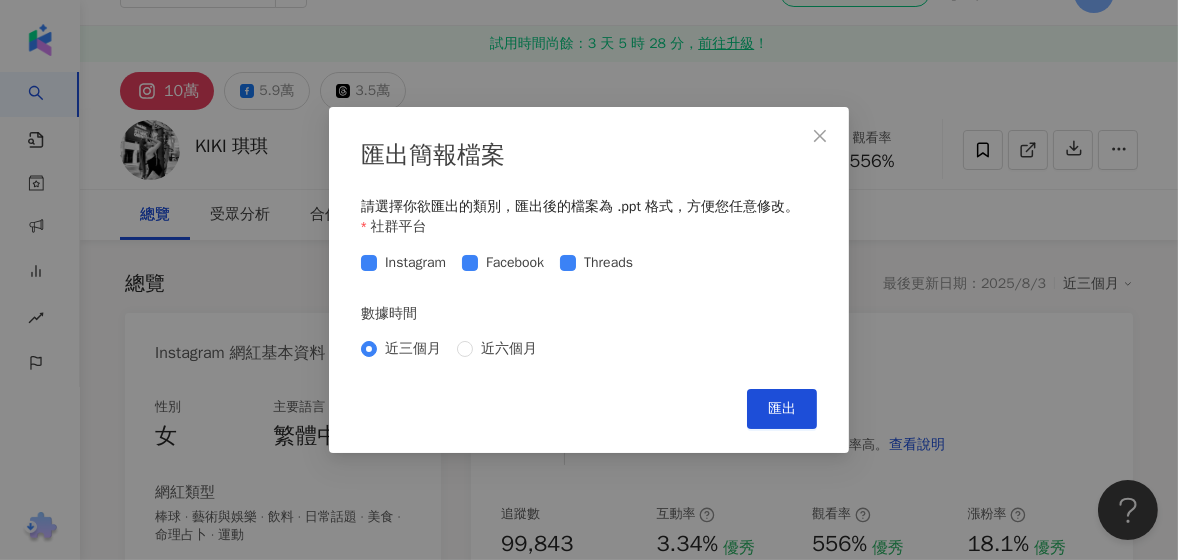 click on "匯出簡報檔案 請選擇你欲匯出的類別，匯出後的檔案為 .ppt 格式，方便您任意修改。 社群平台 Instagram Facebook Threads 數據時間 近三個月 近六個月 Cancel 匯出" at bounding box center [589, 280] 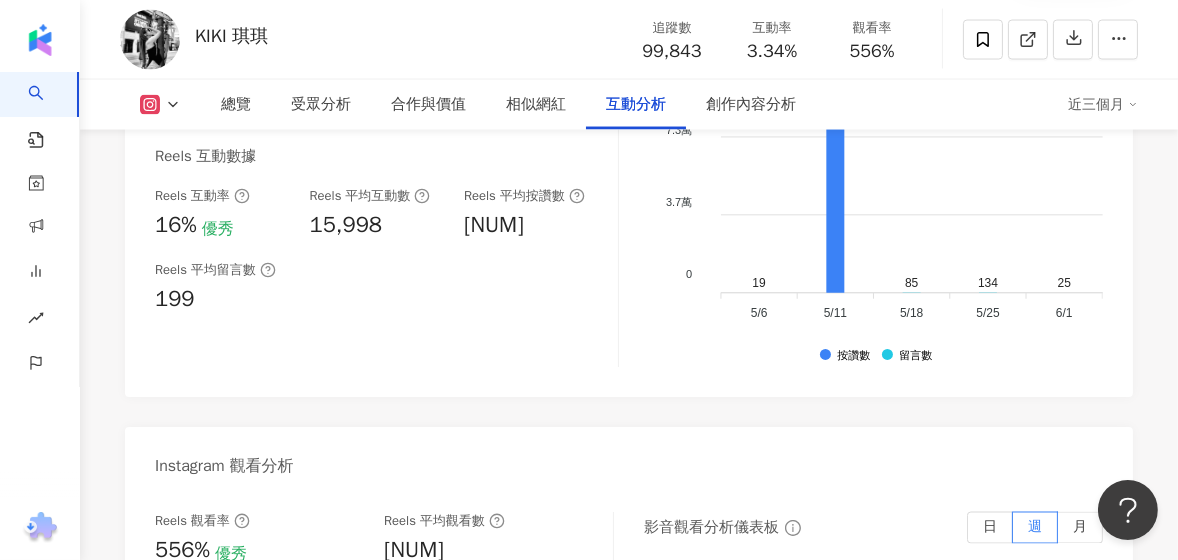 scroll, scrollTop: 4139, scrollLeft: 0, axis: vertical 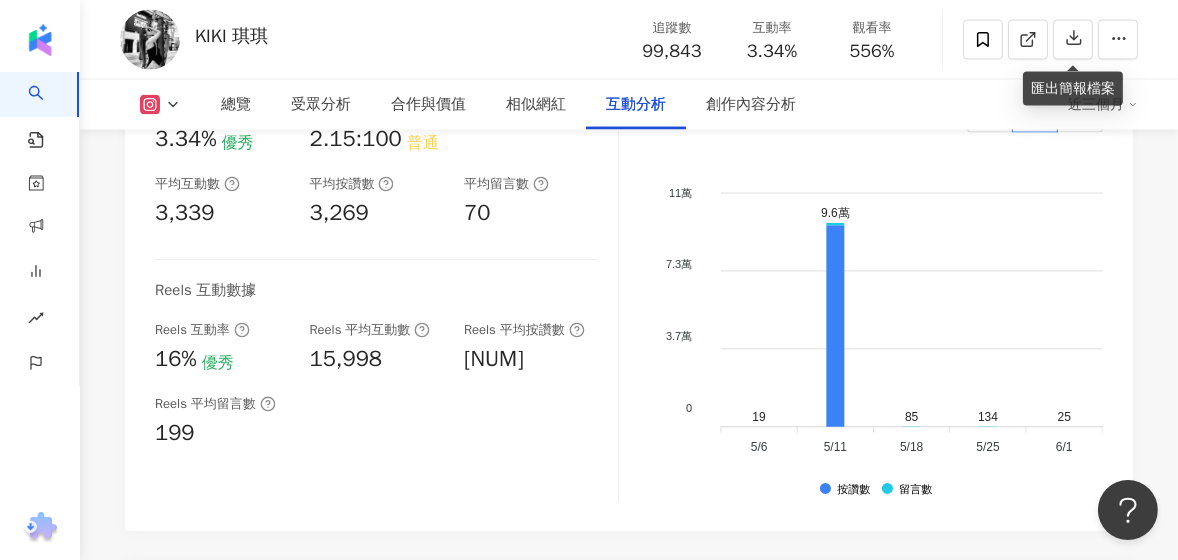 click on "月" at bounding box center [1080, 117] 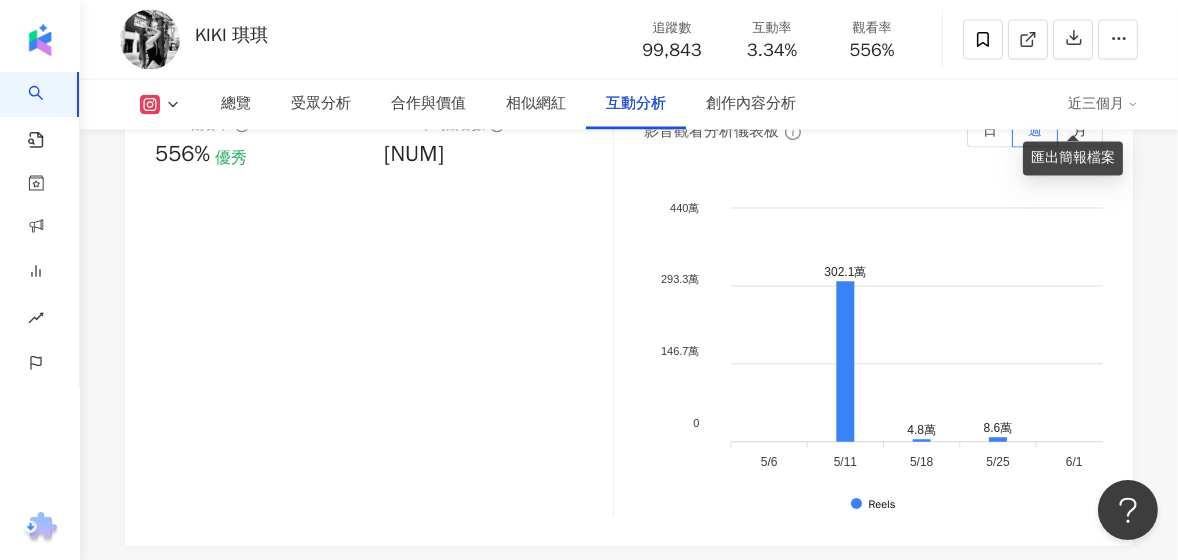scroll, scrollTop: 4639, scrollLeft: 0, axis: vertical 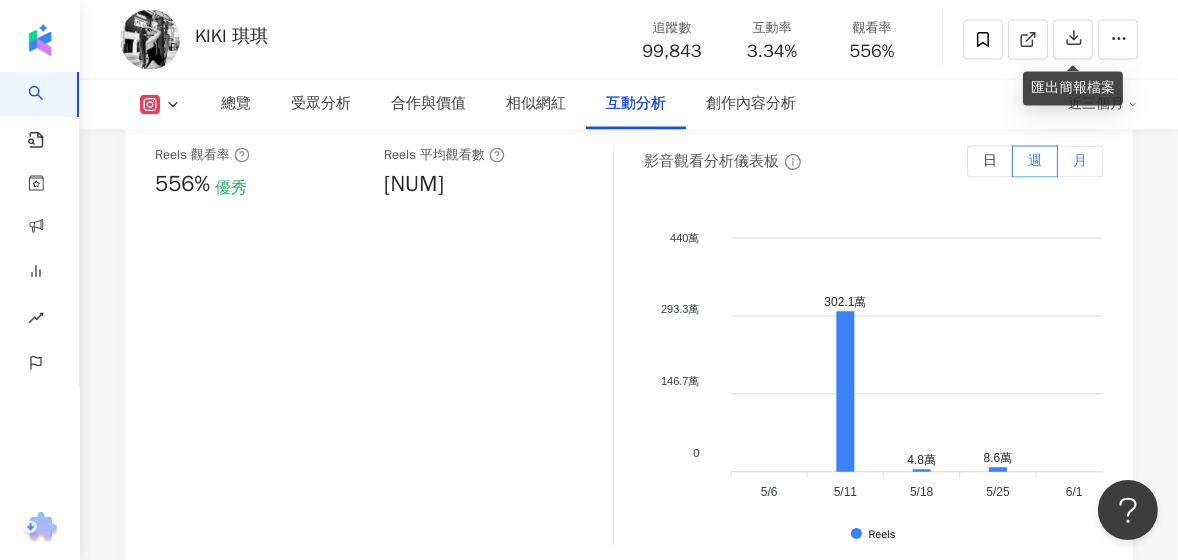 click on "月" at bounding box center [1080, 162] 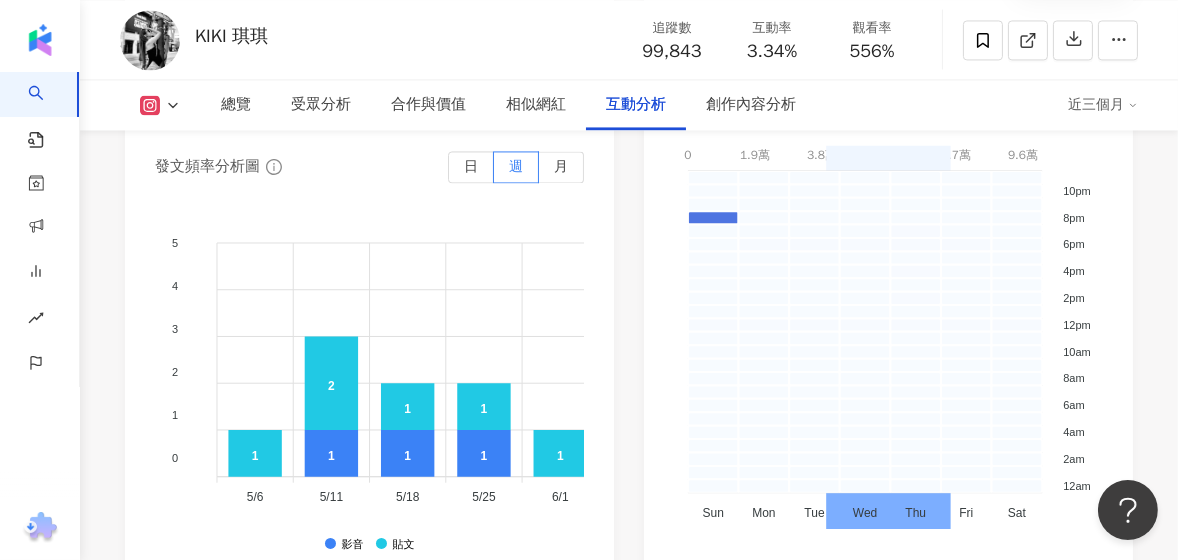 scroll, scrollTop: 5139, scrollLeft: 0, axis: vertical 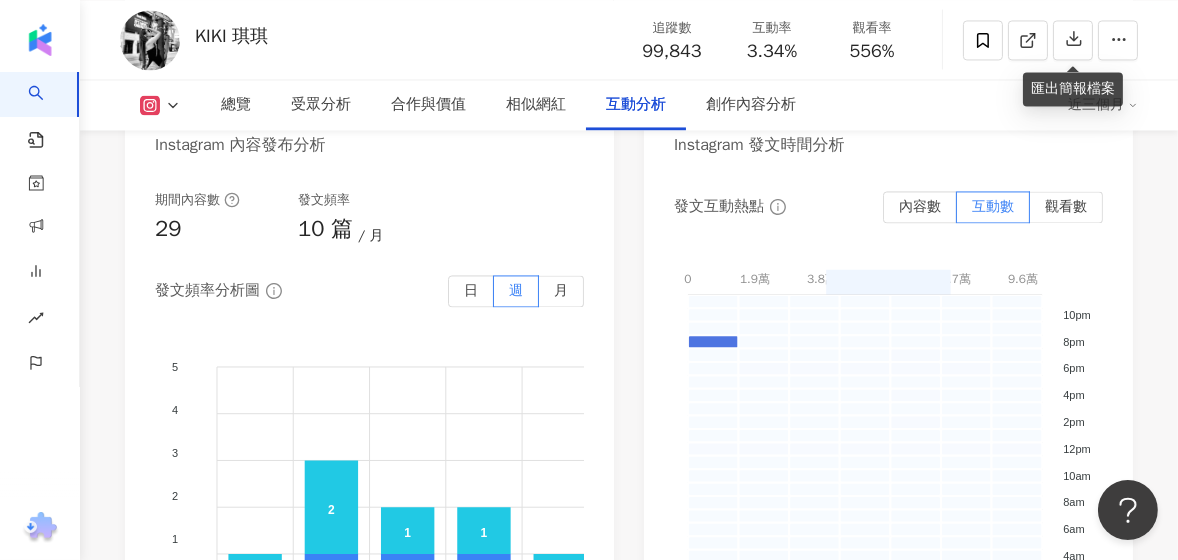 click on "月" at bounding box center [561, 291] 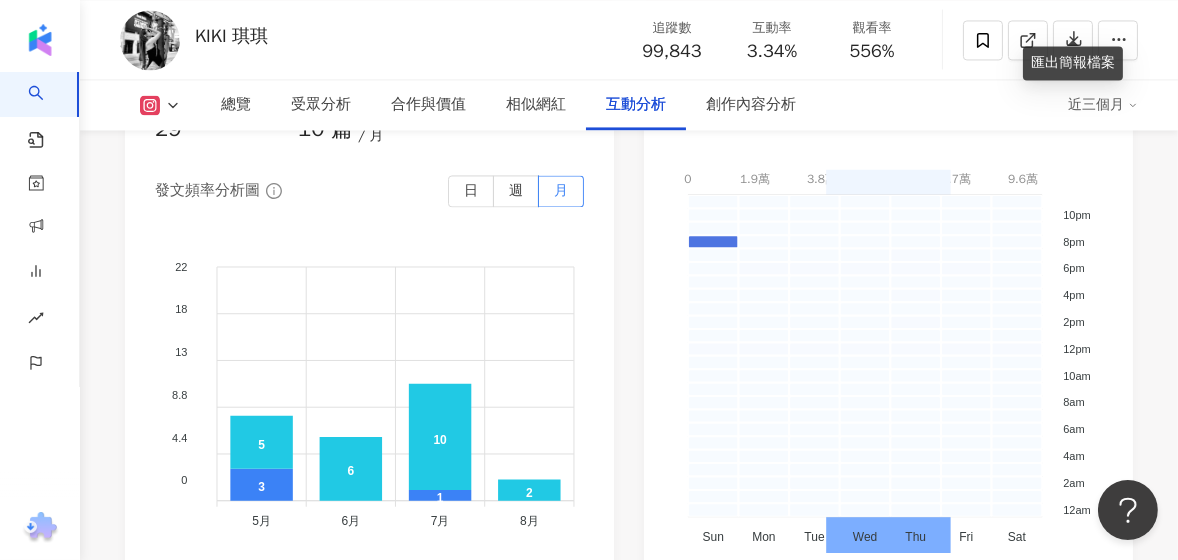 scroll, scrollTop: 5139, scrollLeft: 0, axis: vertical 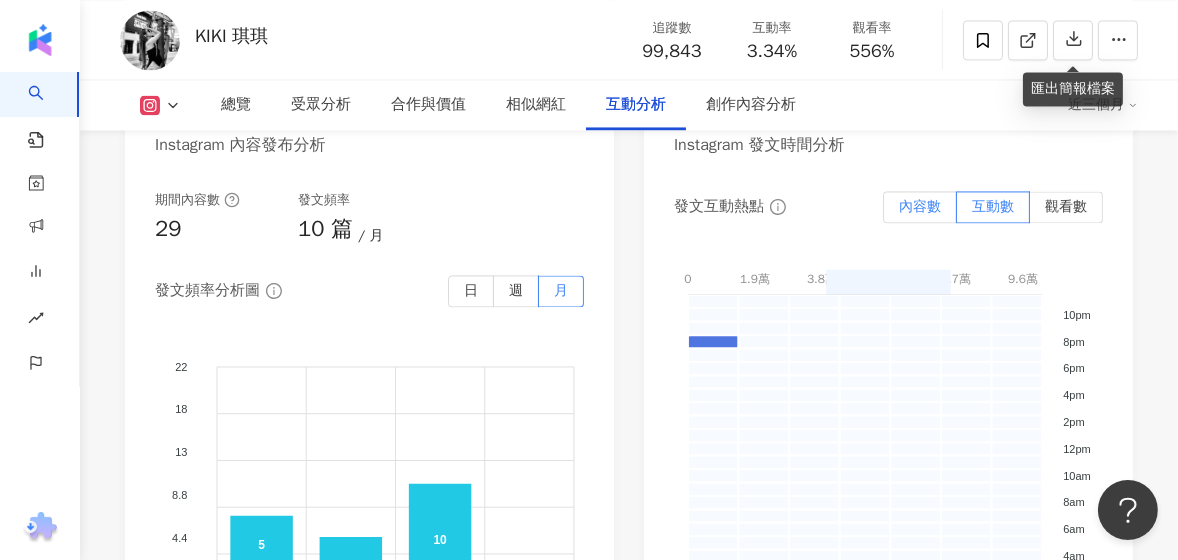 click on "內容數" at bounding box center (920, 206) 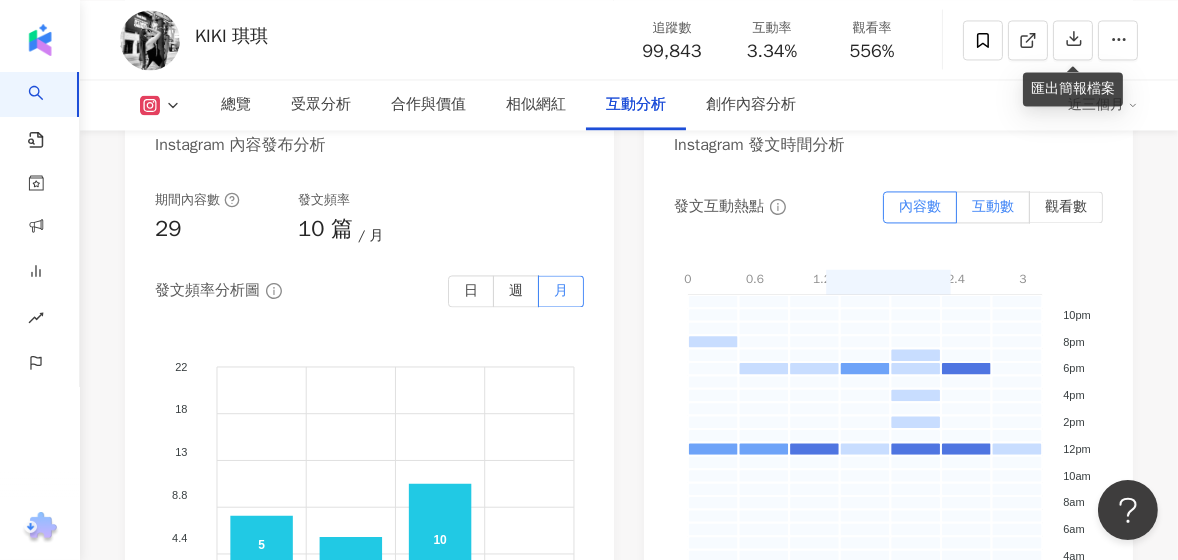 click on "互動數" at bounding box center [993, 206] 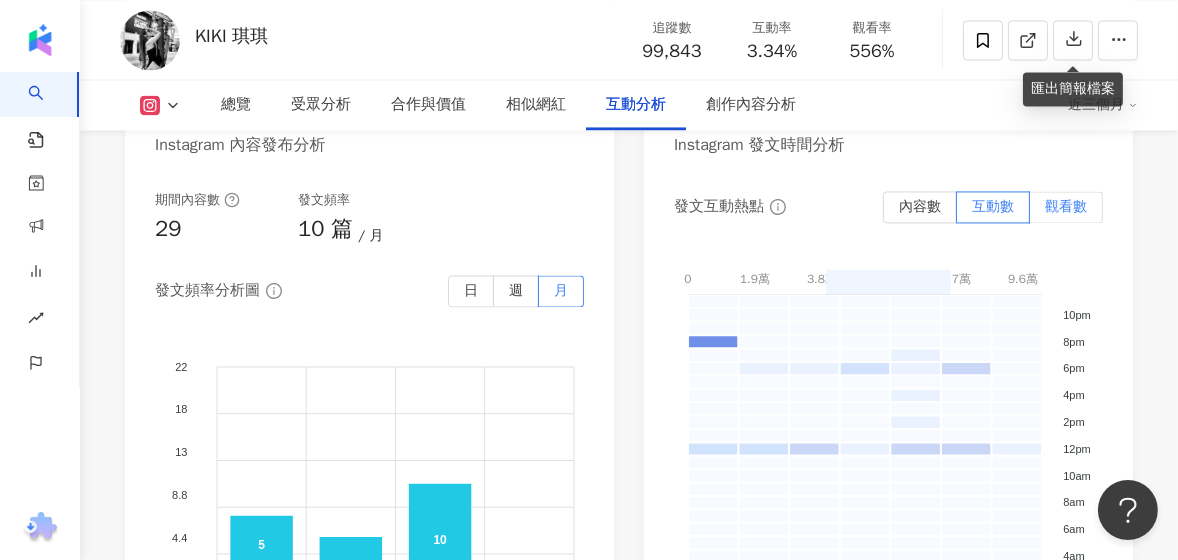 click on "觀看數" at bounding box center (1066, 206) 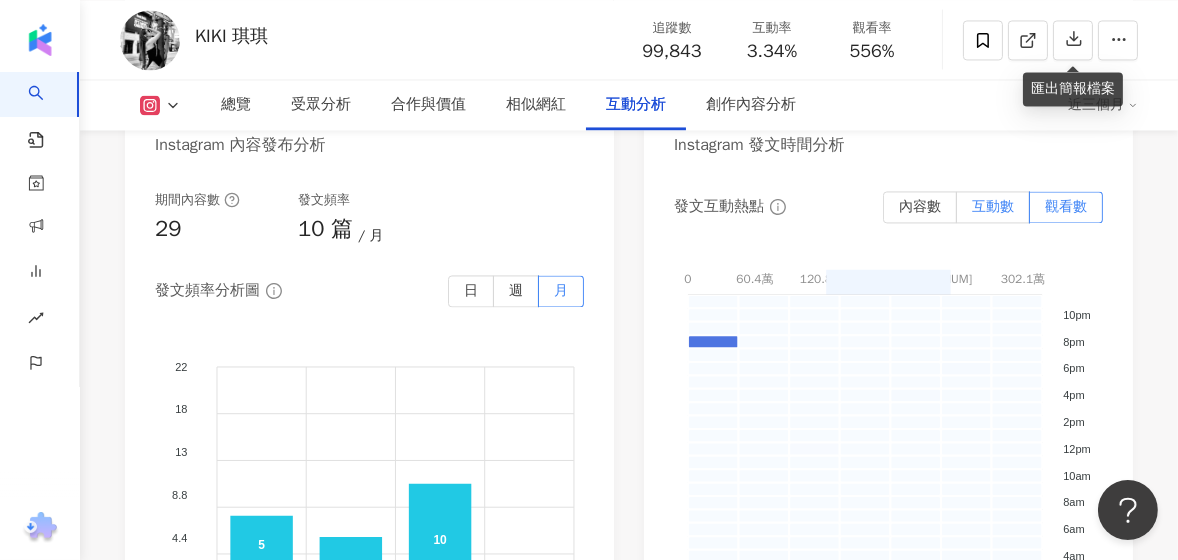 click on "互動數" at bounding box center [993, 206] 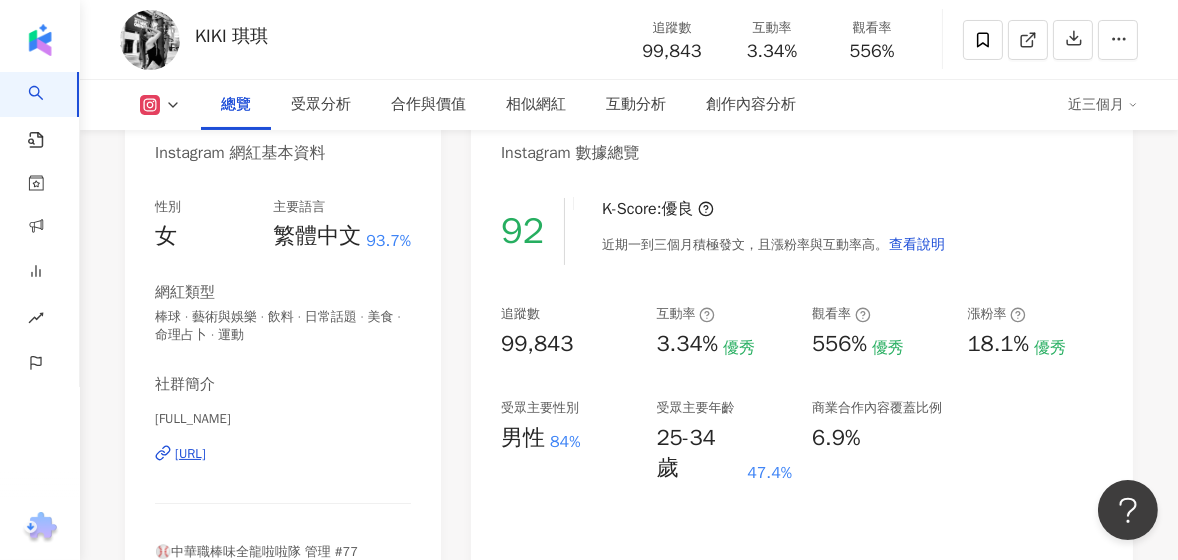 scroll, scrollTop: 0, scrollLeft: 0, axis: both 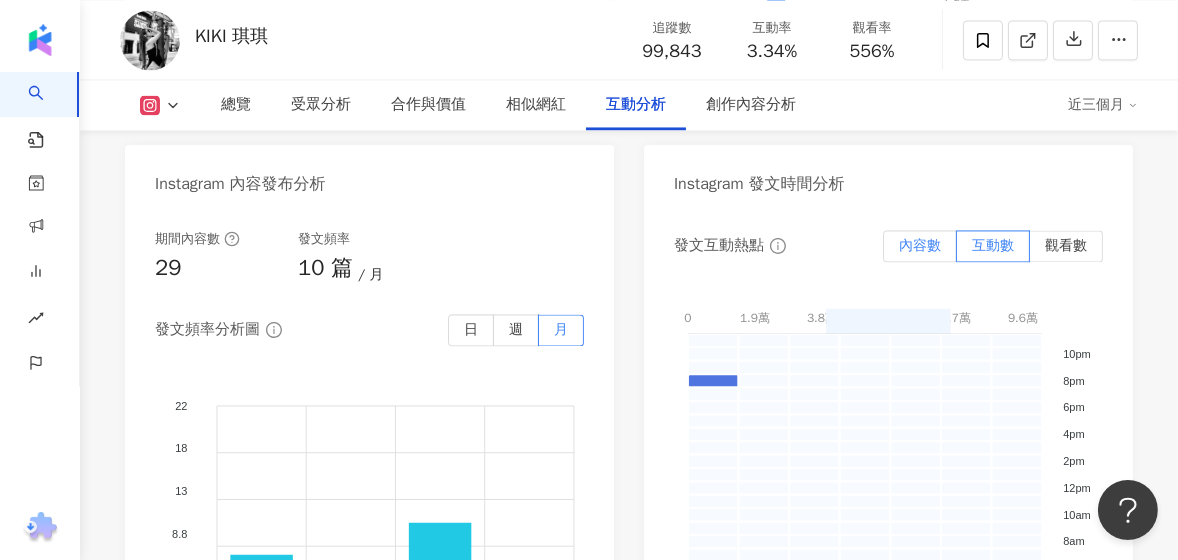 click on "內容數" at bounding box center [920, 246] 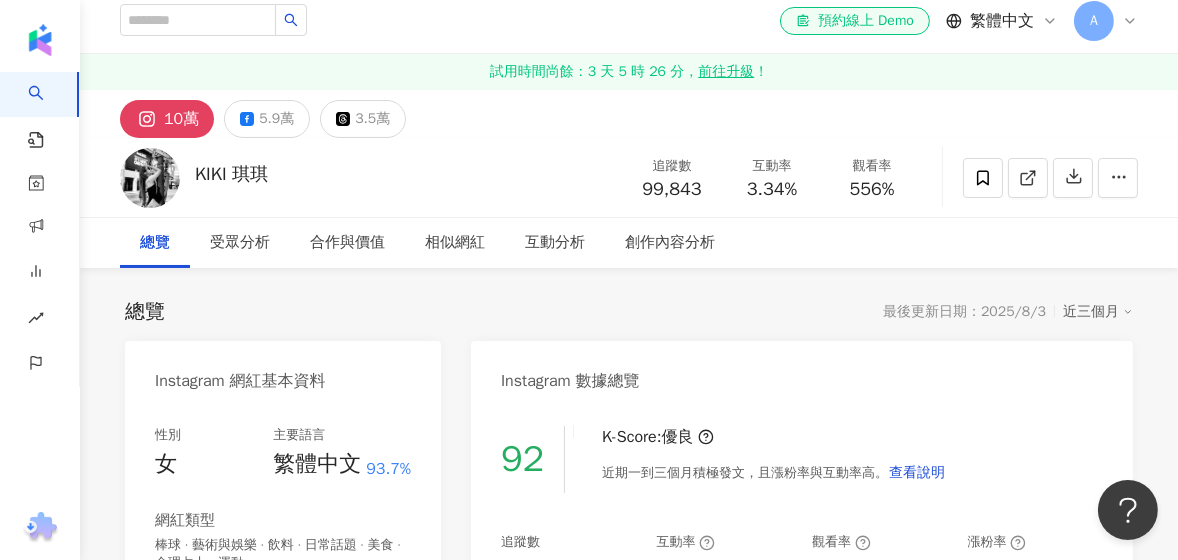 scroll, scrollTop: 0, scrollLeft: 0, axis: both 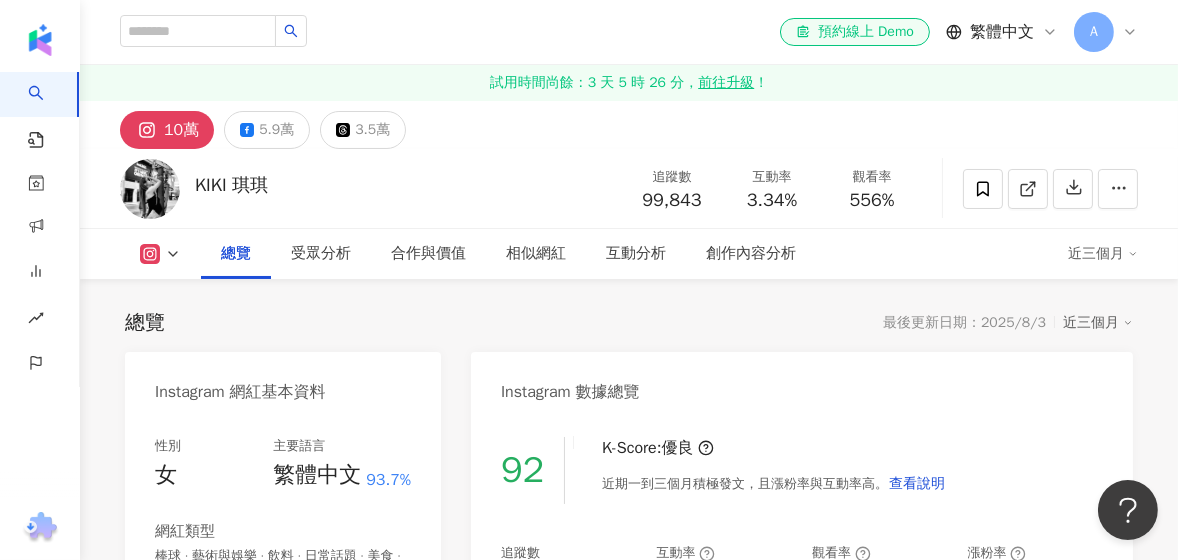 click on "0%" at bounding box center [1063, 3146] 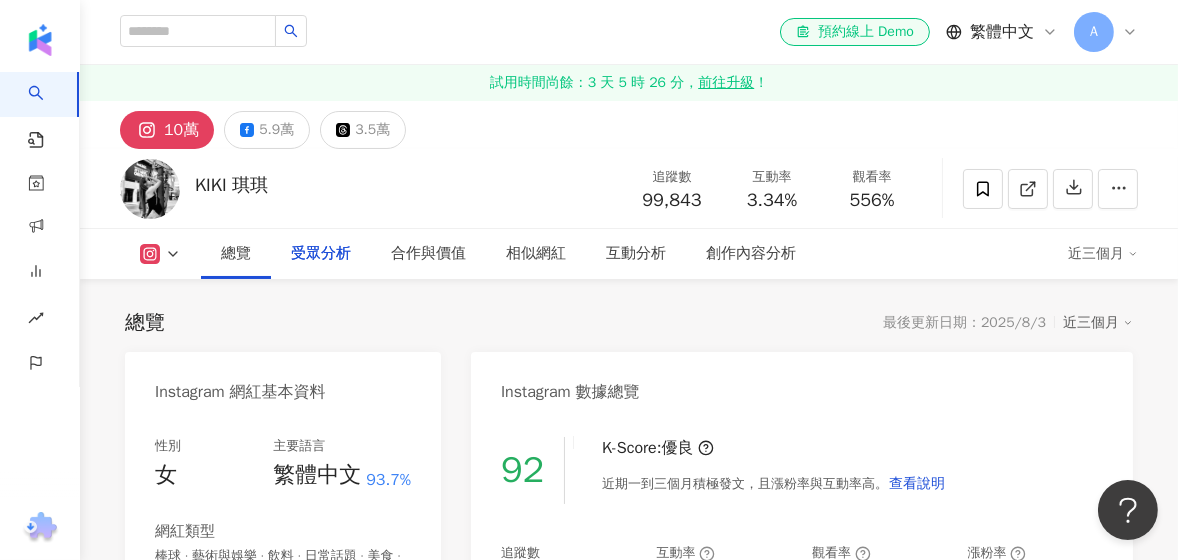 click on "View post on Instagram   查看原始貼文" at bounding box center [589, 280] 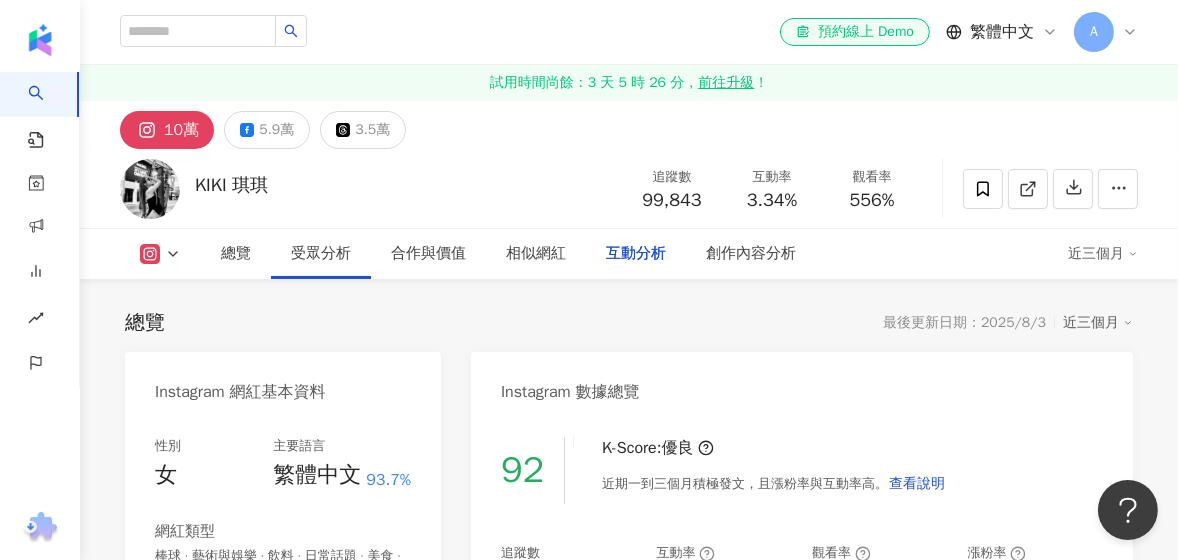 scroll, scrollTop: 5106, scrollLeft: 0, axis: vertical 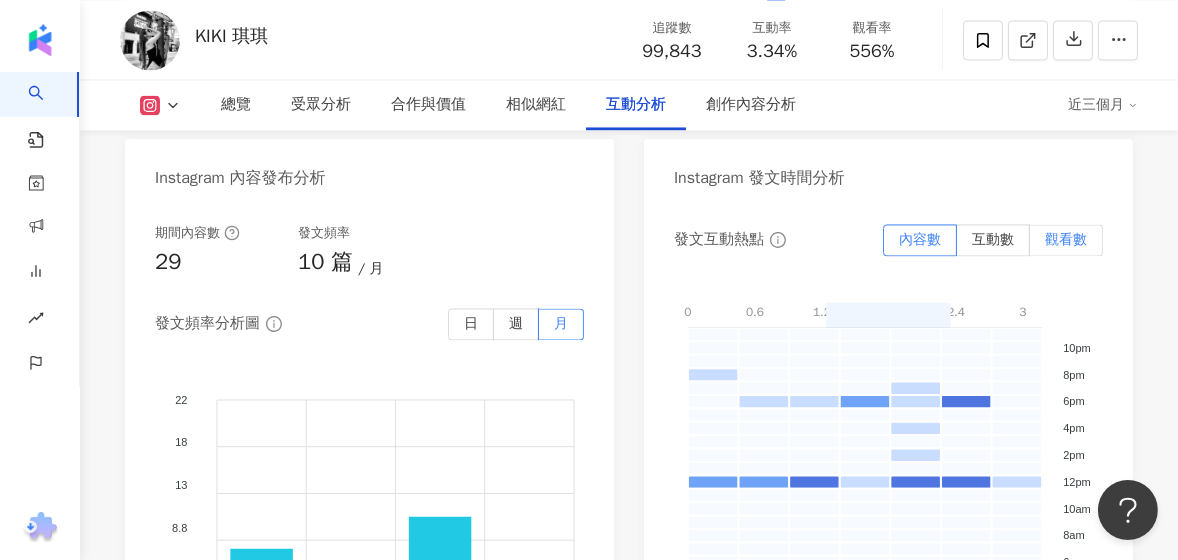 click on "觀看數" at bounding box center (1066, 239) 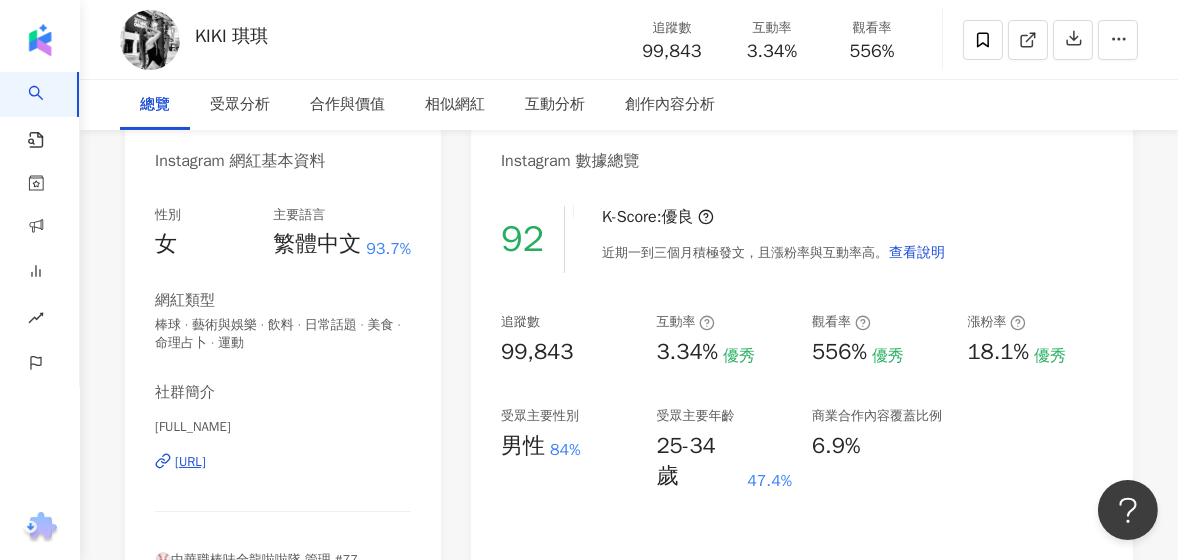 scroll, scrollTop: 0, scrollLeft: 0, axis: both 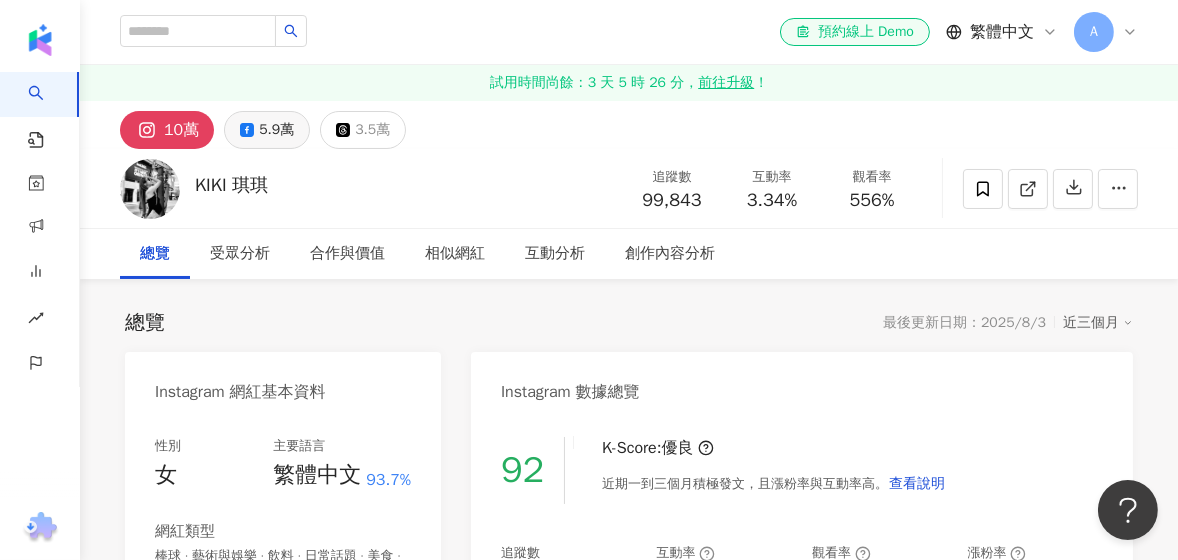click on "5.9萬" at bounding box center [276, 130] 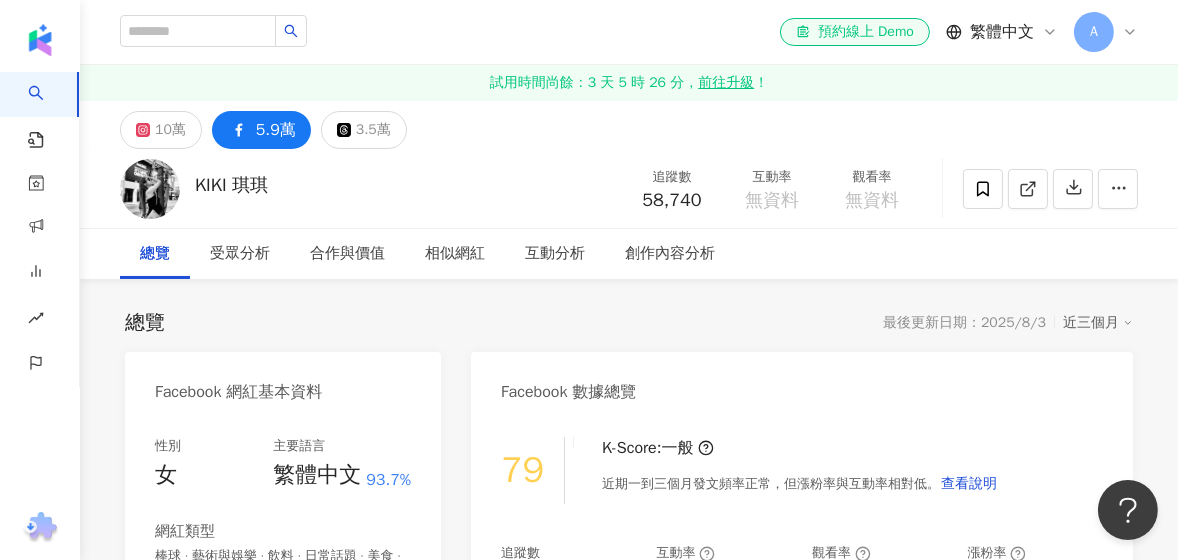 scroll, scrollTop: 315, scrollLeft: 0, axis: vertical 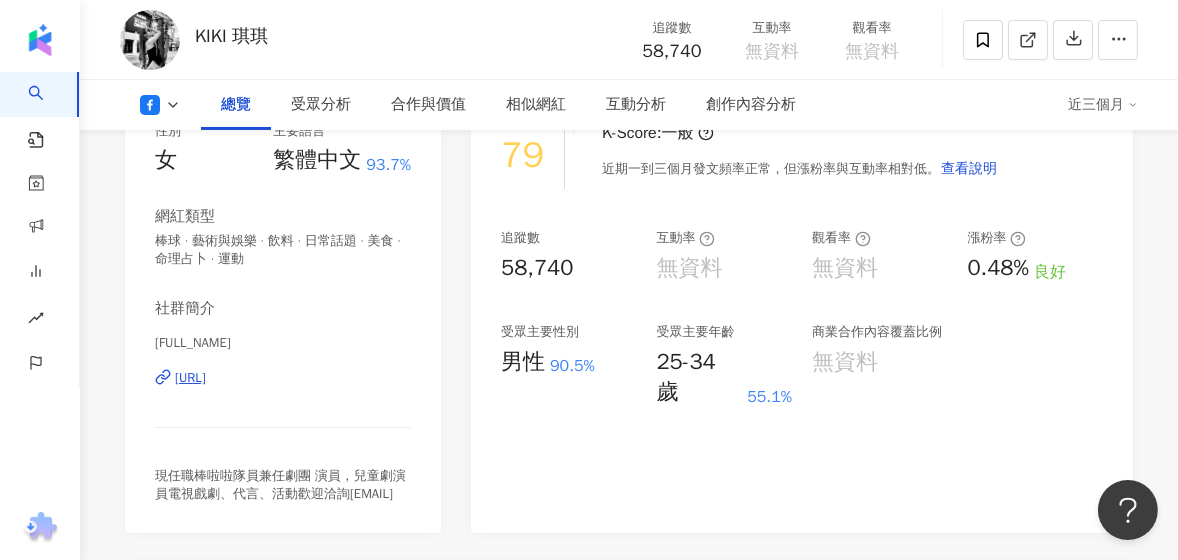 click on "追蹤數   58,740 互動率   無資料 觀看率   無資料 漲粉率   0.48% 良好 受眾主要性別   男性 90.5% 受眾主要年齡   25-34 歲 55.1% 商業合作內容覆蓋比例   無資料" at bounding box center (802, 318) 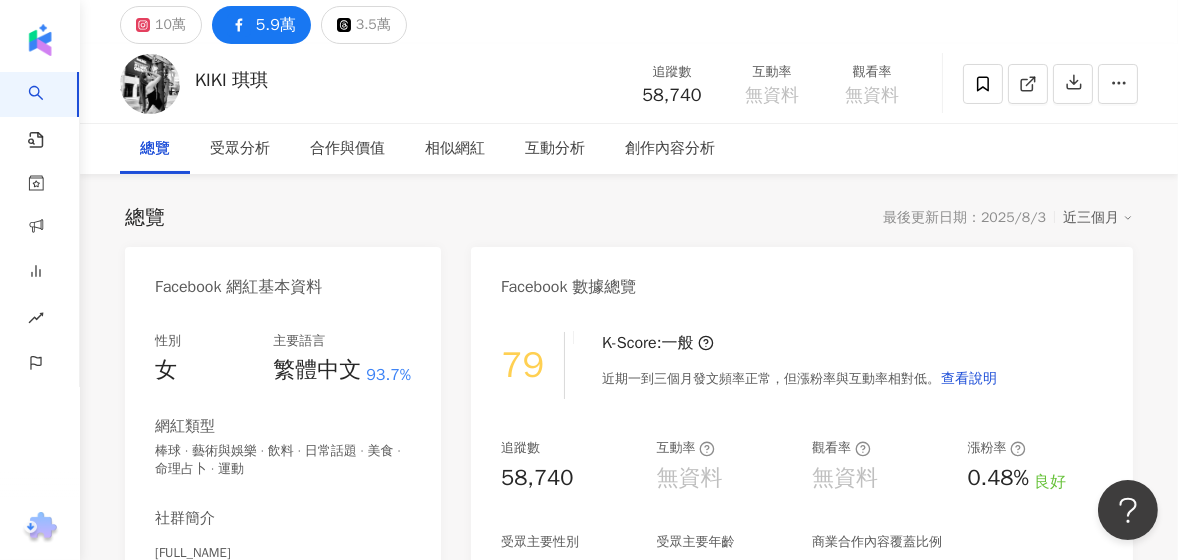 scroll, scrollTop: 0, scrollLeft: 0, axis: both 